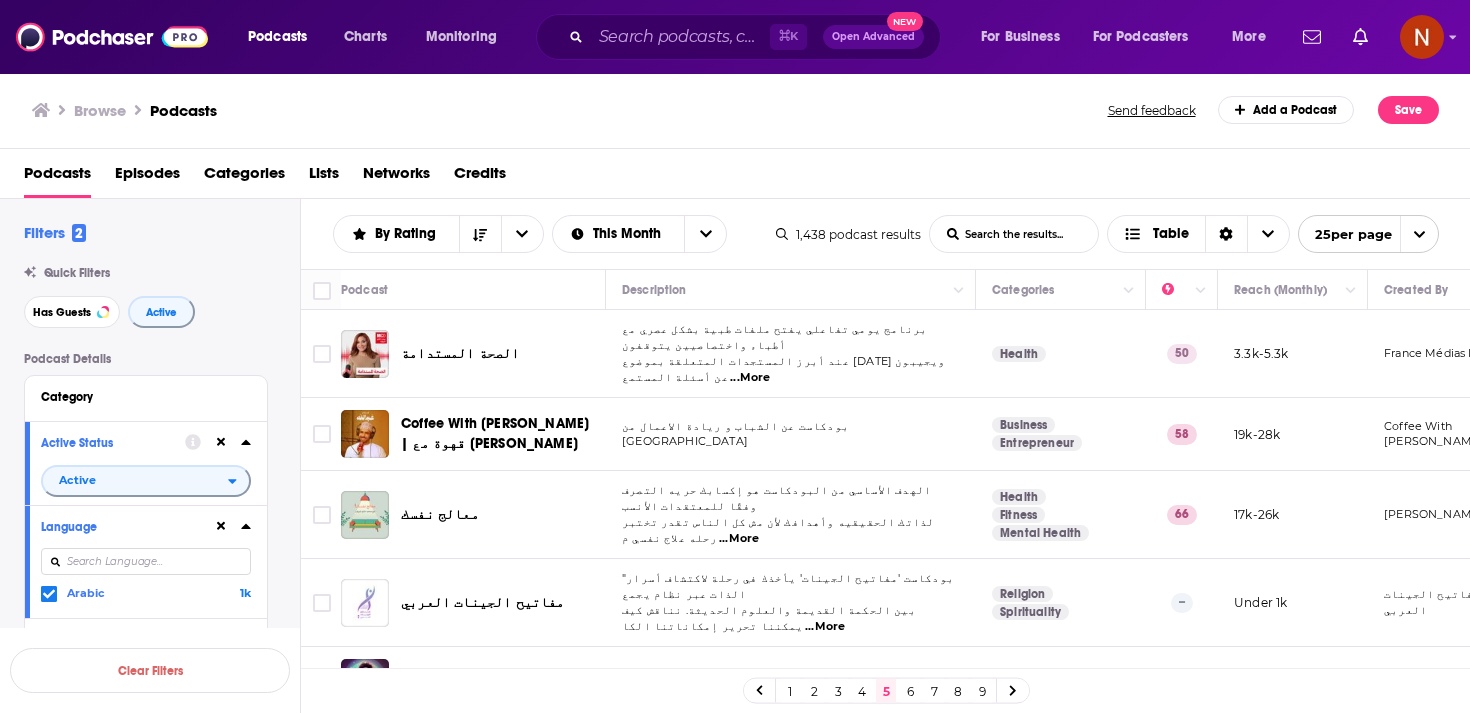 scroll, scrollTop: 0, scrollLeft: 0, axis: both 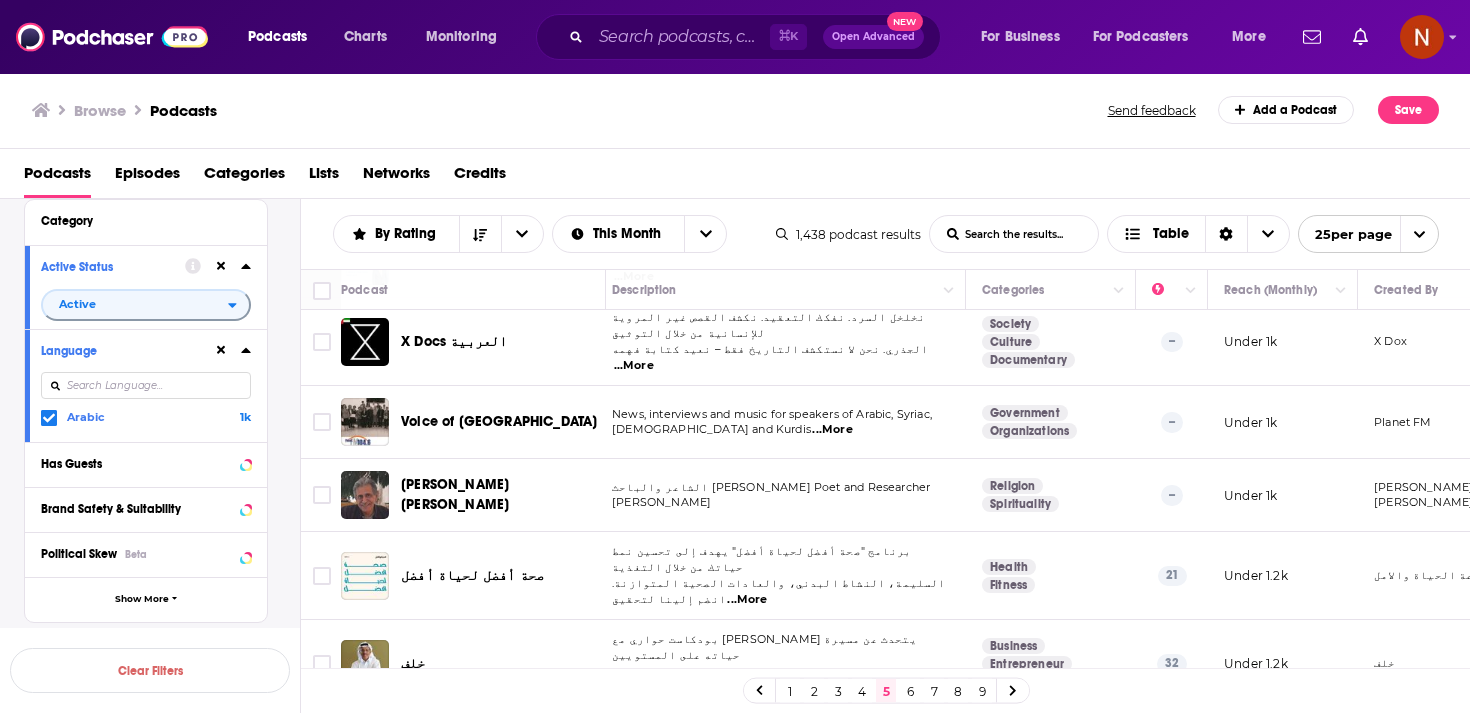 click on "1" at bounding box center [790, 691] 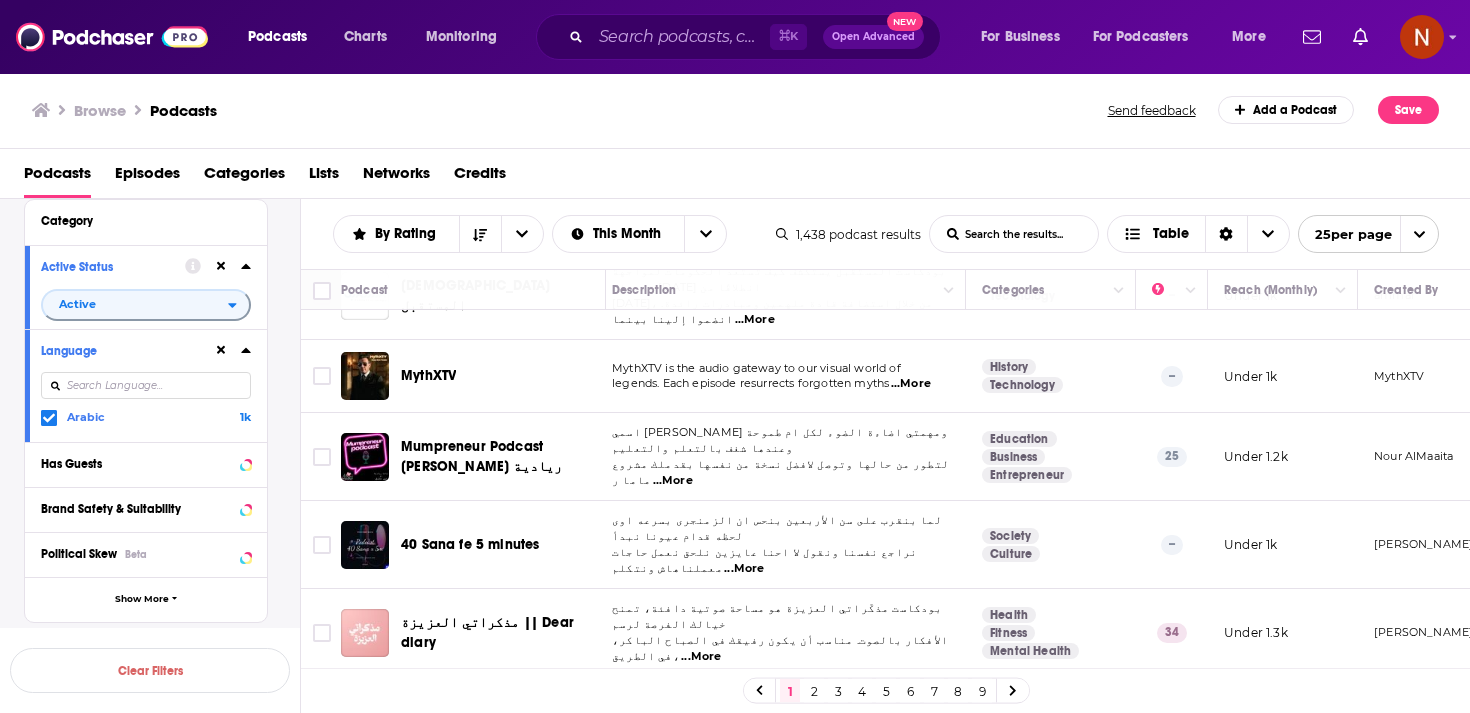 scroll, scrollTop: 0, scrollLeft: 10, axis: horizontal 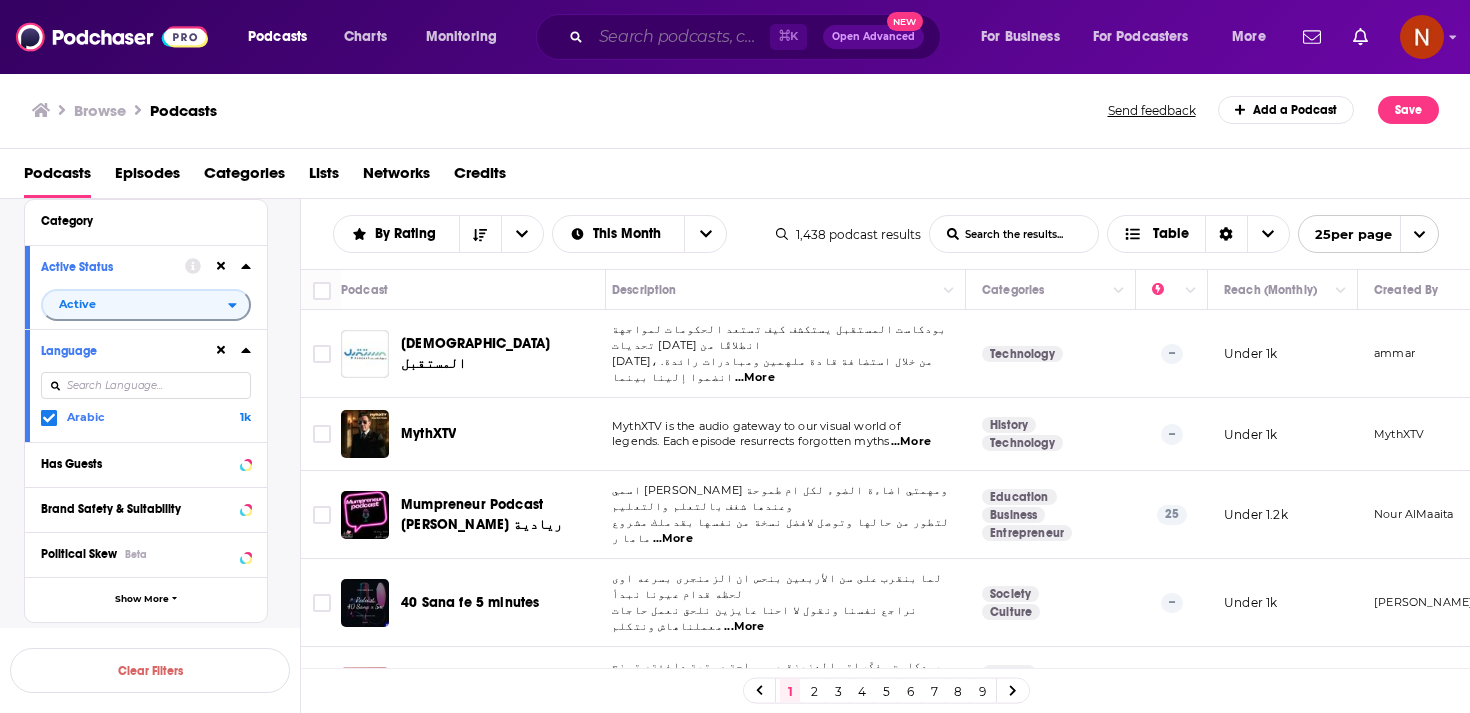 click at bounding box center (680, 37) 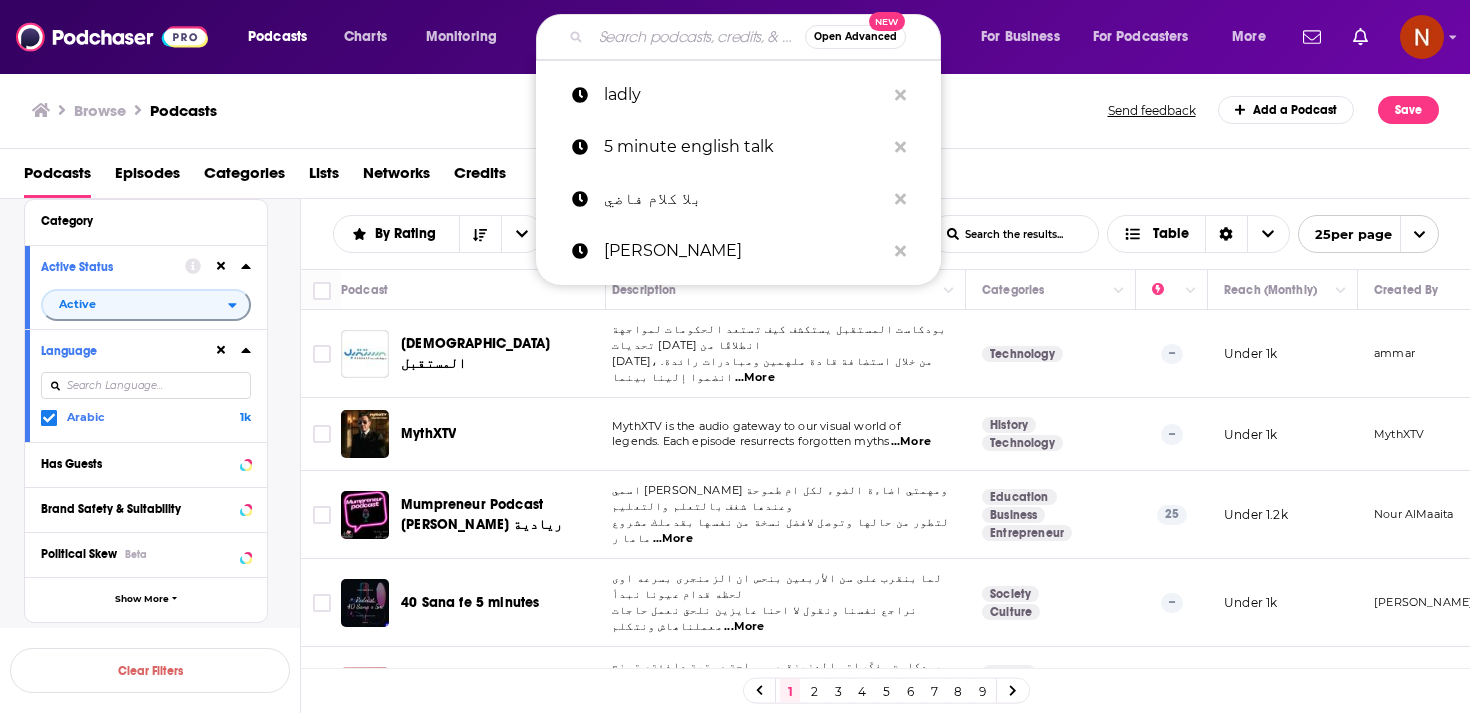 paste on "بلا كلام فاضي" 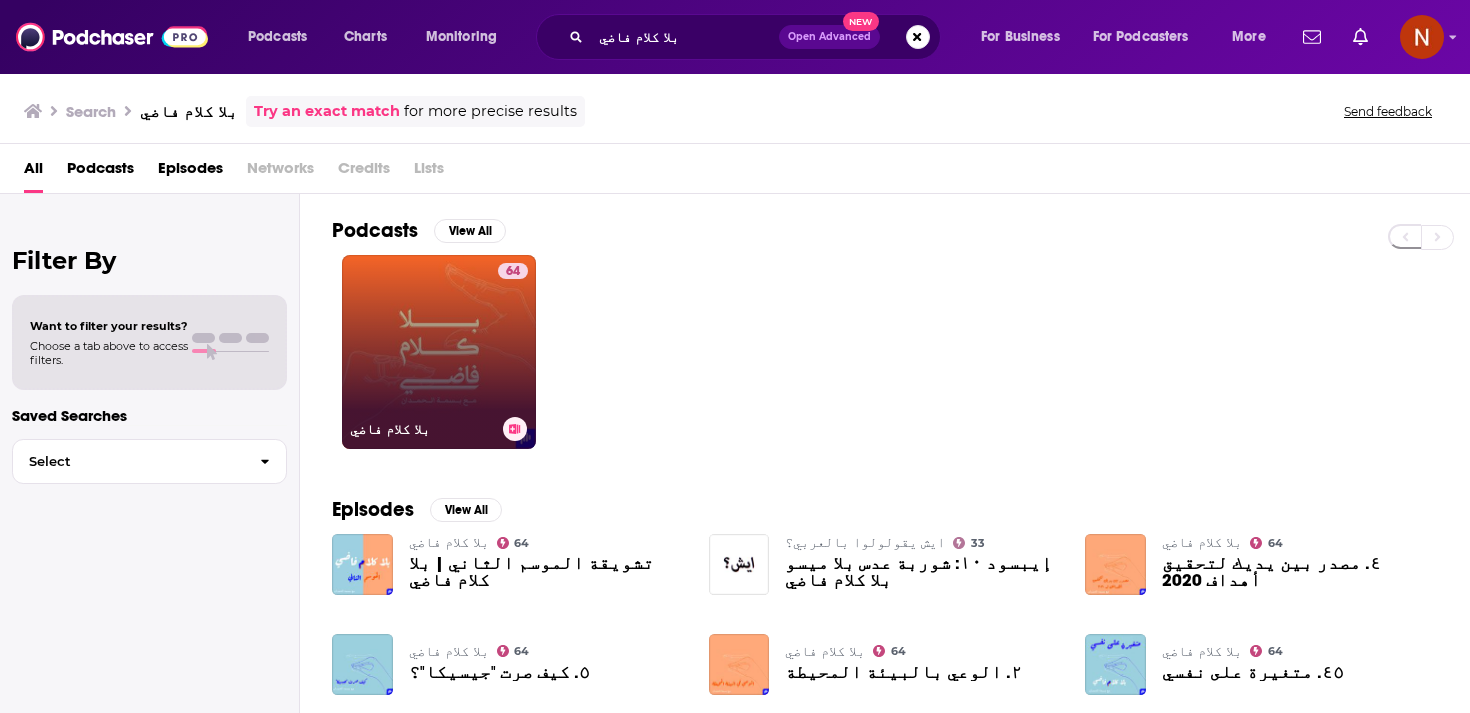 click on "64 بلا كلام فاضي" at bounding box center (439, 352) 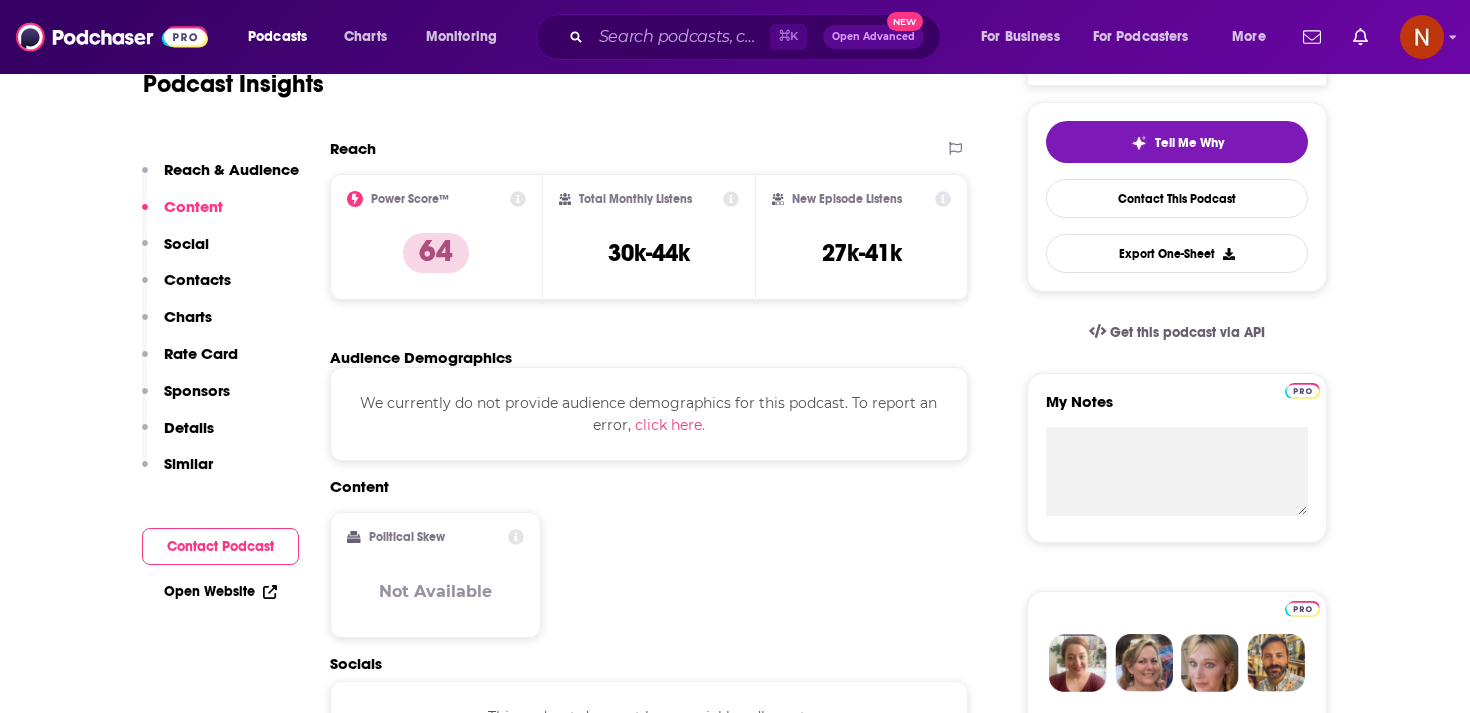 scroll, scrollTop: 250, scrollLeft: 0, axis: vertical 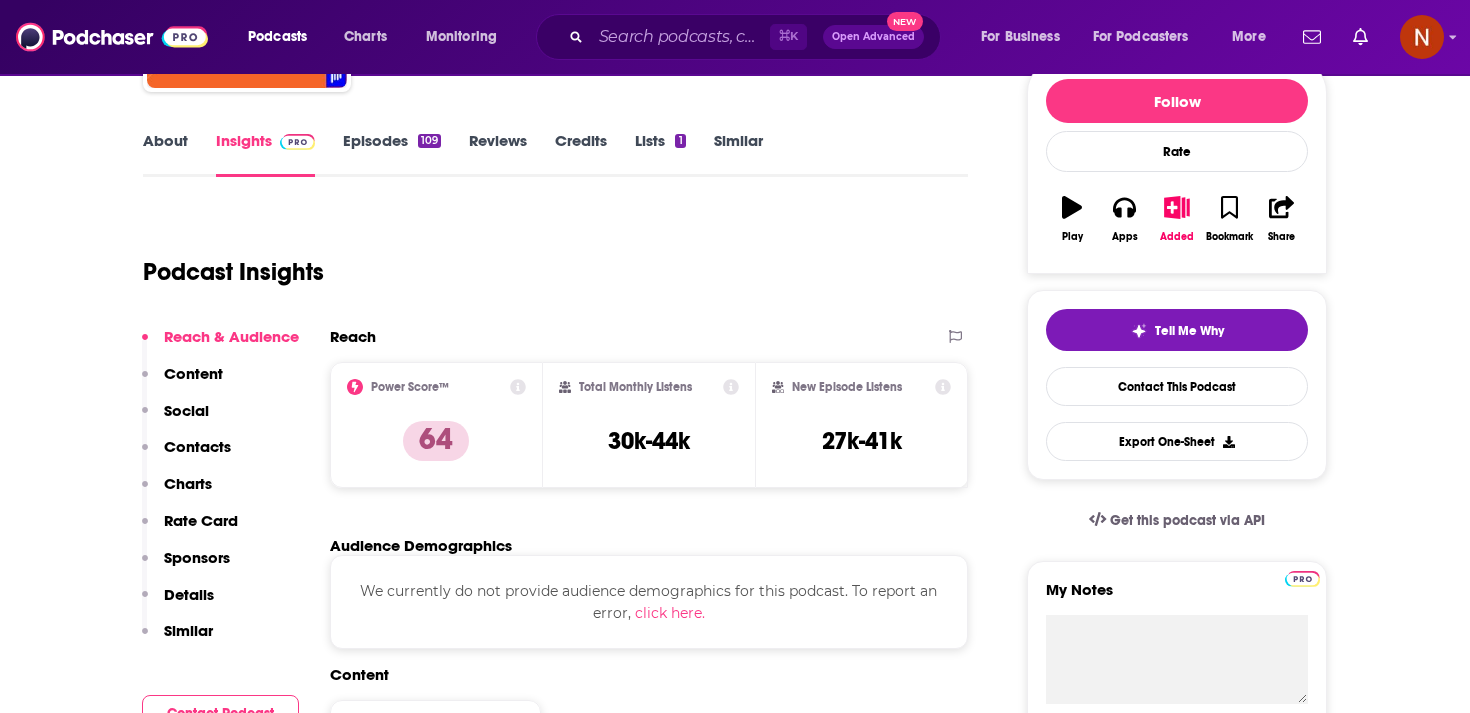 click on "Episodes 109" at bounding box center [392, 154] 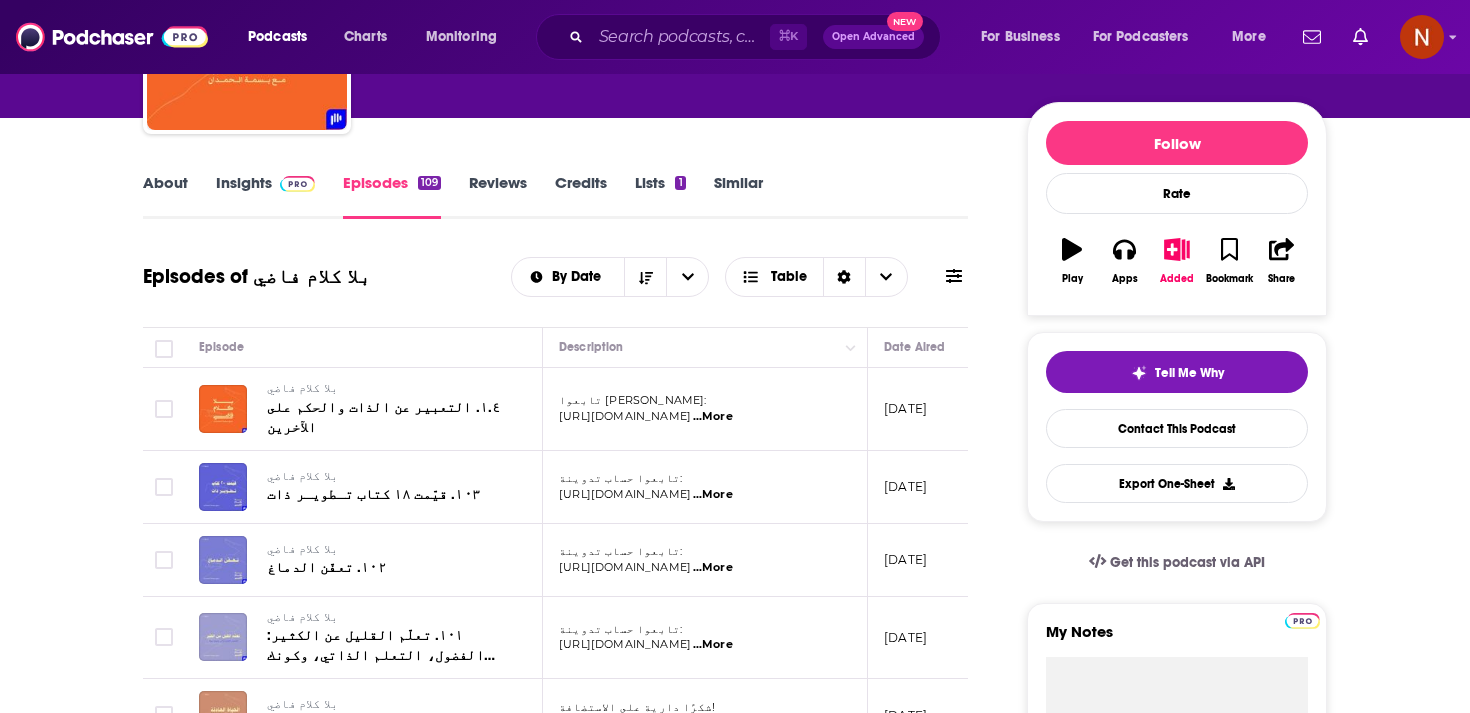 scroll, scrollTop: 215, scrollLeft: 0, axis: vertical 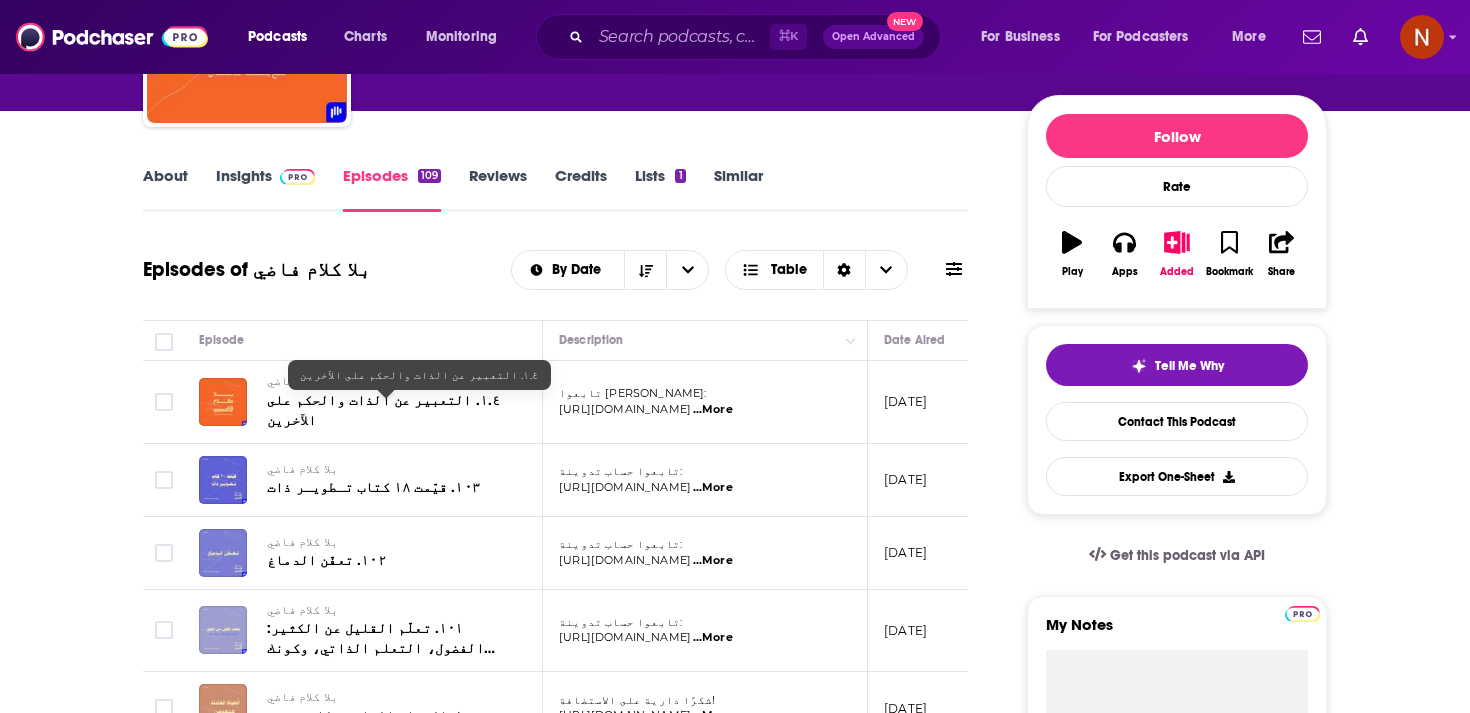 click on "١.٤. التعبير عن الذات والحكم على الآخرين" at bounding box center (384, 410) 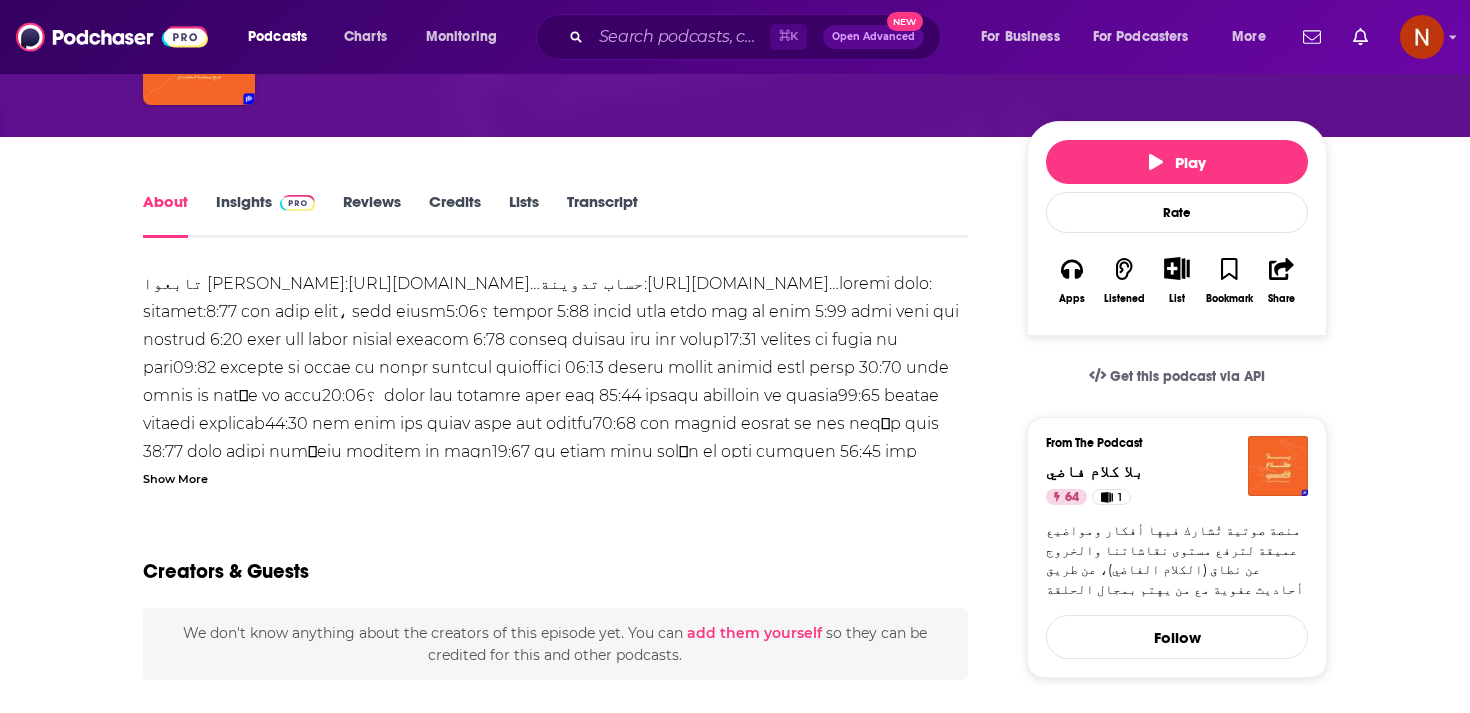 scroll, scrollTop: 16, scrollLeft: 0, axis: vertical 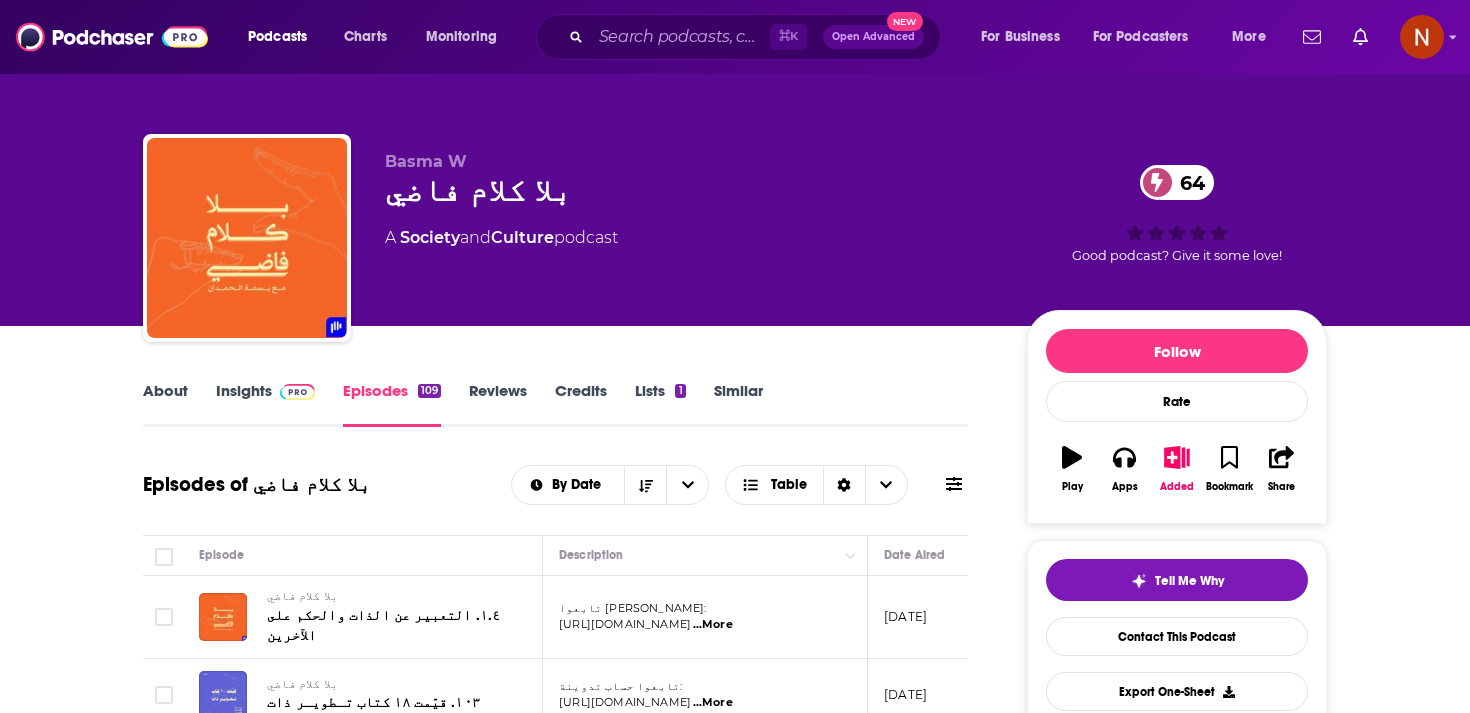 click on "تابعوا عبدالله: https://x.com/afamhms?s=21&t=T7ZznJgTq  ...More" at bounding box center [705, 617] 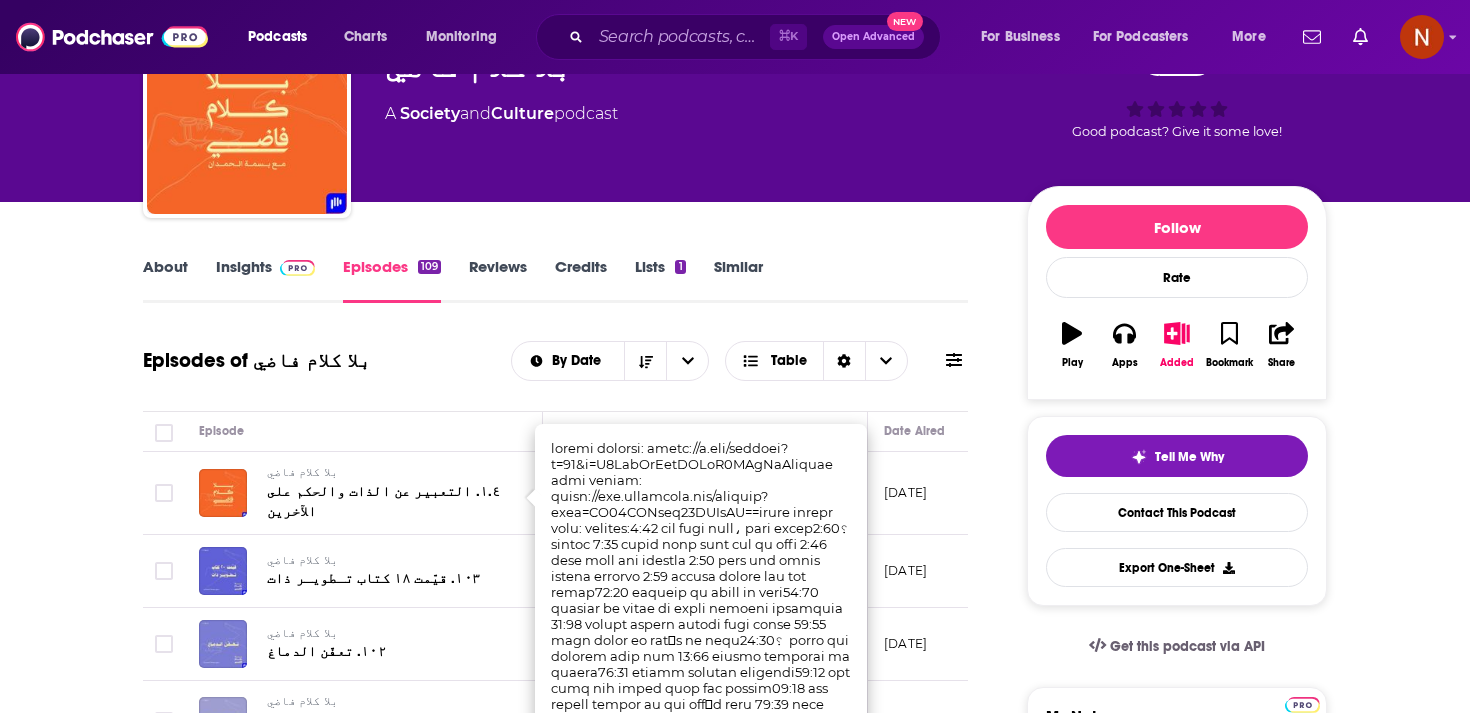 scroll, scrollTop: 125, scrollLeft: 0, axis: vertical 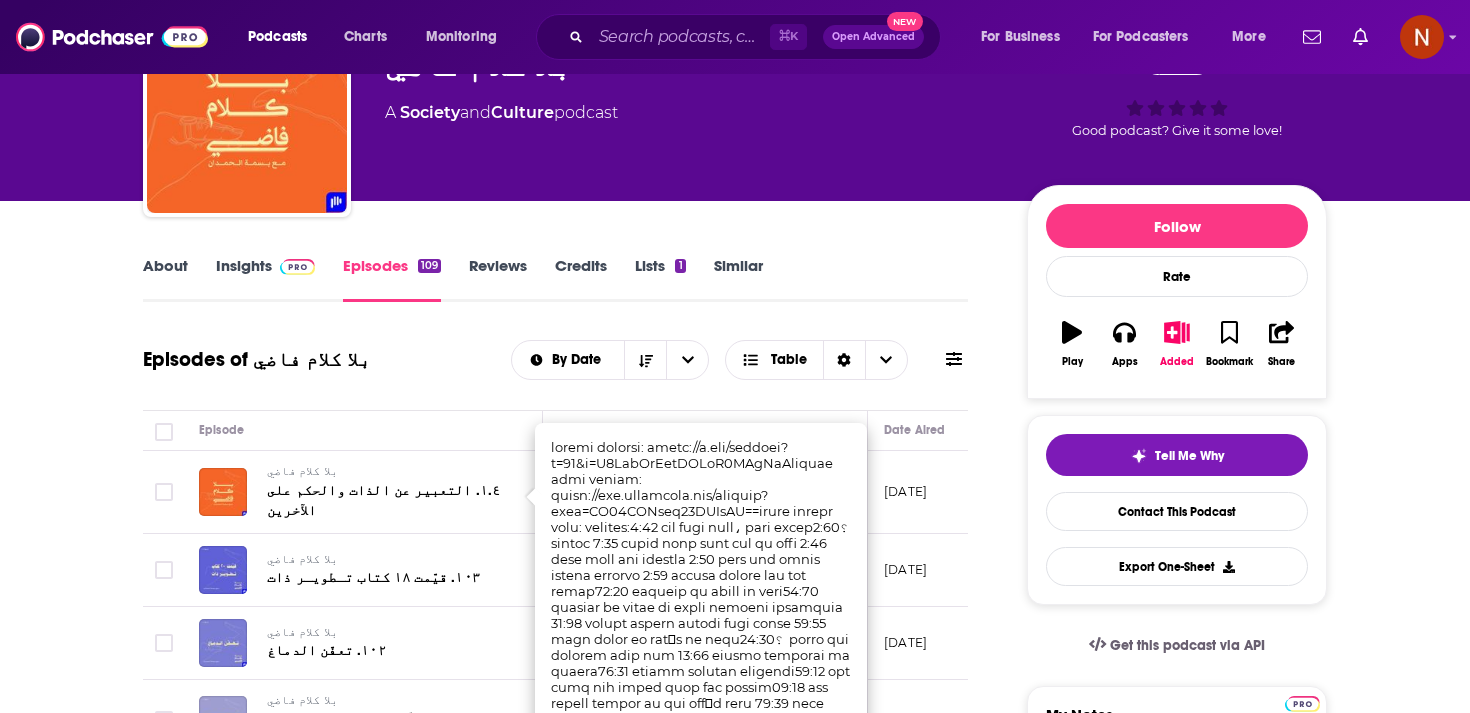 click on "About Insights Episodes 109 Reviews Credits Lists 1 Similar Episodes of بلا كلام فاضي By Date Table Episode Description Date Aired Reach Episode Guests Length بلا كلام فاضي ١.٤. التعبير عن الذات والحكم على الآخرين تابعوا عبدالله: https://x.com/afamhms?s=21&t=T7ZznJgTq  ...More June 10, 2025 23k-34k -- 49:35 s بلا كلام فاضي ١٠٣. قيّمت ١٨ كتاب تـطويـر ذات تابعوا حساب تدوينة: https://www.instagram.com/tdweena?igsh  ...More May 8, 2025 31k-46k -- 37:47 s بلا كلام فاضي ١٠٢. تعفّن الدماغ تابعوا حساب تدوينة: https://www.instagram.com/tdweena?igsh  ...More April 9, 2025 28k-42k -- 30:11 s بلا كلام فاضي ١٠١. تعلّم القليل عن الكثير: الفضول، التعلم الذاتي، وكونك الجوكر تابعوا حساب تدوينة: https://www.instagram.com/tdweena?igsh  ...More February 27, 2025 25k-38k -- 52:02 s  ...More -- s" at bounding box center (735, 1539) 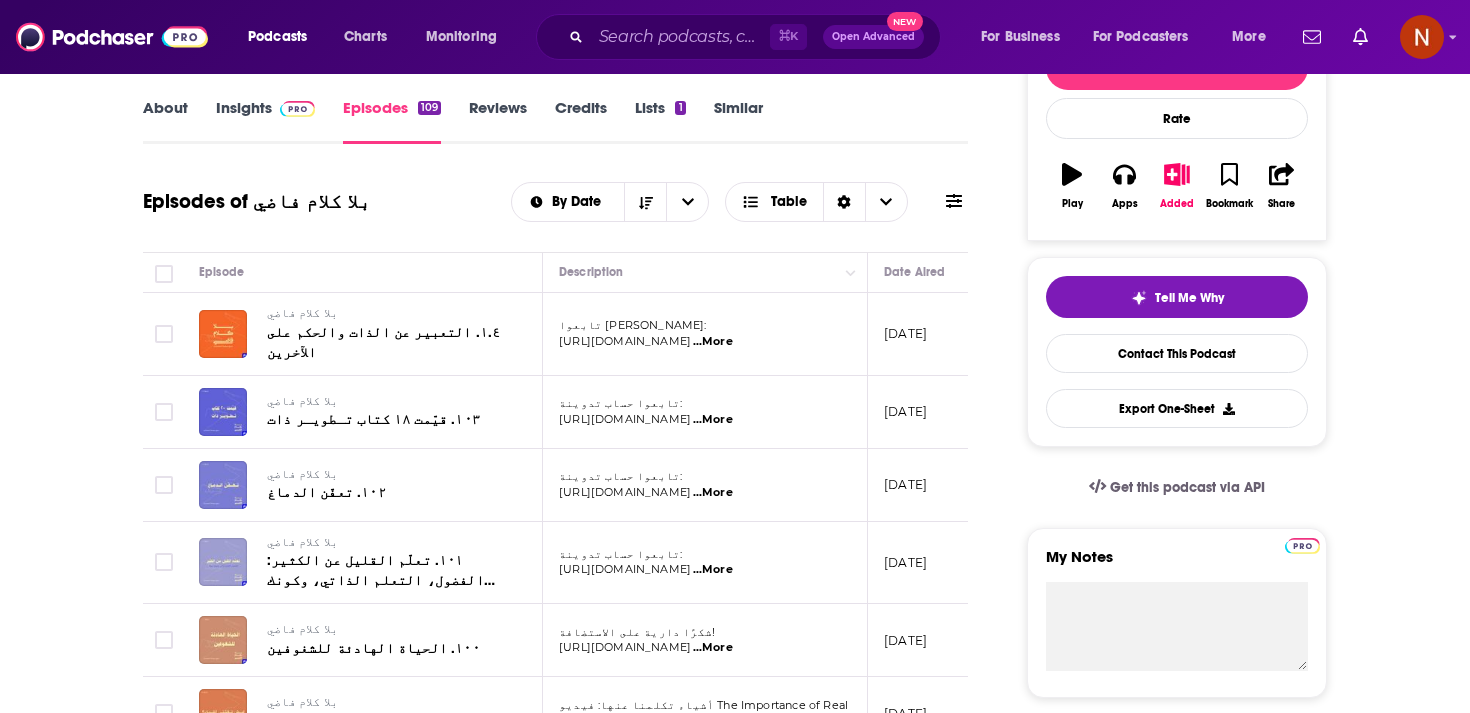 scroll, scrollTop: 293, scrollLeft: 0, axis: vertical 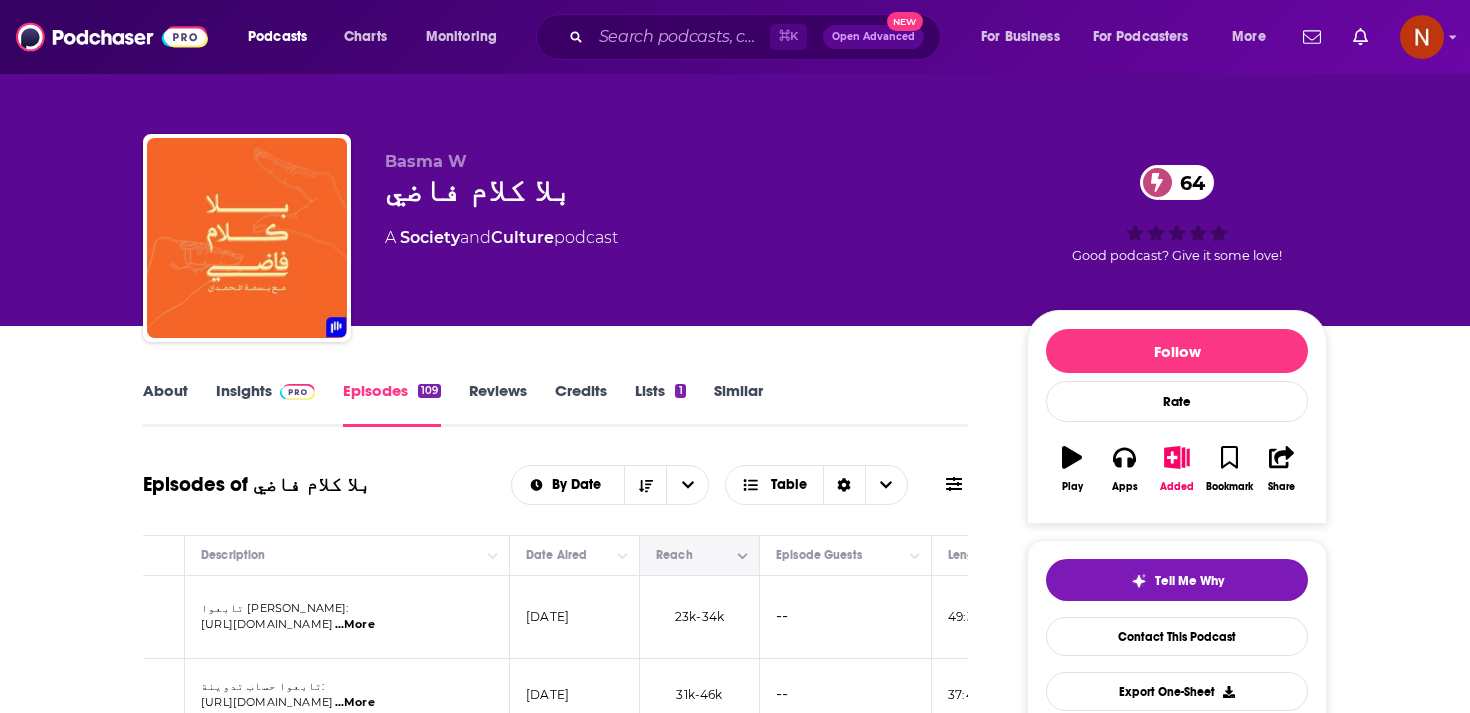 click at bounding box center (697, 555) 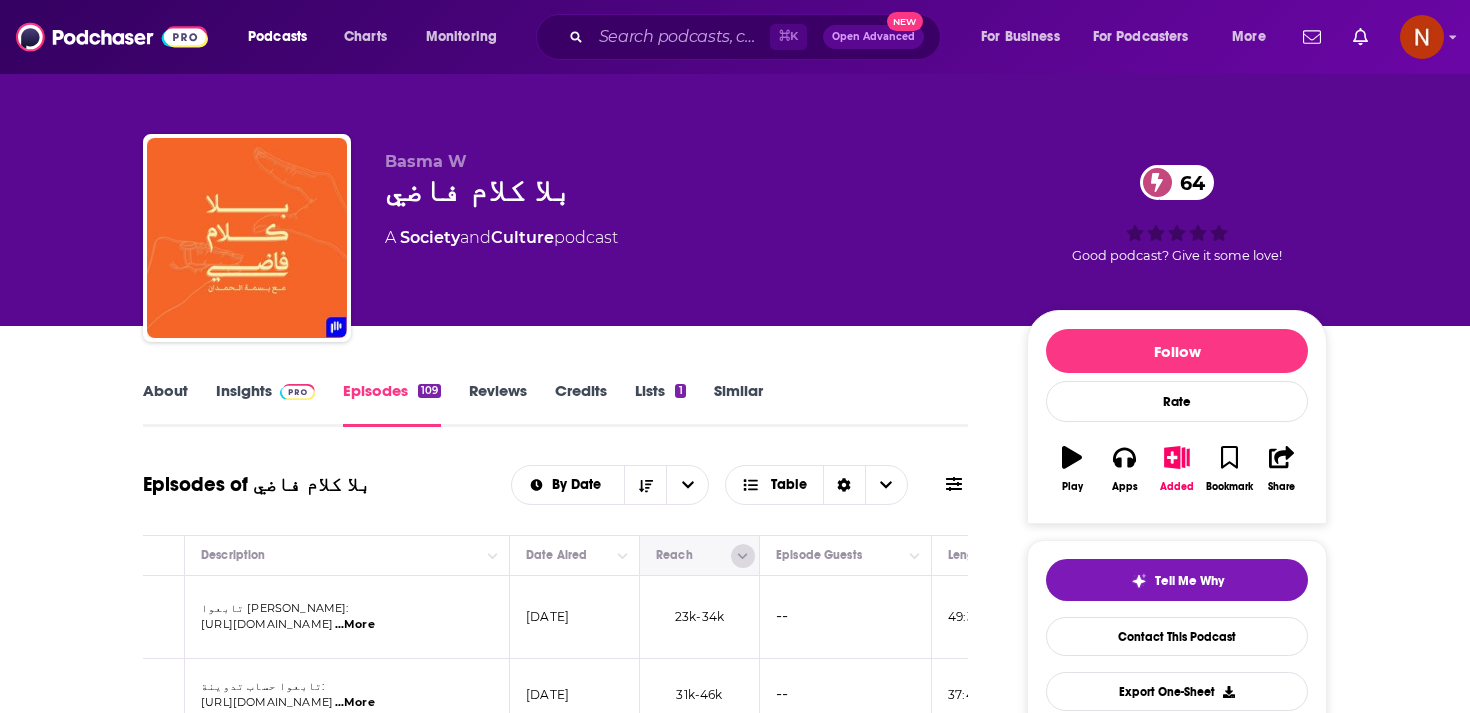 click 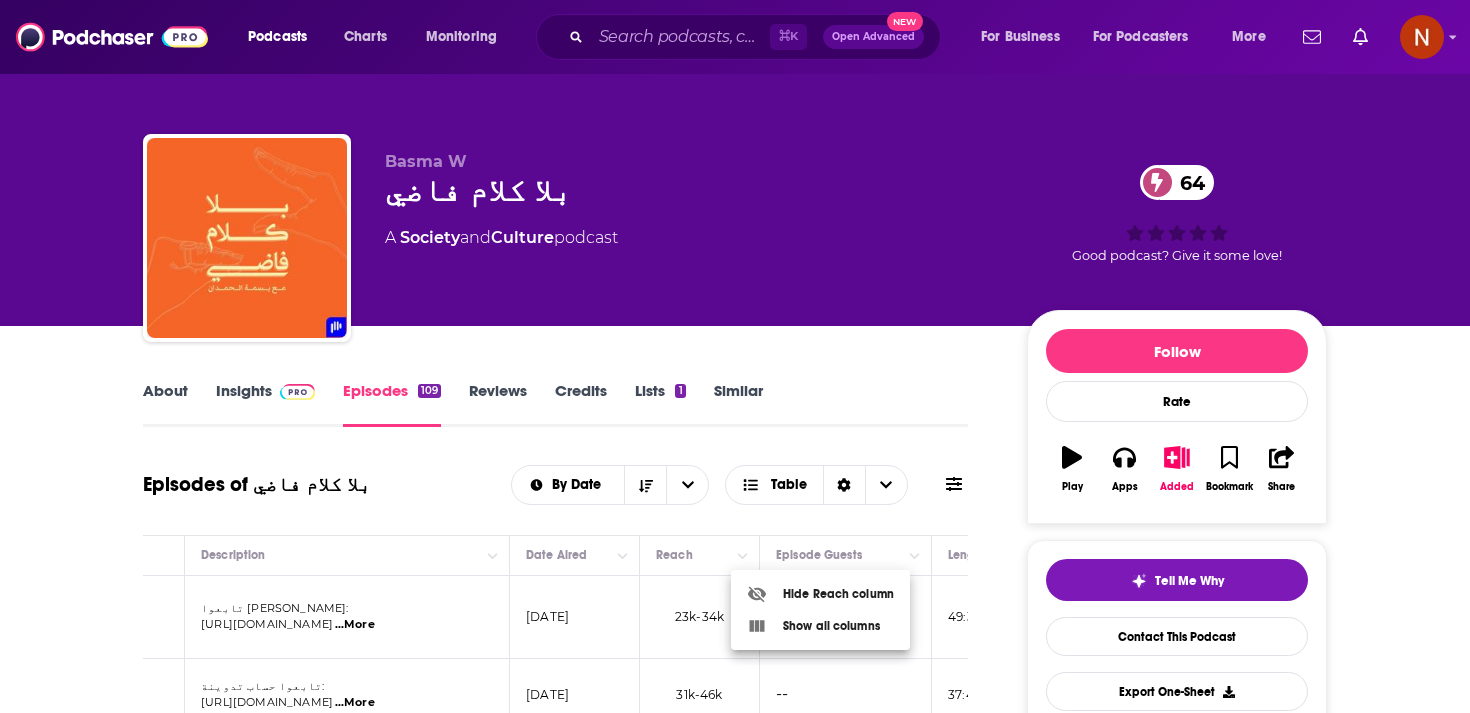click at bounding box center (735, 356) 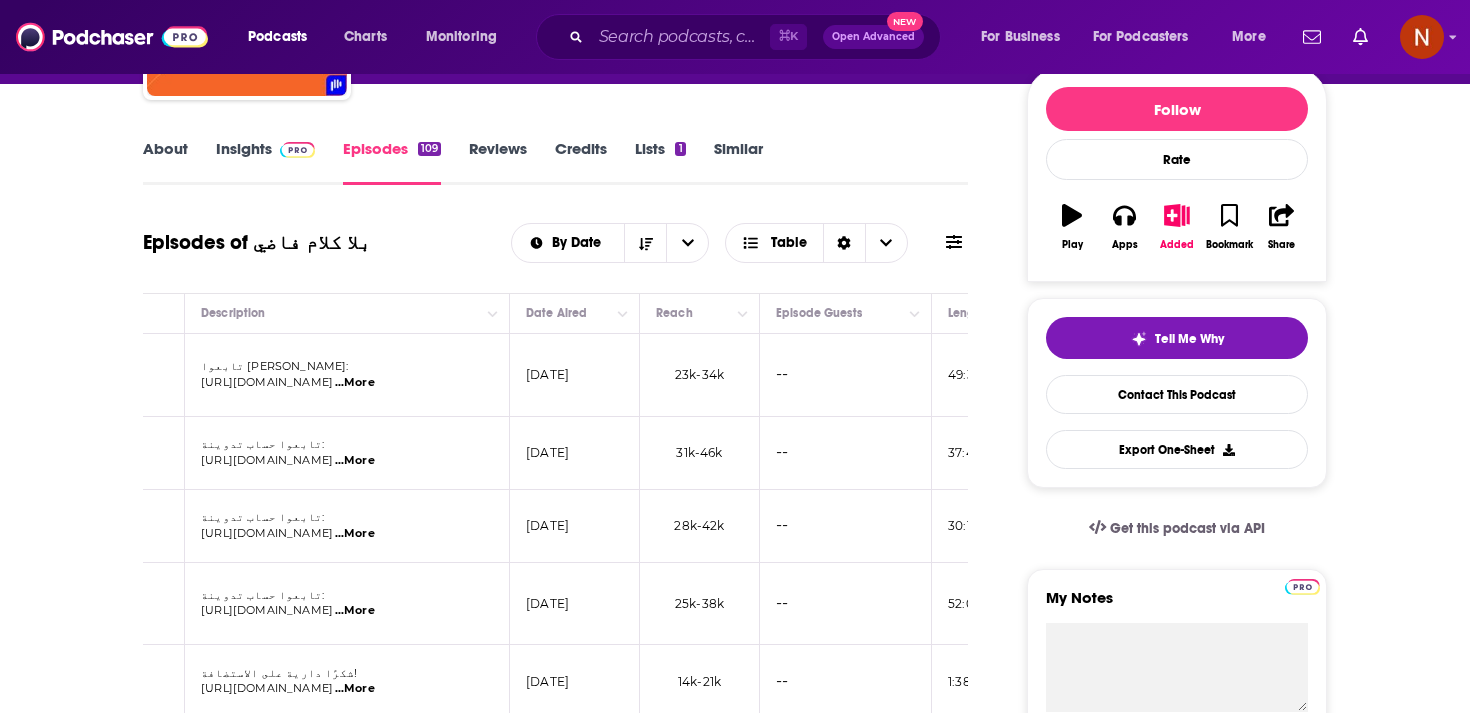 scroll, scrollTop: 0, scrollLeft: 0, axis: both 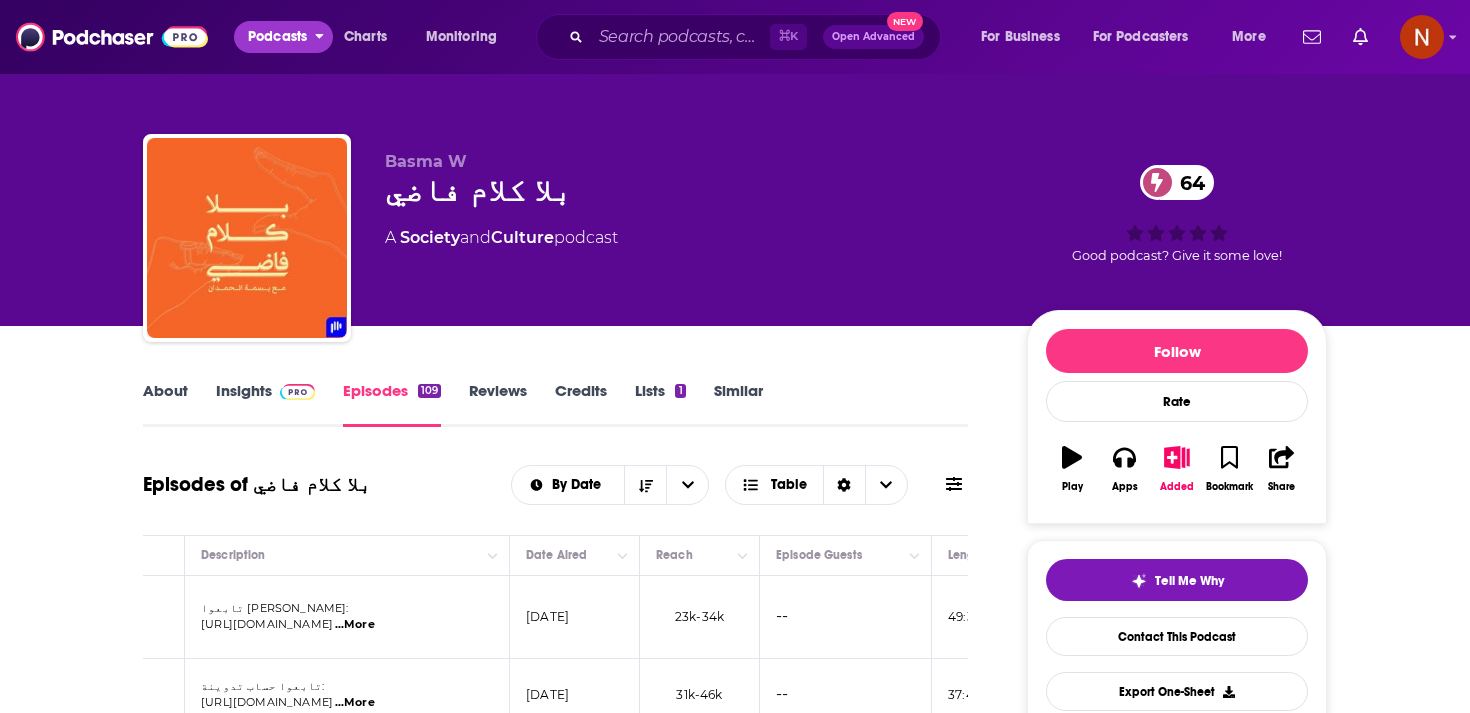 click at bounding box center [319, 31] 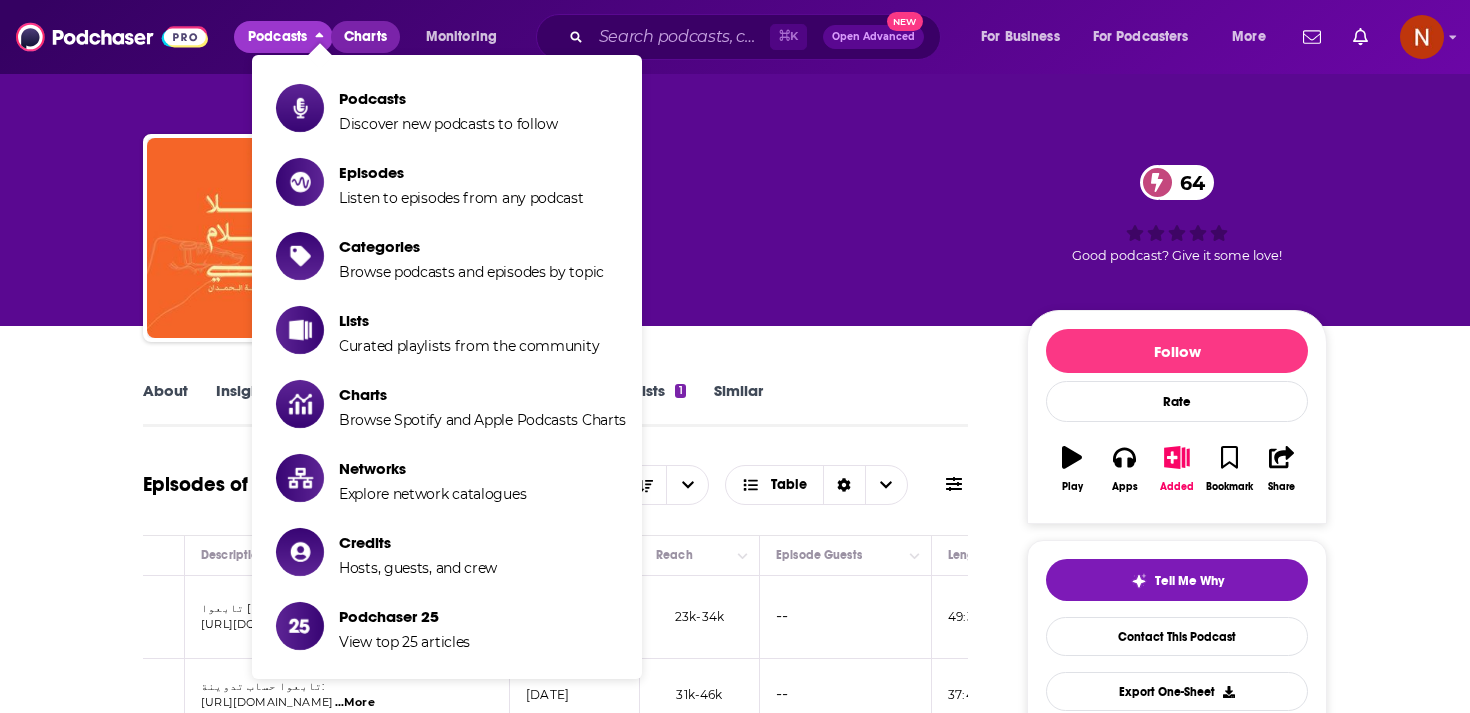 click on "Charts" at bounding box center [365, 37] 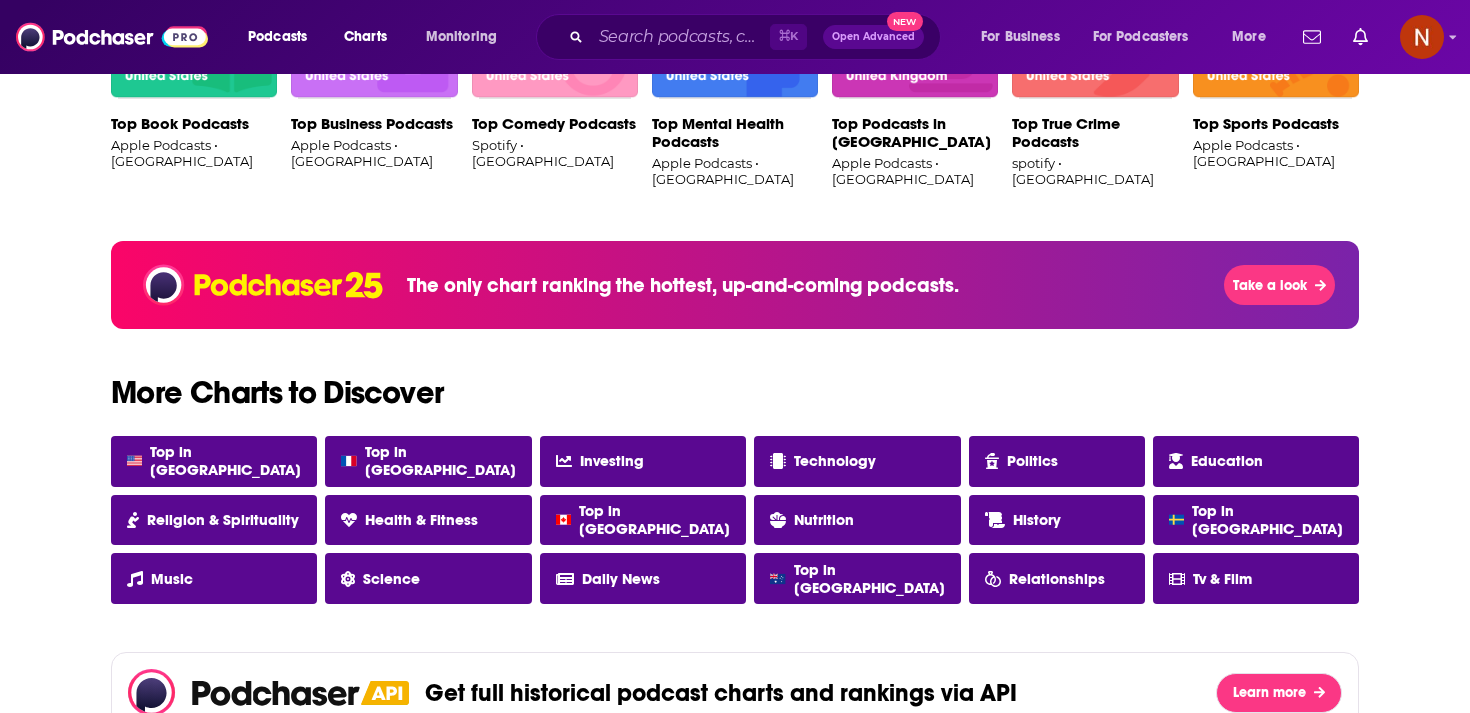 scroll, scrollTop: 1393, scrollLeft: 0, axis: vertical 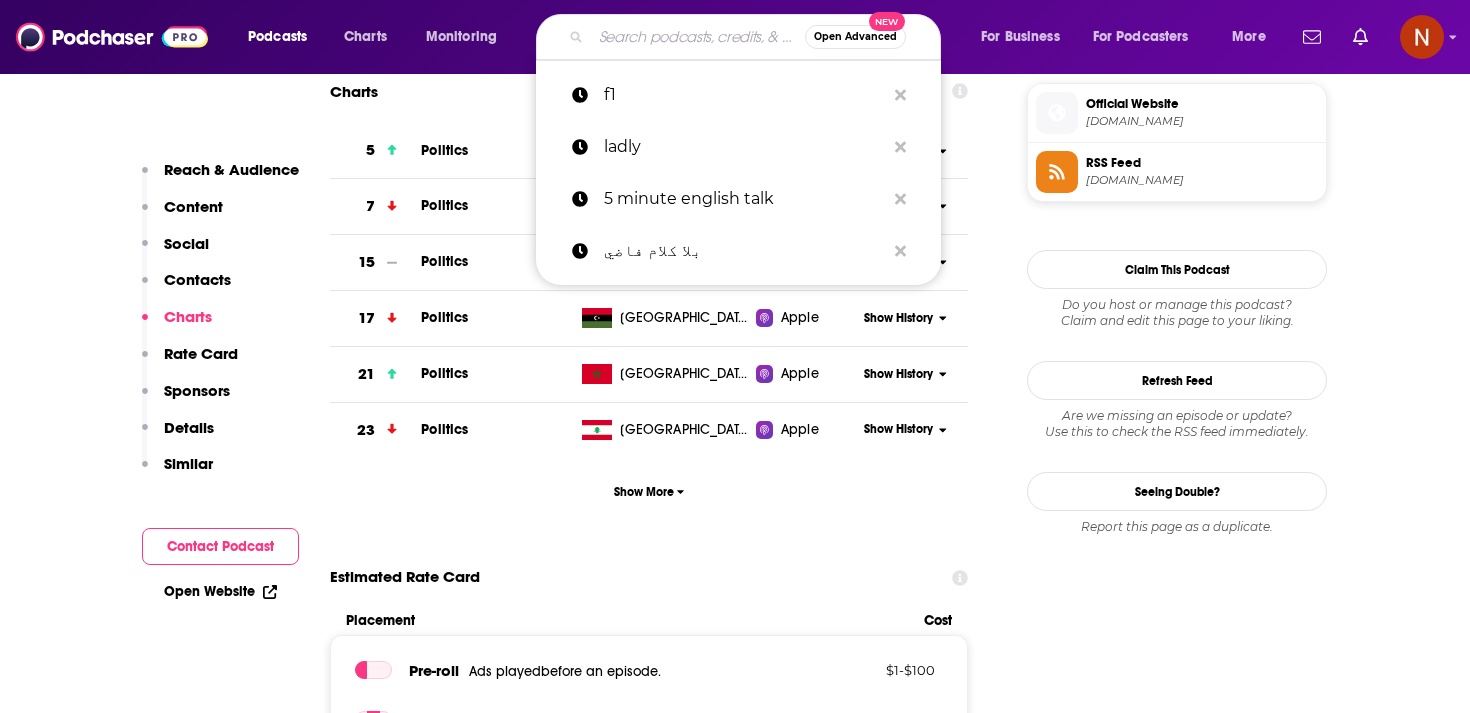 click at bounding box center (698, 37) 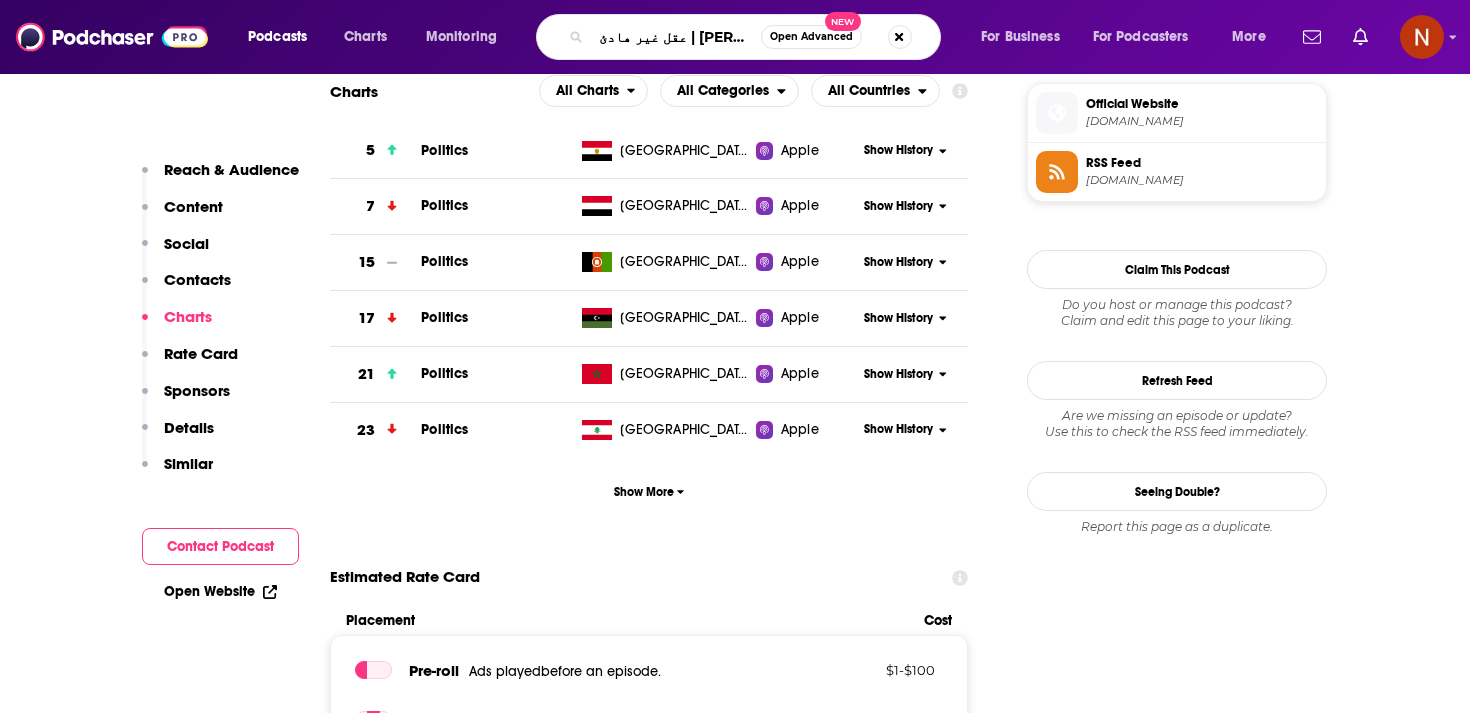 scroll, scrollTop: 0, scrollLeft: 10, axis: horizontal 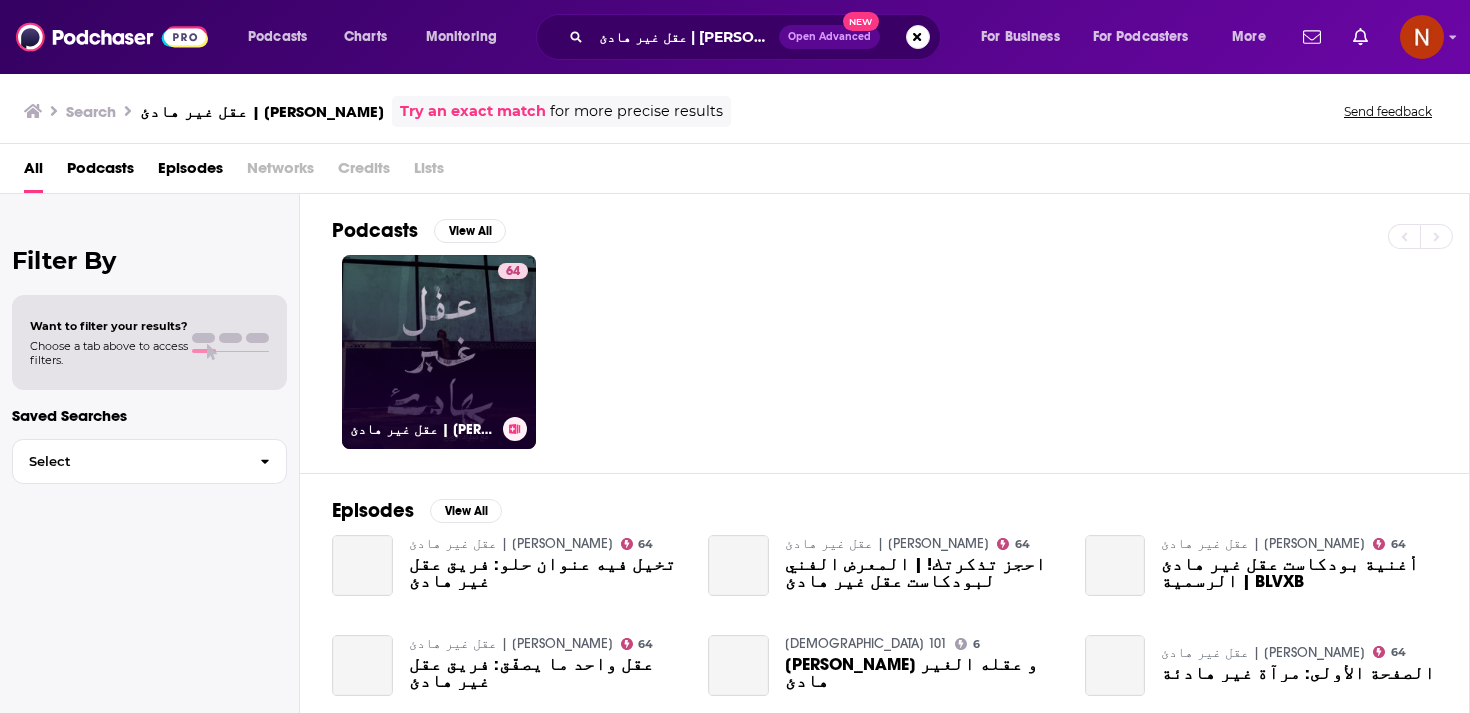 click on "64 عقل غير هادئ | مبارك الزوبع" at bounding box center [439, 352] 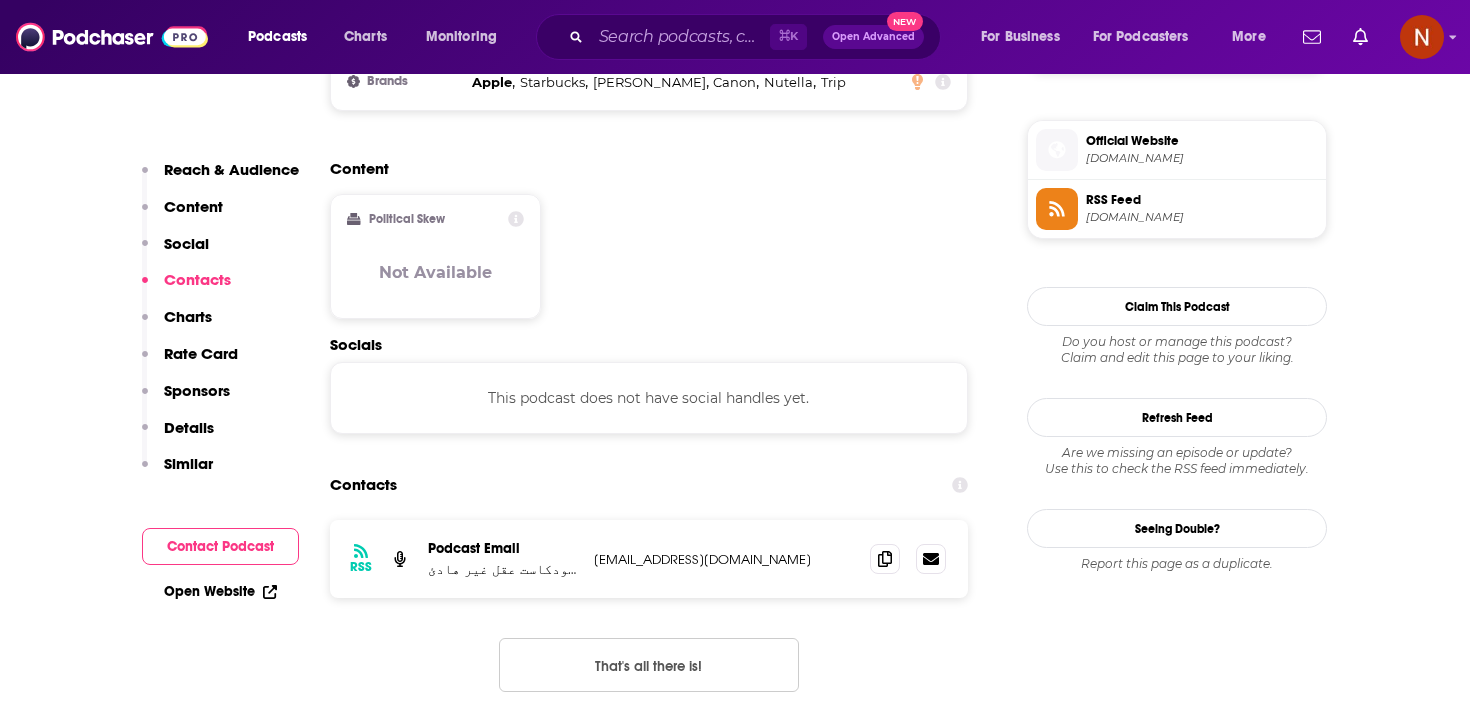 scroll, scrollTop: 1648, scrollLeft: 0, axis: vertical 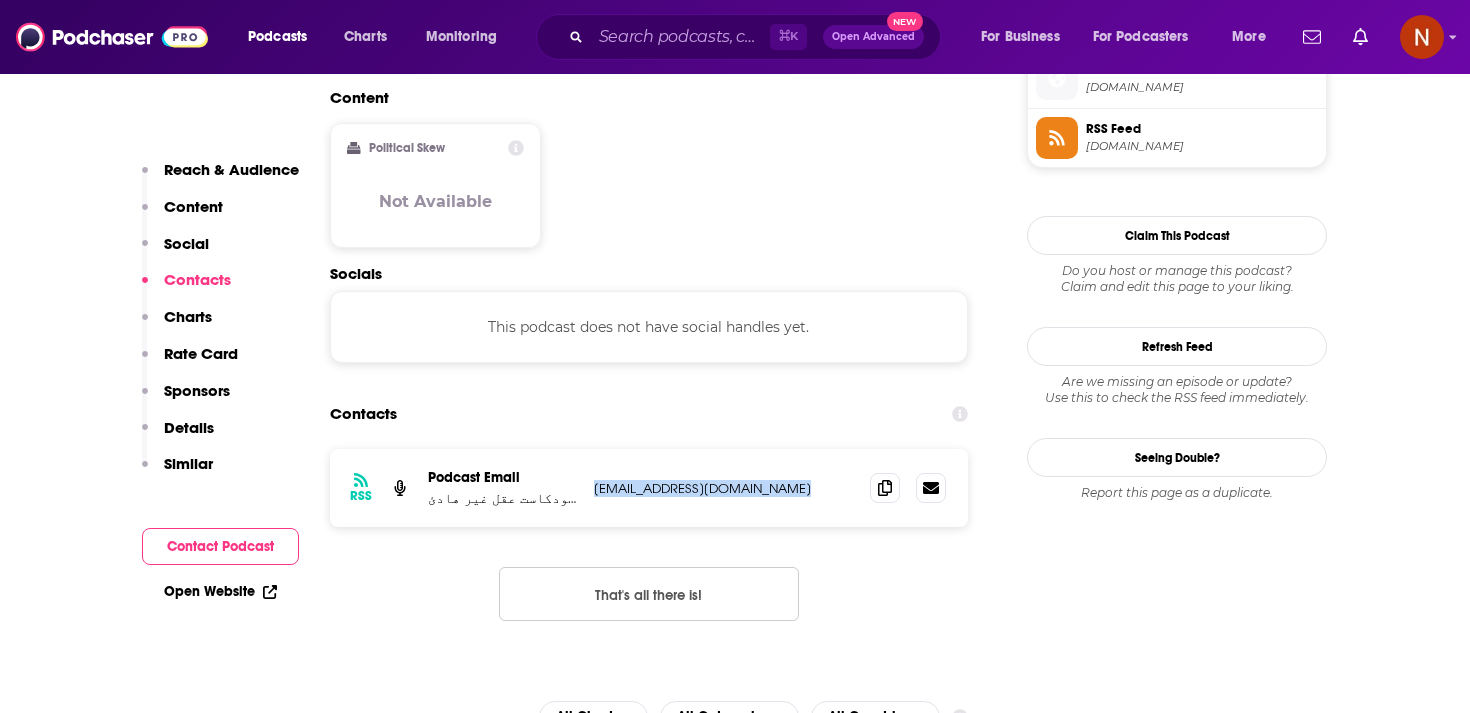 drag, startPoint x: 591, startPoint y: 445, endPoint x: 929, endPoint y: 428, distance: 338.42725 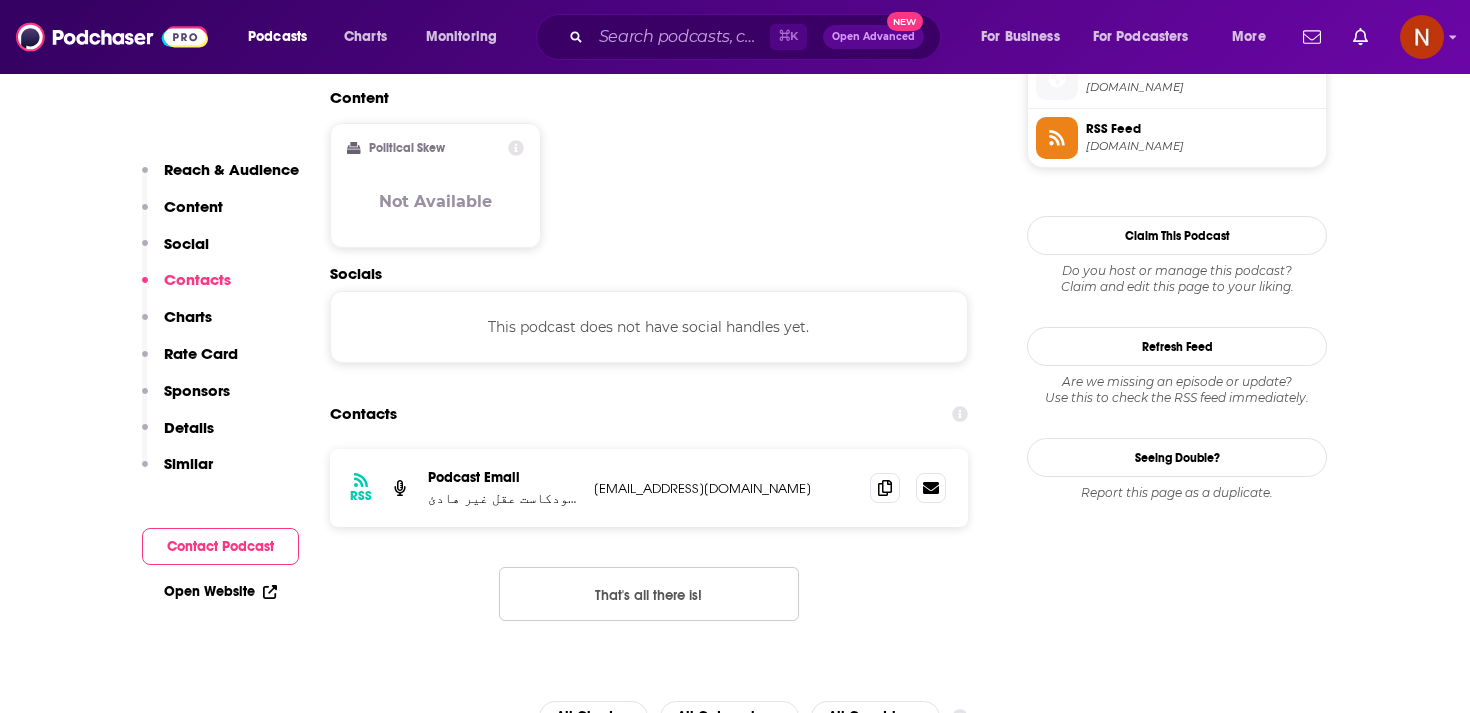 click on "RSS   Podcast Email بودكاست عقل غير هادئ | مبارك الزوبع mubarak@aqlpodcast.com mubarak@aqlpodcast.com" at bounding box center (649, 488) 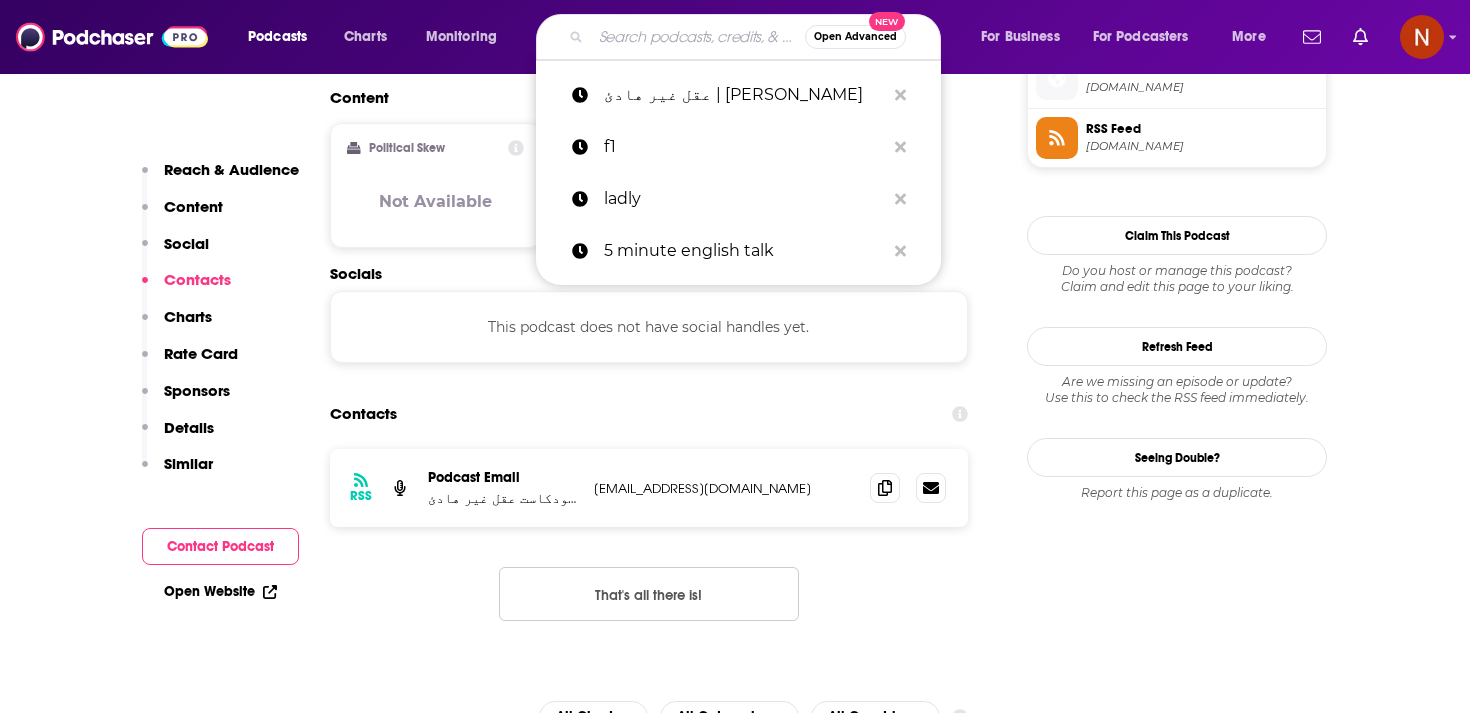 click at bounding box center (698, 37) 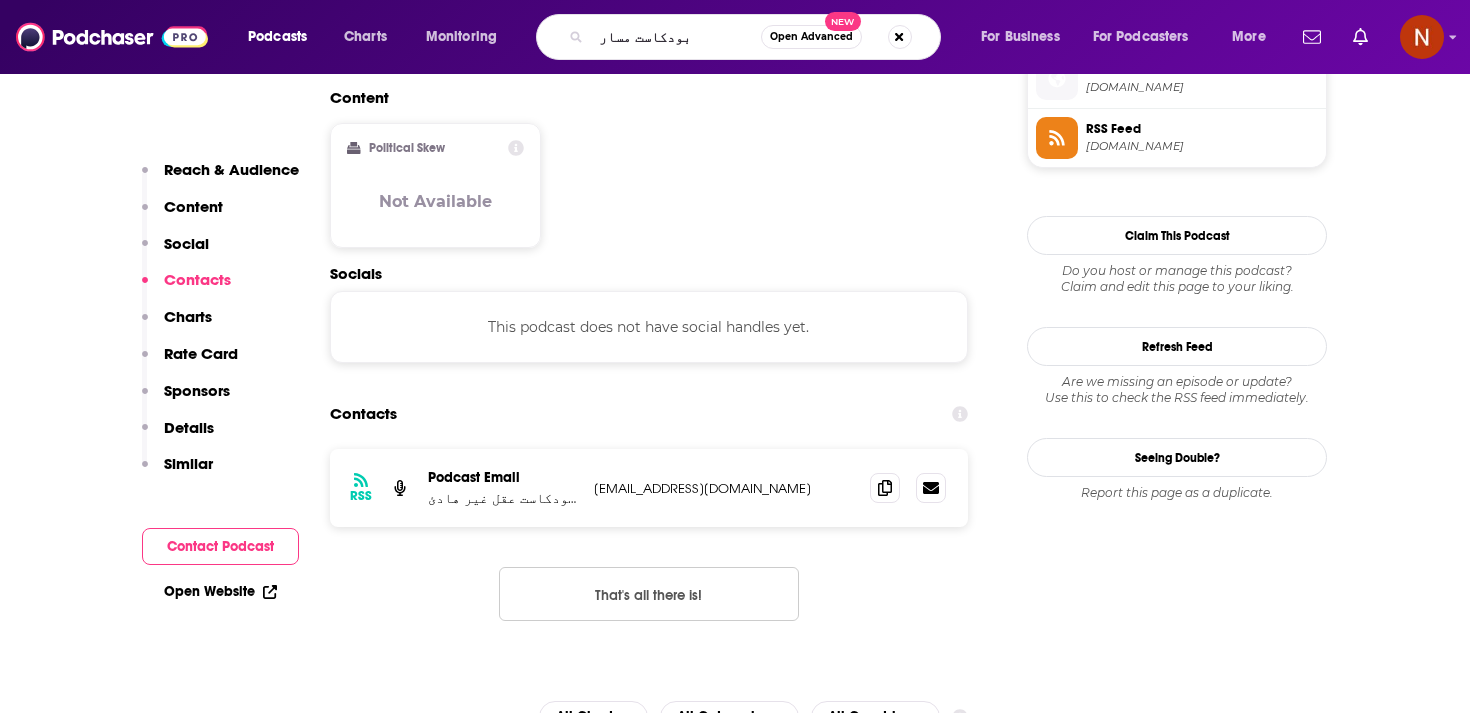 scroll, scrollTop: 0, scrollLeft: 0, axis: both 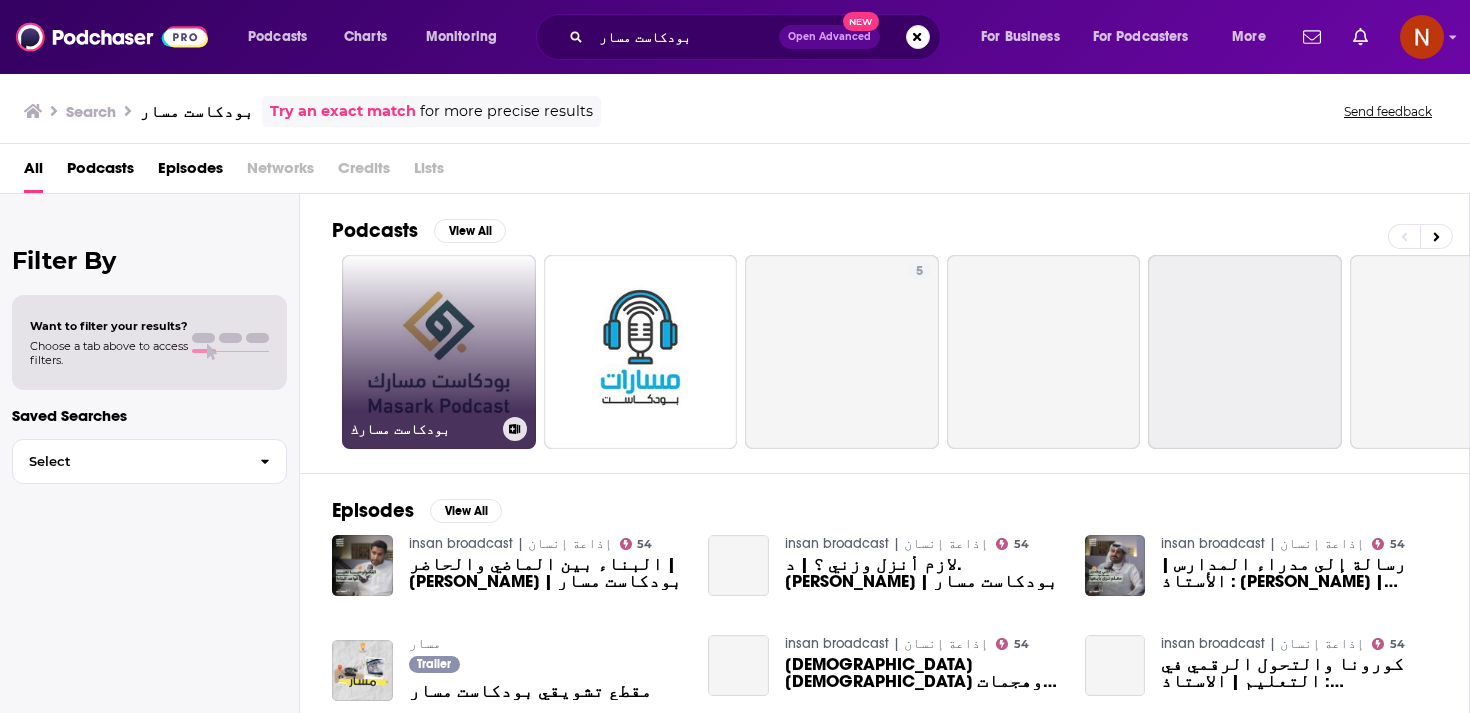 click on "بودكاست مسارك" at bounding box center (439, 352) 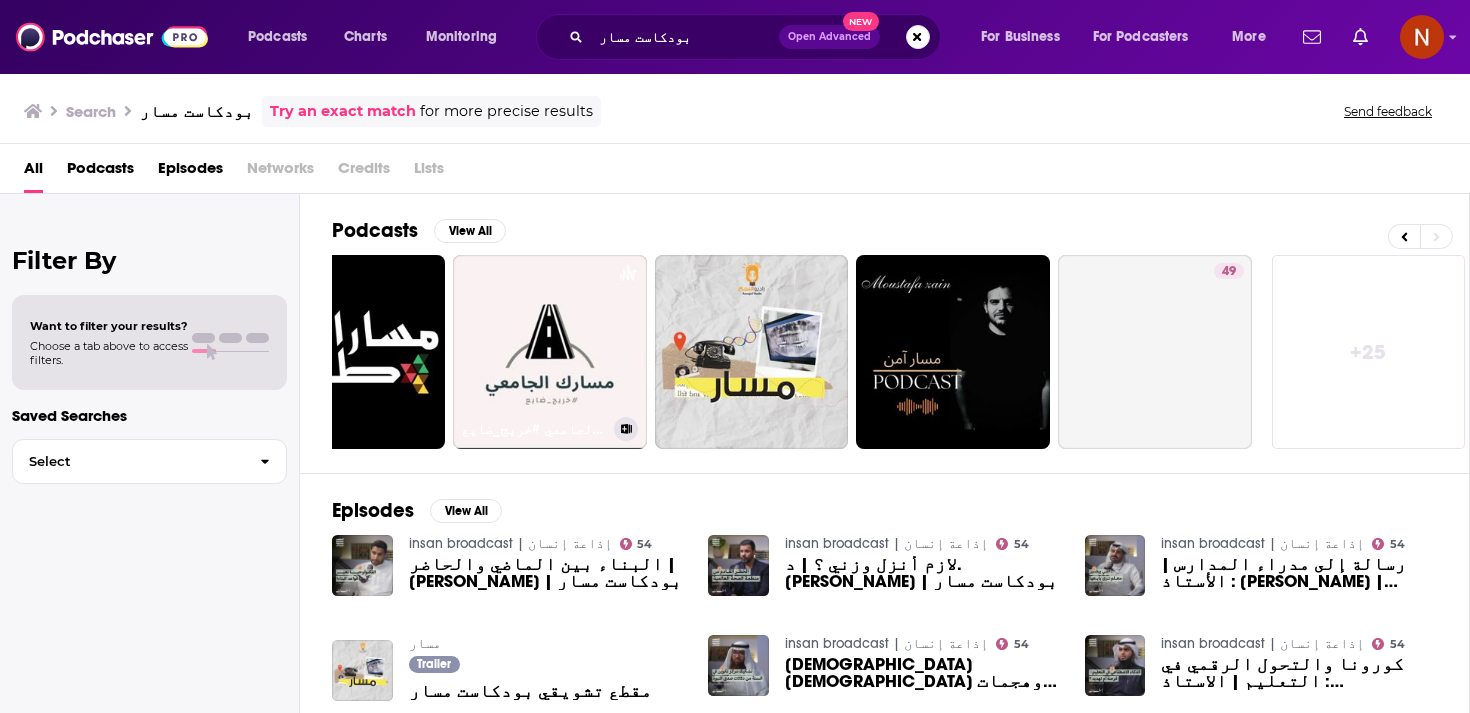 scroll, scrollTop: 0, scrollLeft: 699, axis: horizontal 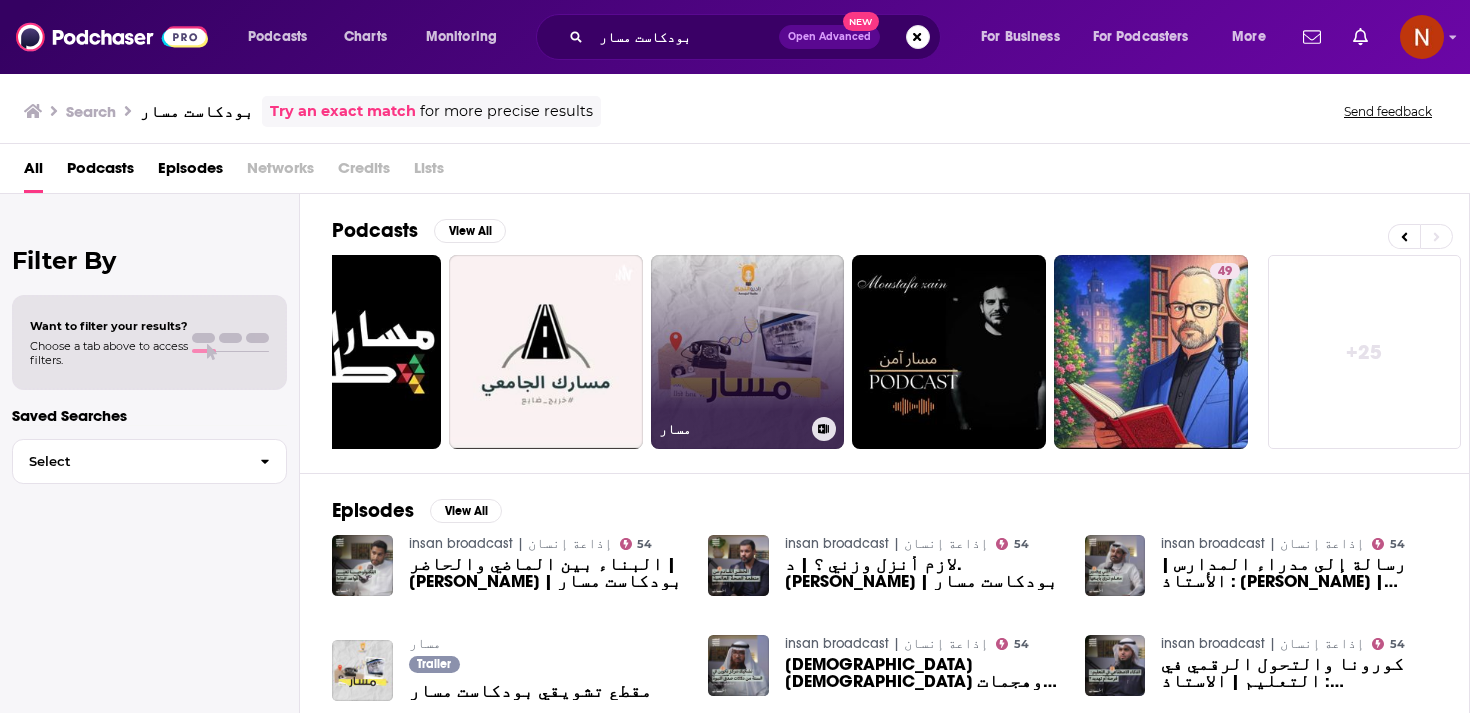 click on "مسار" at bounding box center (748, 352) 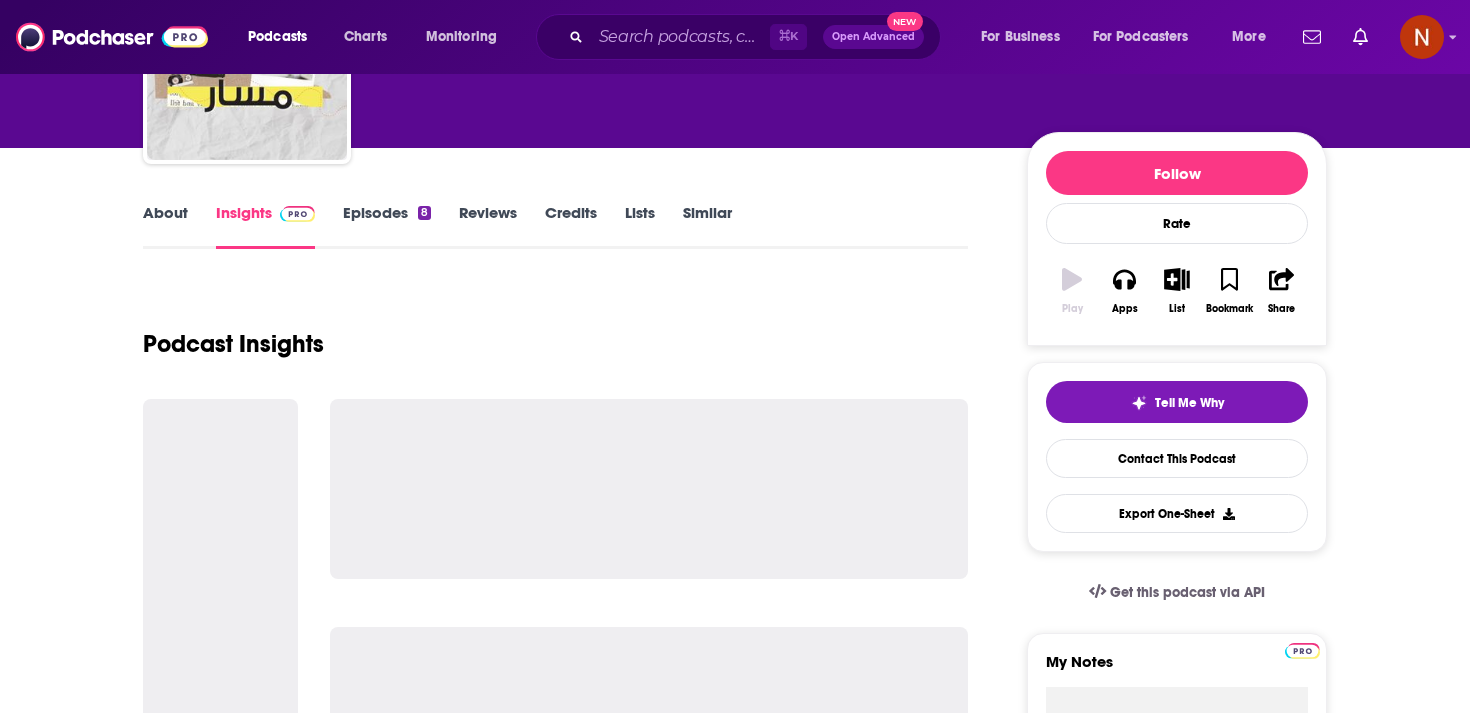 scroll, scrollTop: 227, scrollLeft: 0, axis: vertical 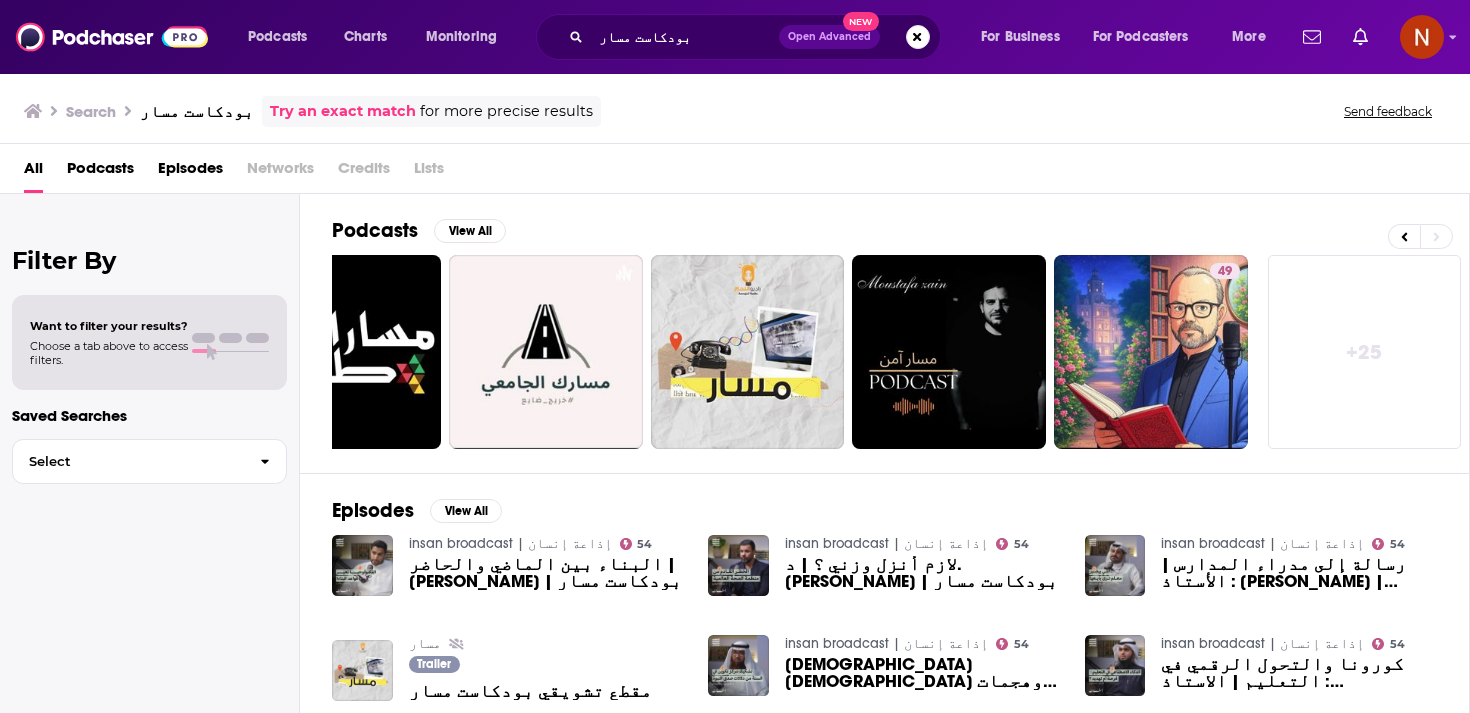 click on "البناء بين الماضي والحاضر | عبدالله وليد الحمد | بودكاست مسار" at bounding box center [547, 573] 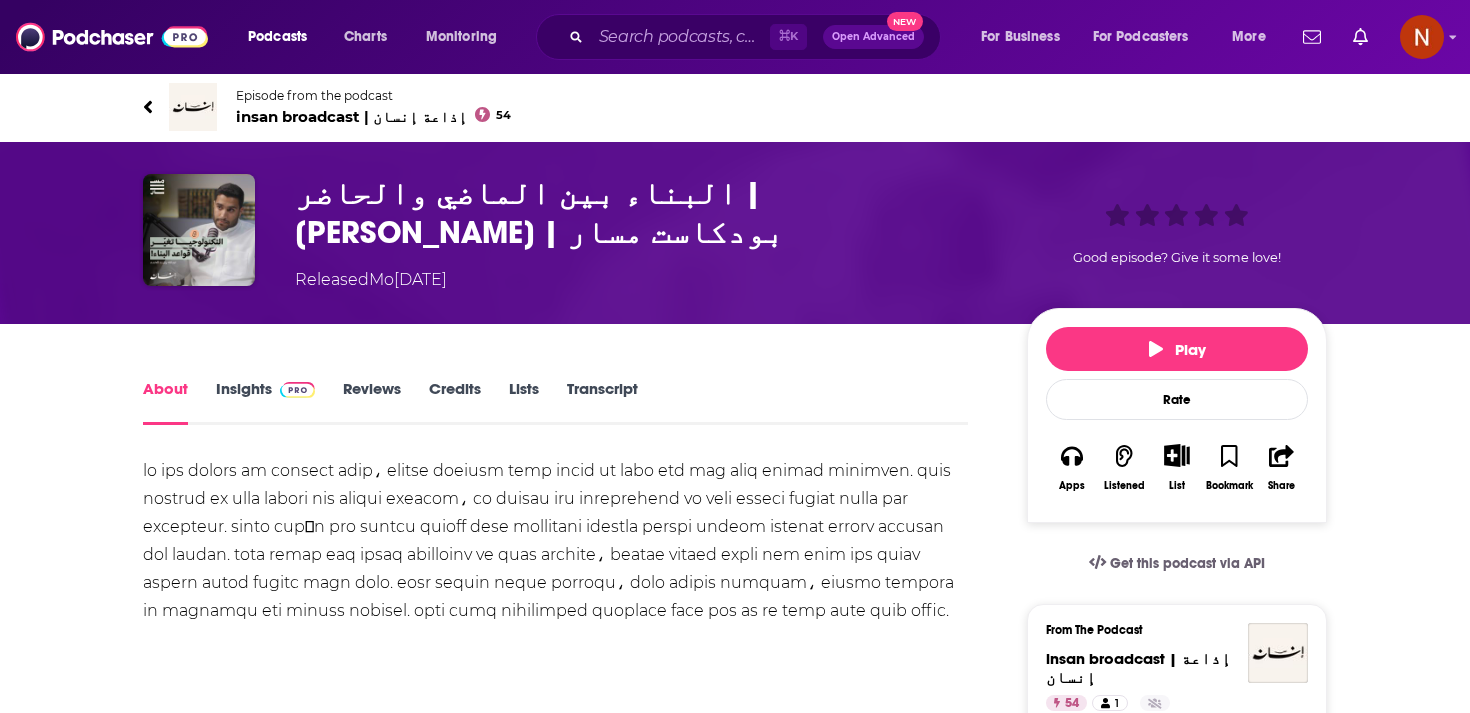 click on "البناء بين الماضي والحاضر | عبدالله وليد الحمد | بودكاست مسار" at bounding box center (645, 213) 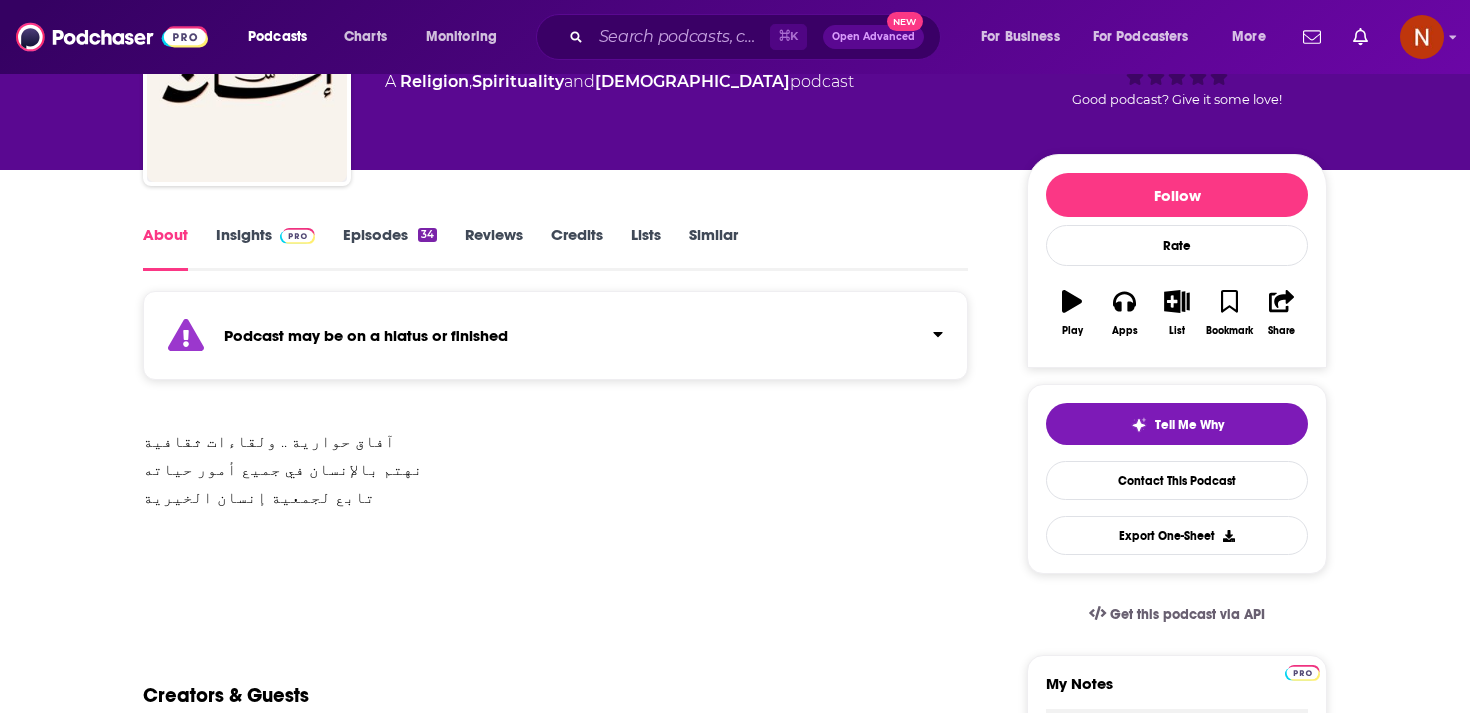 scroll, scrollTop: 159, scrollLeft: 0, axis: vertical 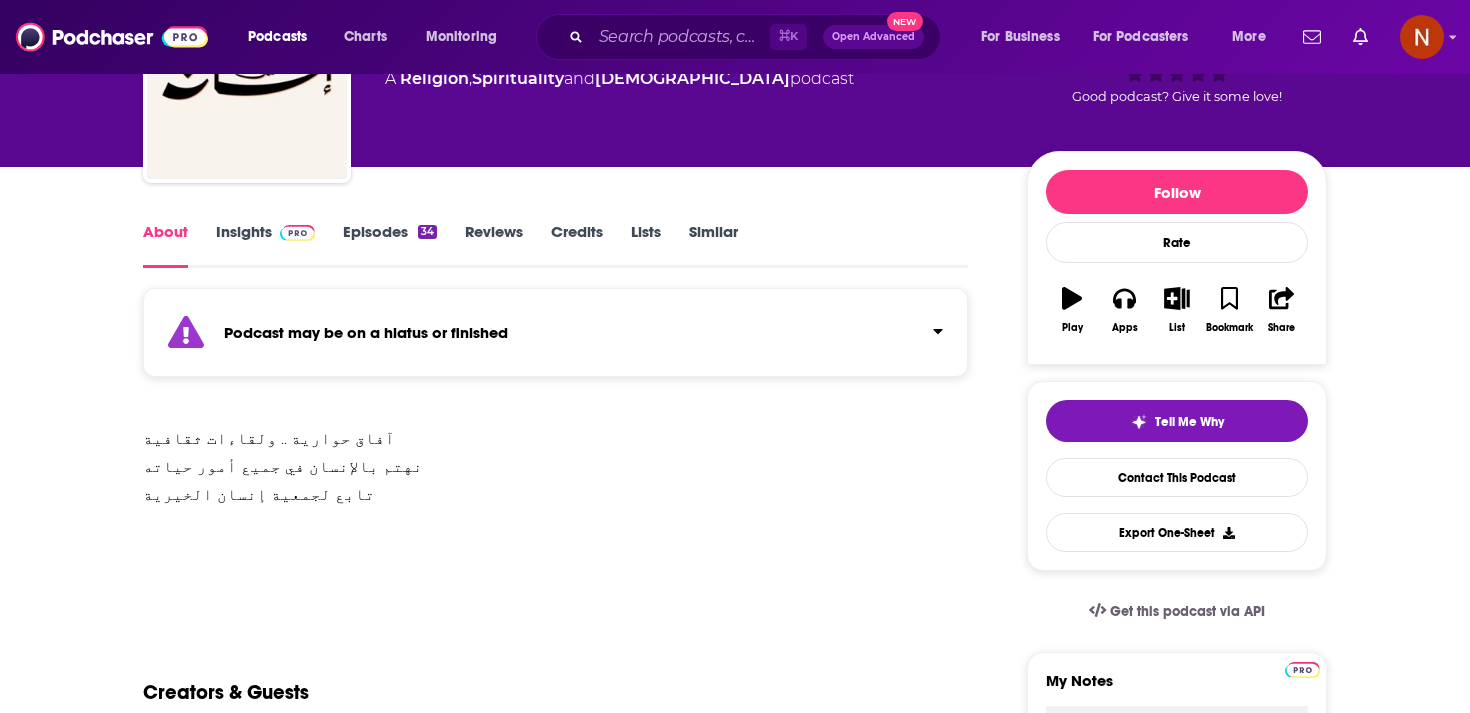 click on "Episodes 34" at bounding box center [390, 245] 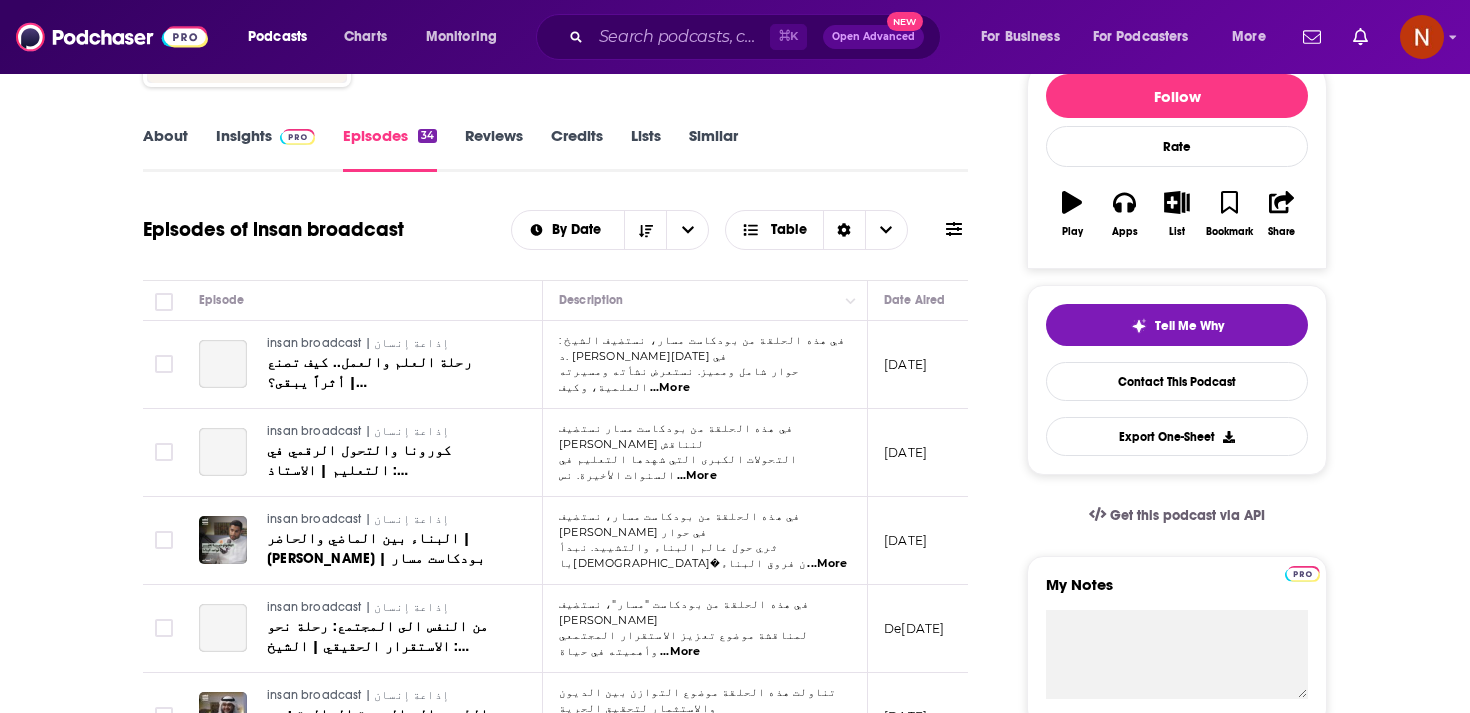 scroll, scrollTop: 256, scrollLeft: 0, axis: vertical 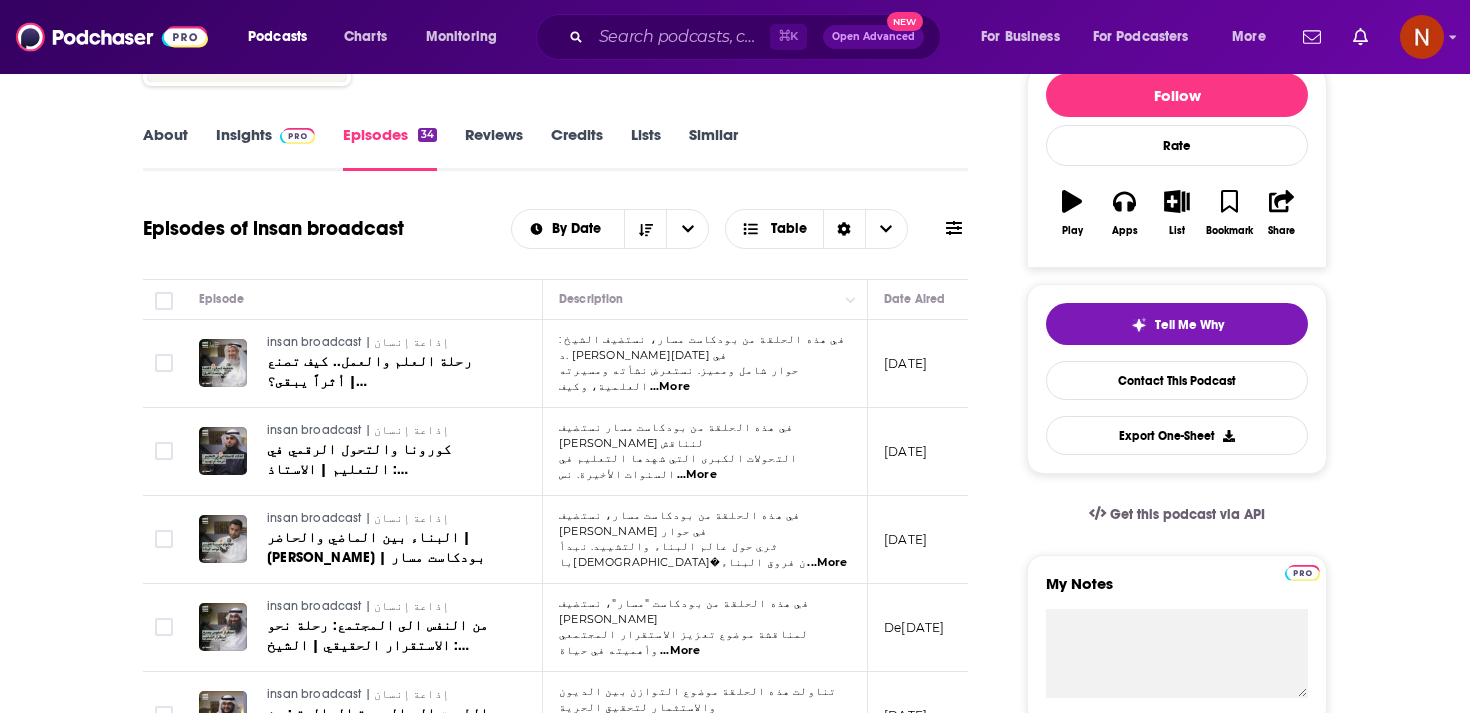click at bounding box center (293, 134) 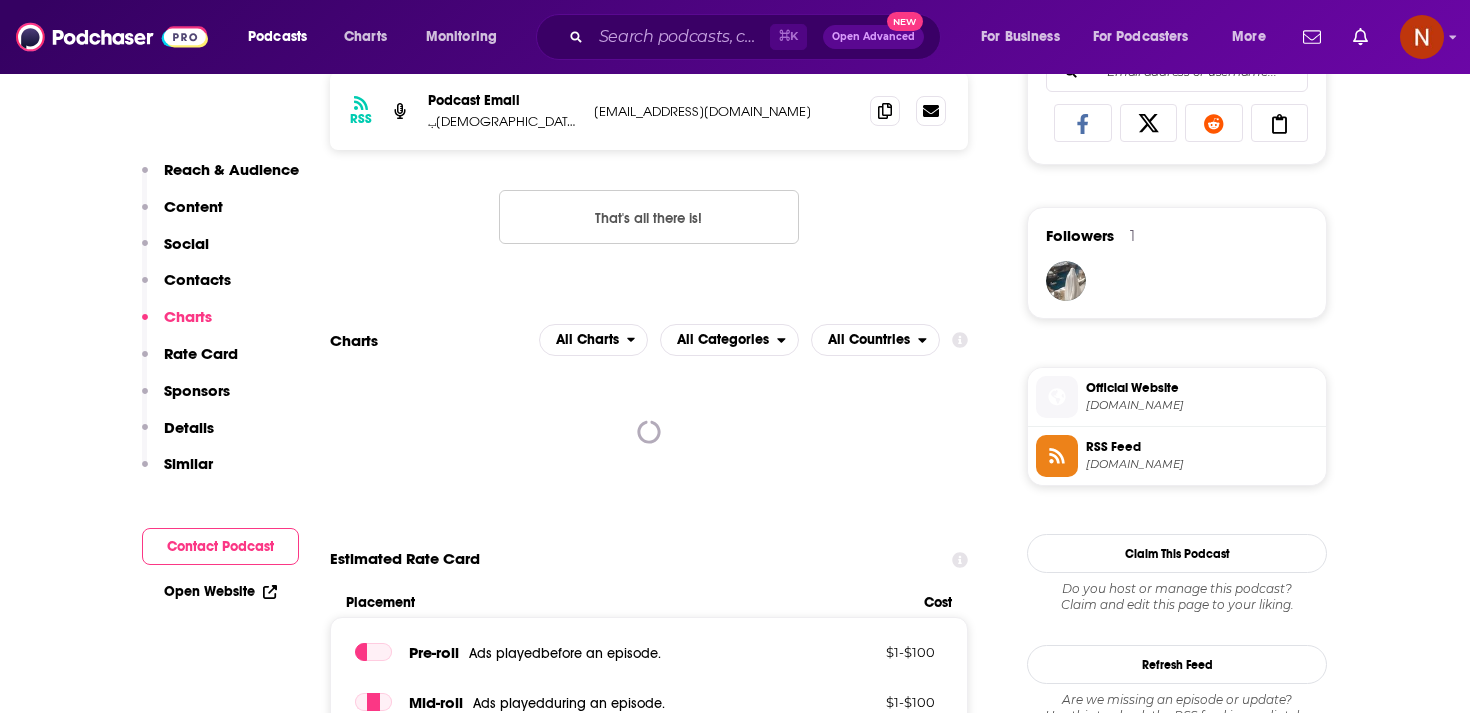 scroll, scrollTop: 1240, scrollLeft: 0, axis: vertical 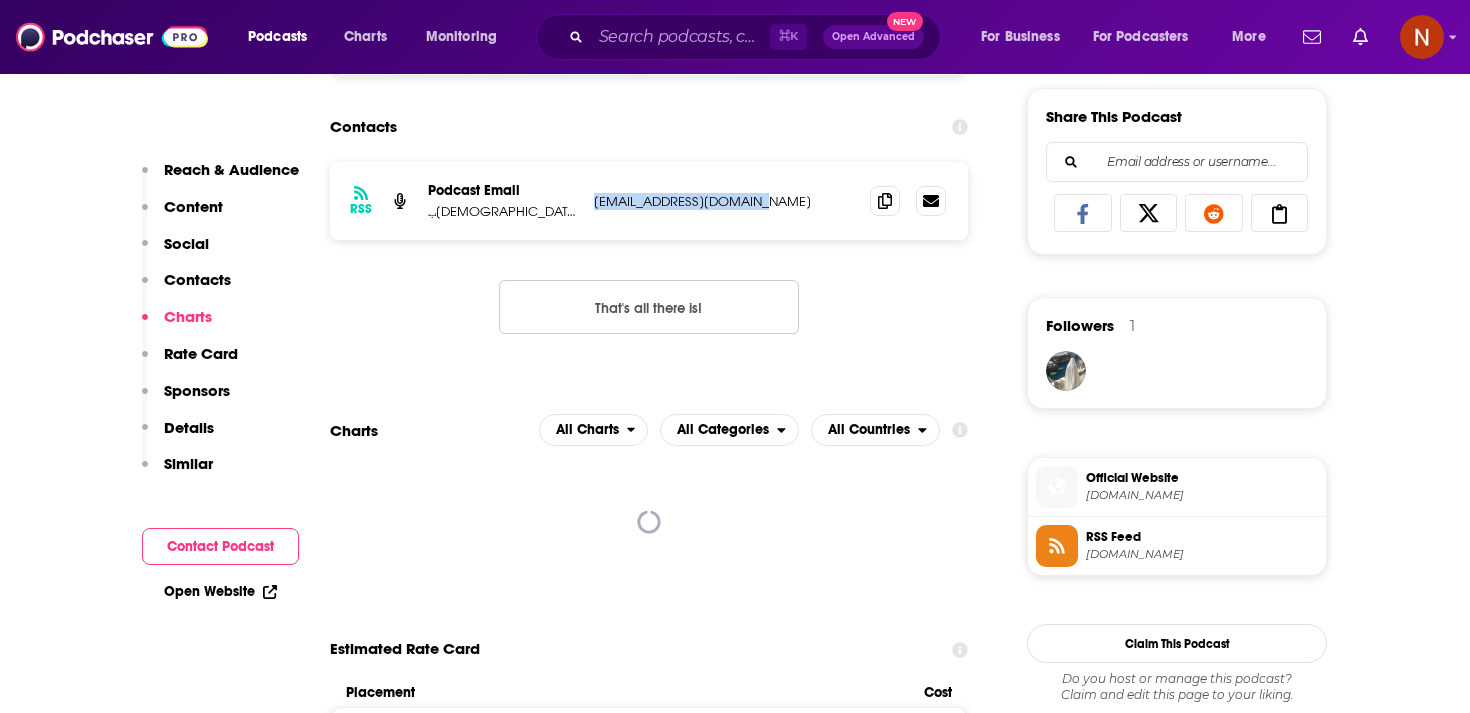 drag, startPoint x: 590, startPoint y: 202, endPoint x: 790, endPoint y: 200, distance: 200.01 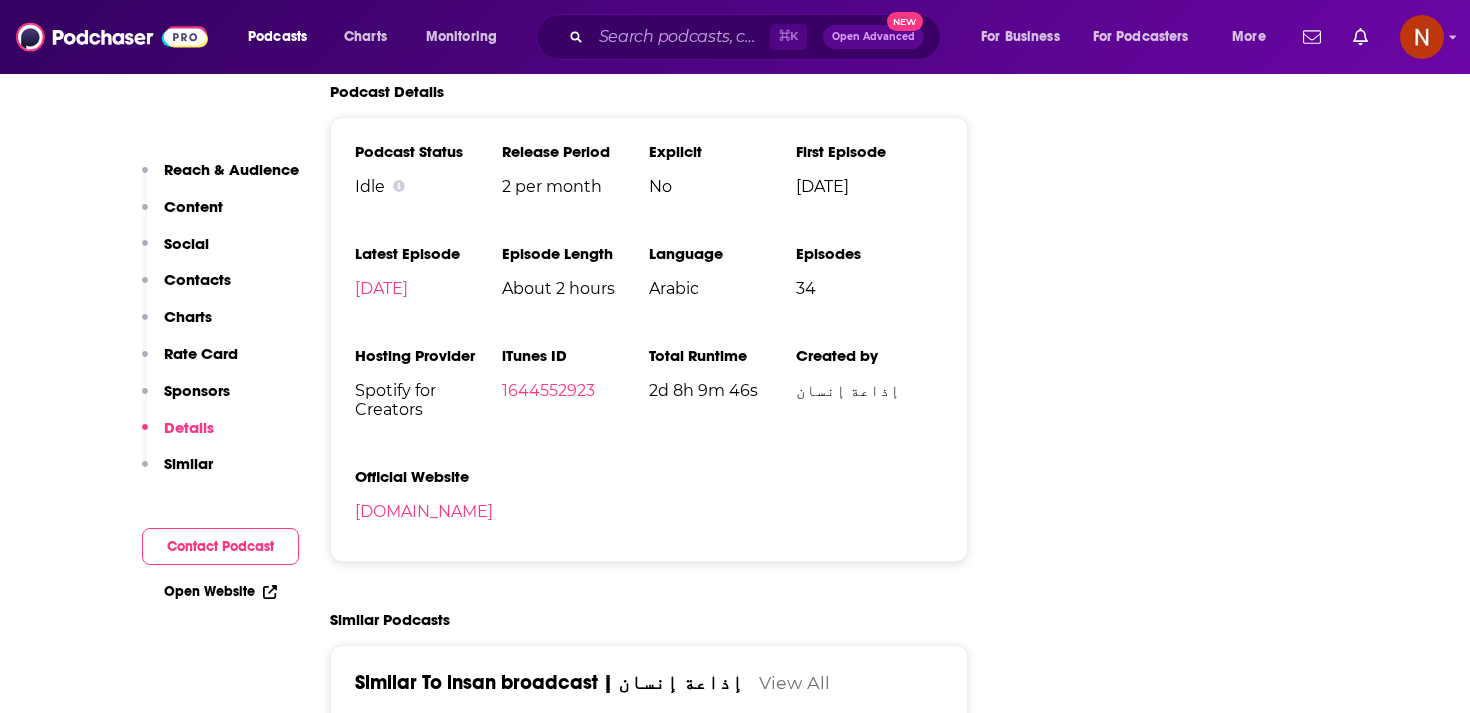 scroll, scrollTop: 2236, scrollLeft: 0, axis: vertical 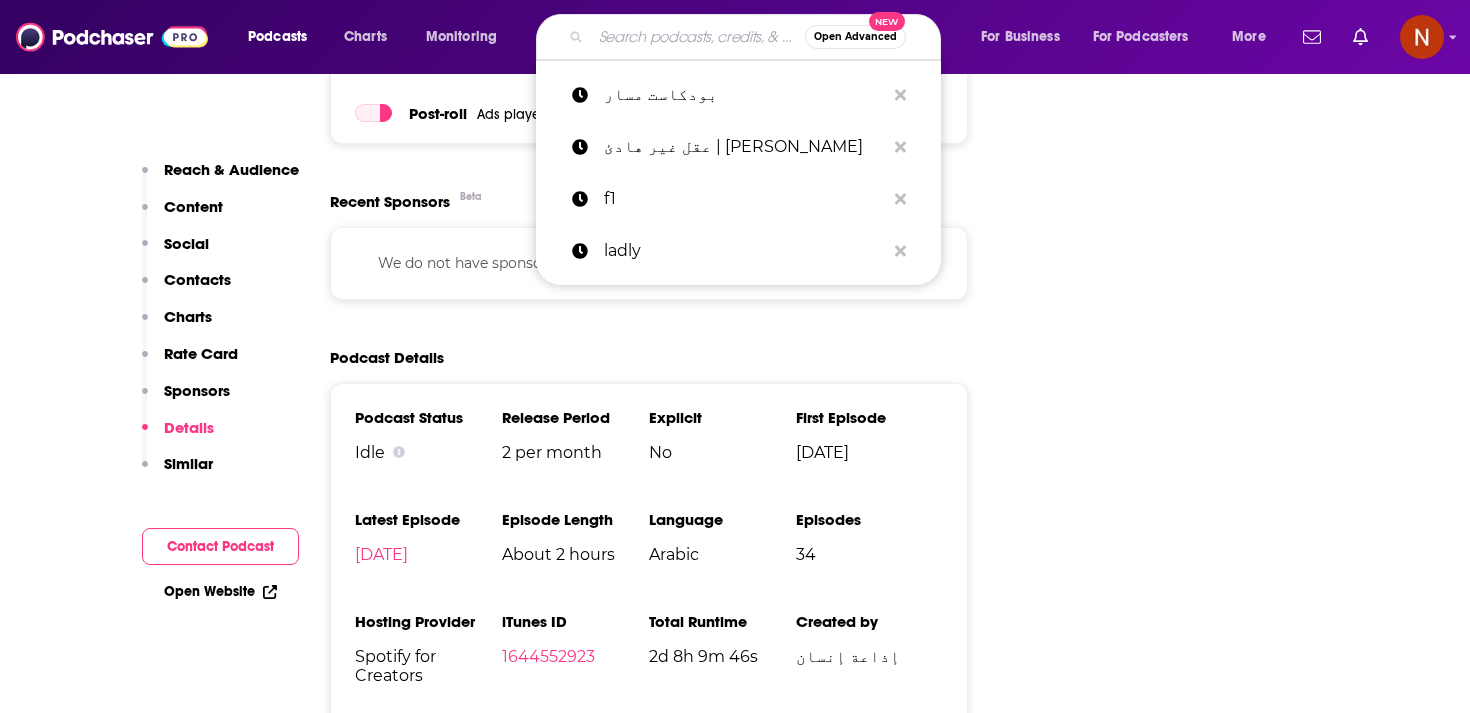 click at bounding box center (698, 37) 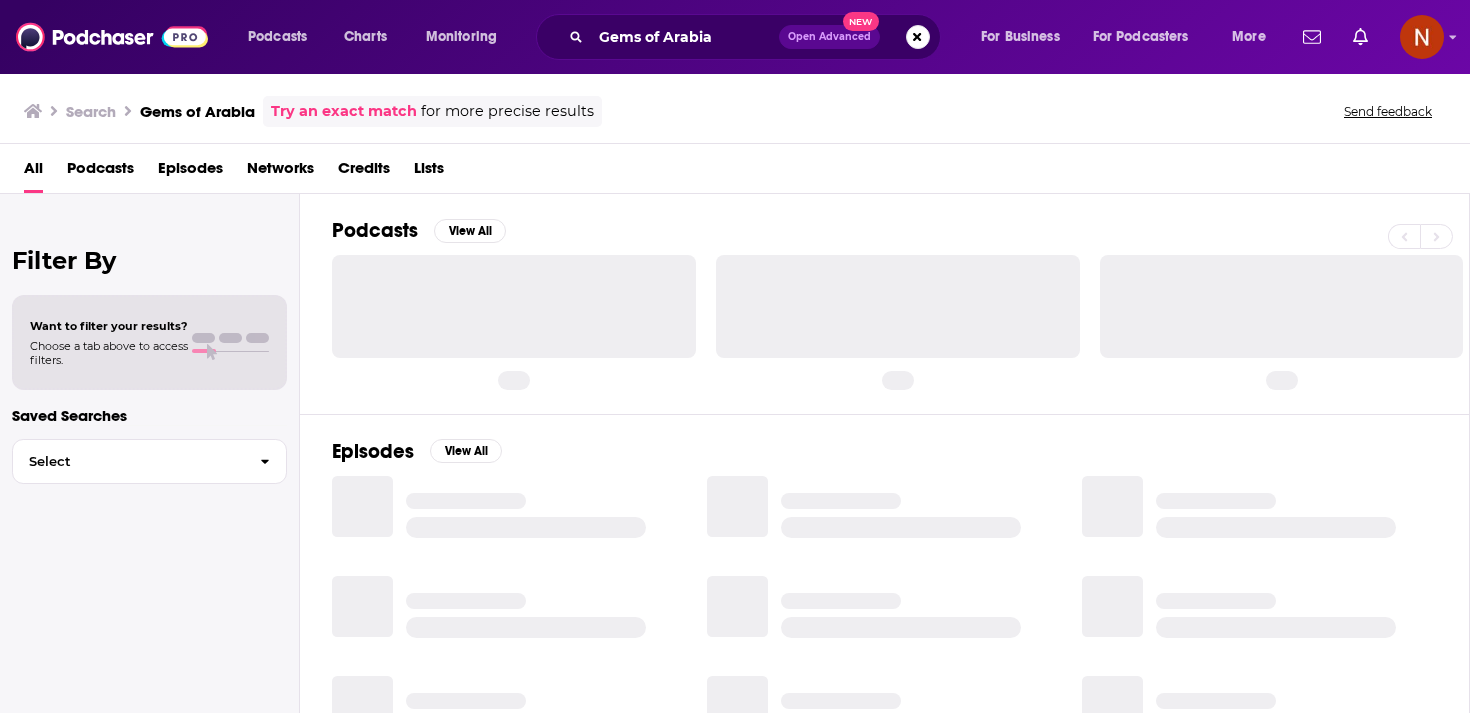 scroll, scrollTop: 0, scrollLeft: 0, axis: both 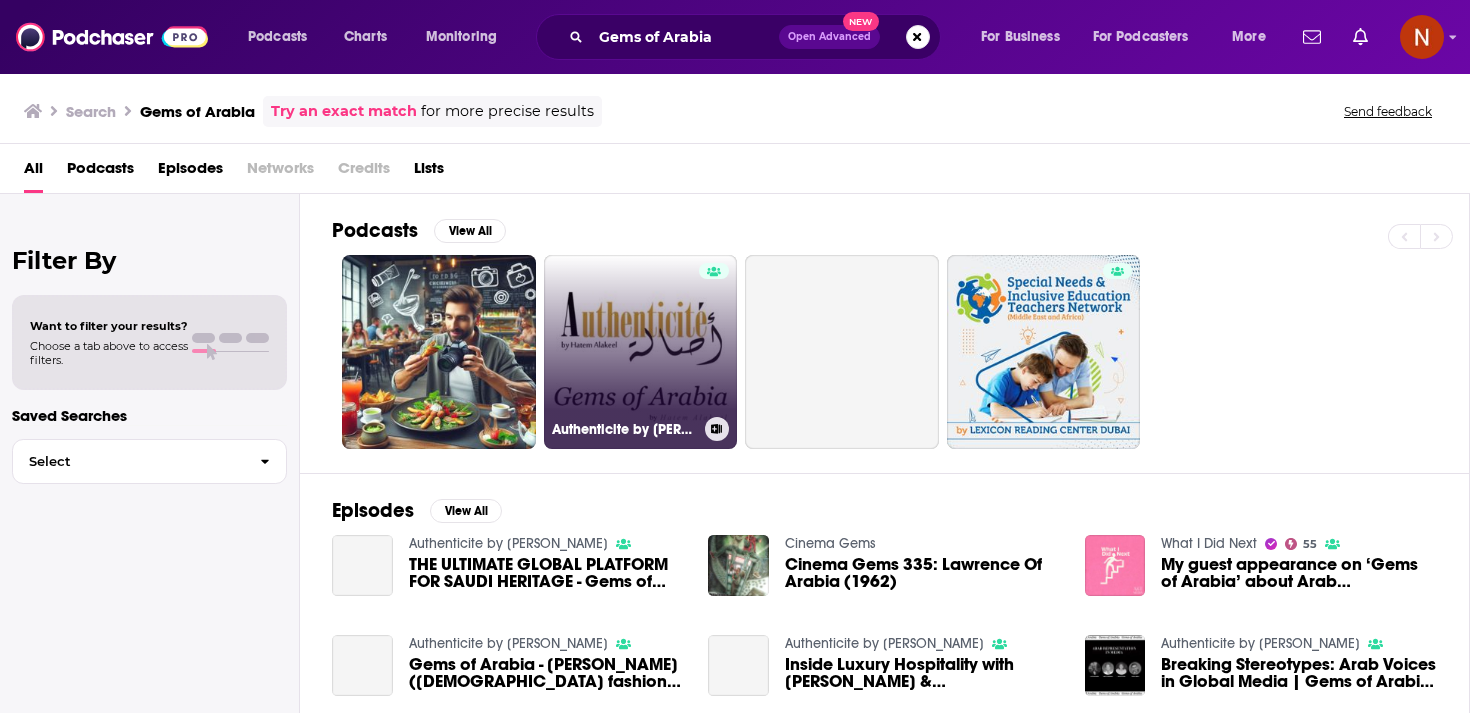 click on "Authenticite by Hatem Alakeel" at bounding box center [641, 352] 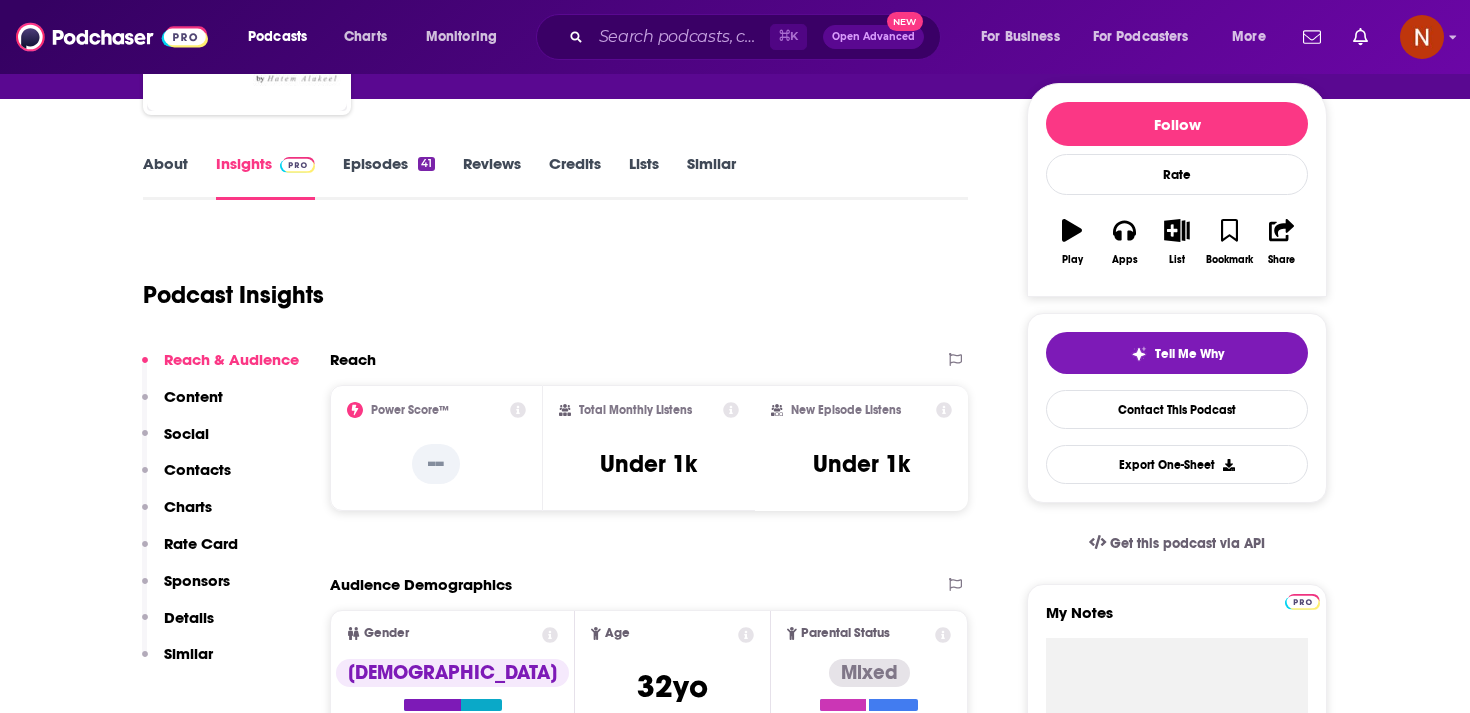 scroll, scrollTop: 230, scrollLeft: 0, axis: vertical 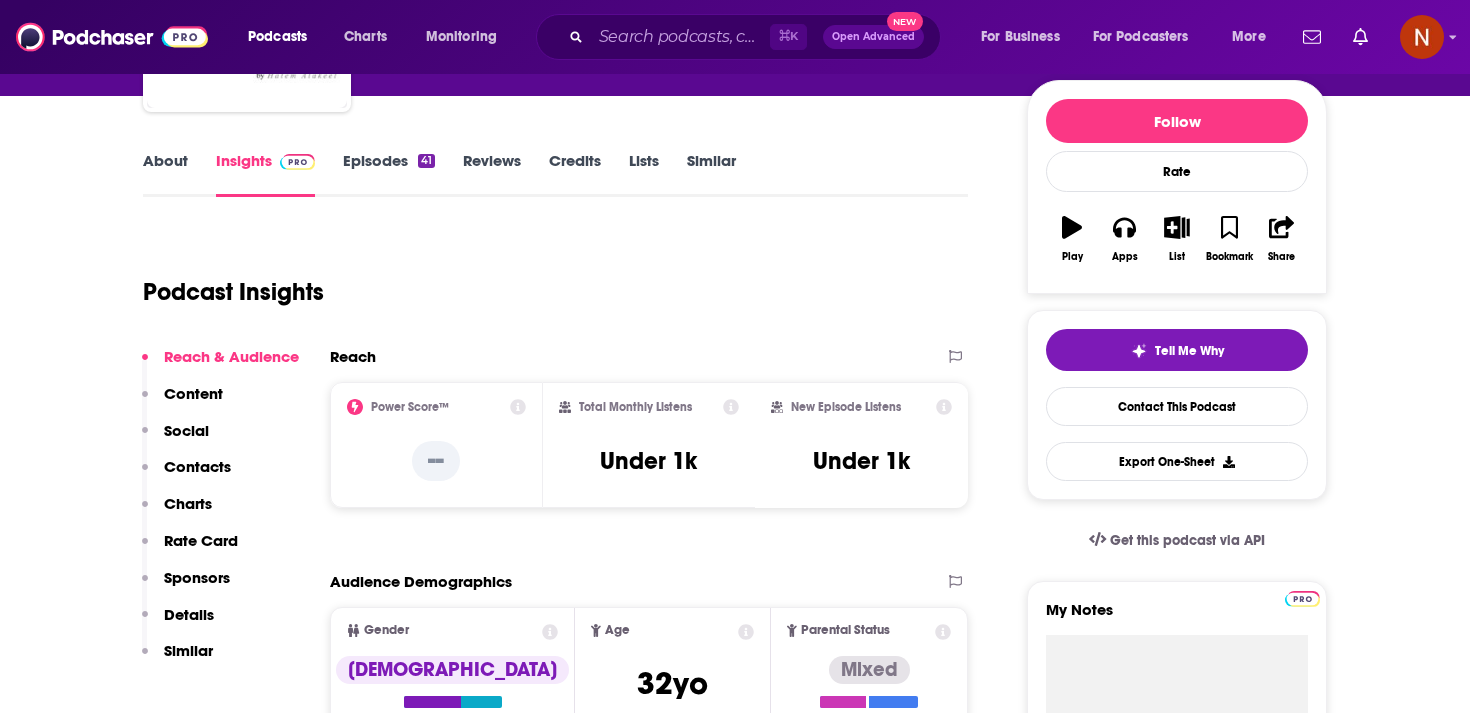 click on "Episodes 41" at bounding box center (389, 174) 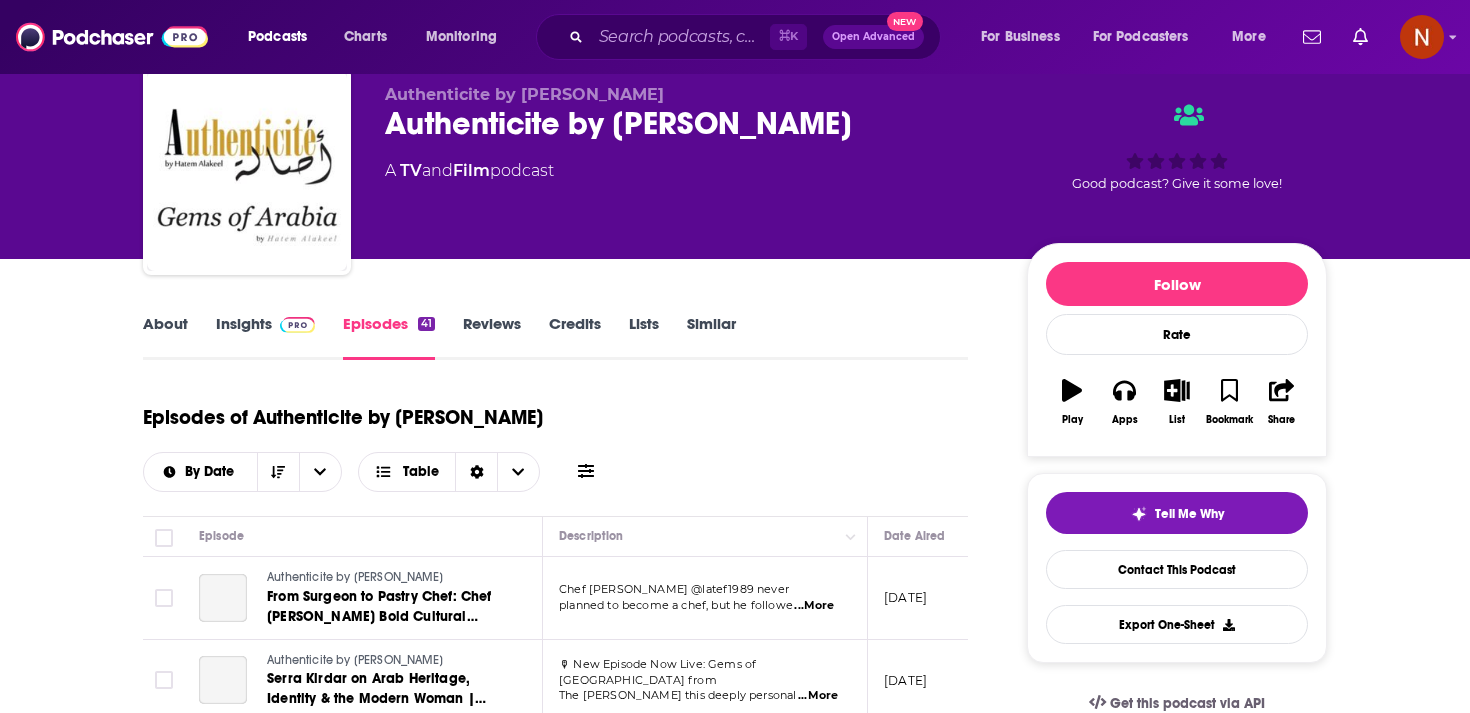 scroll, scrollTop: 77, scrollLeft: 0, axis: vertical 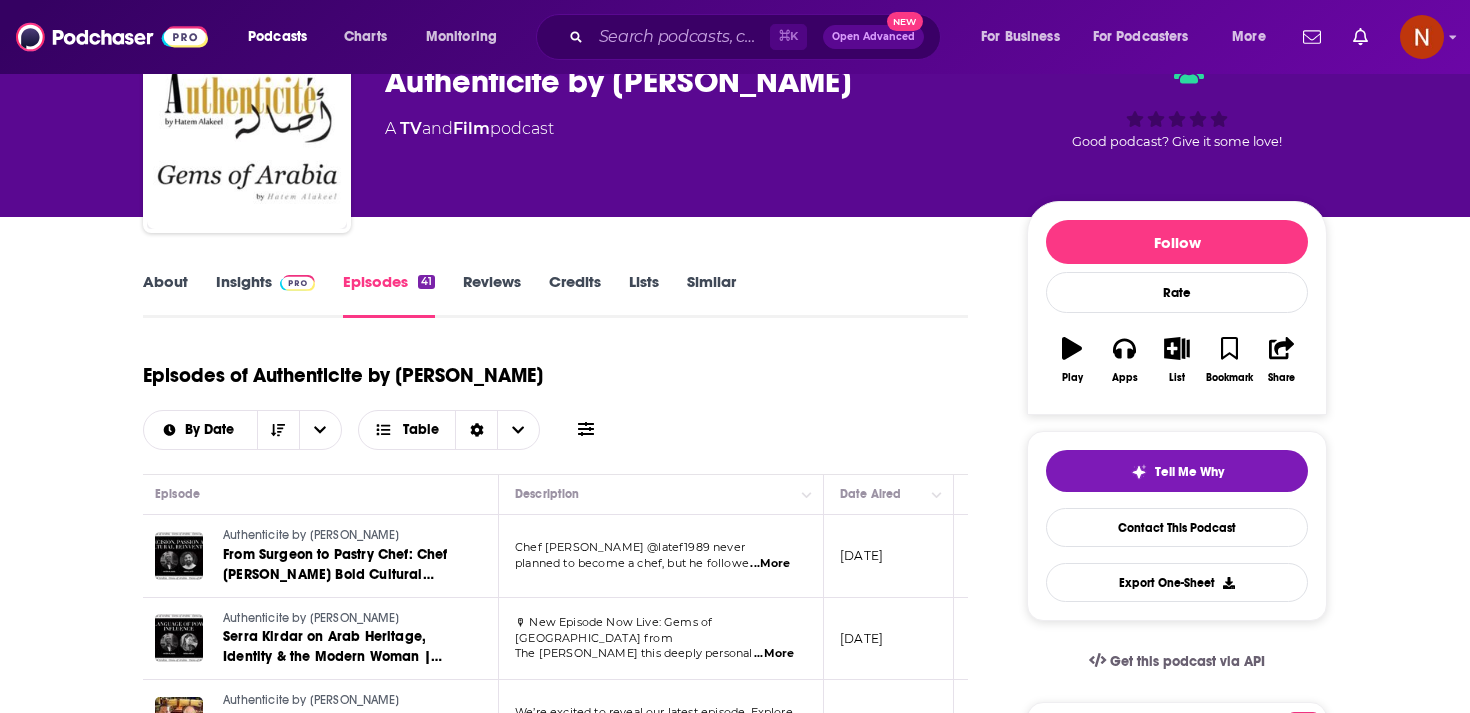 click on "Insights" at bounding box center (265, 295) 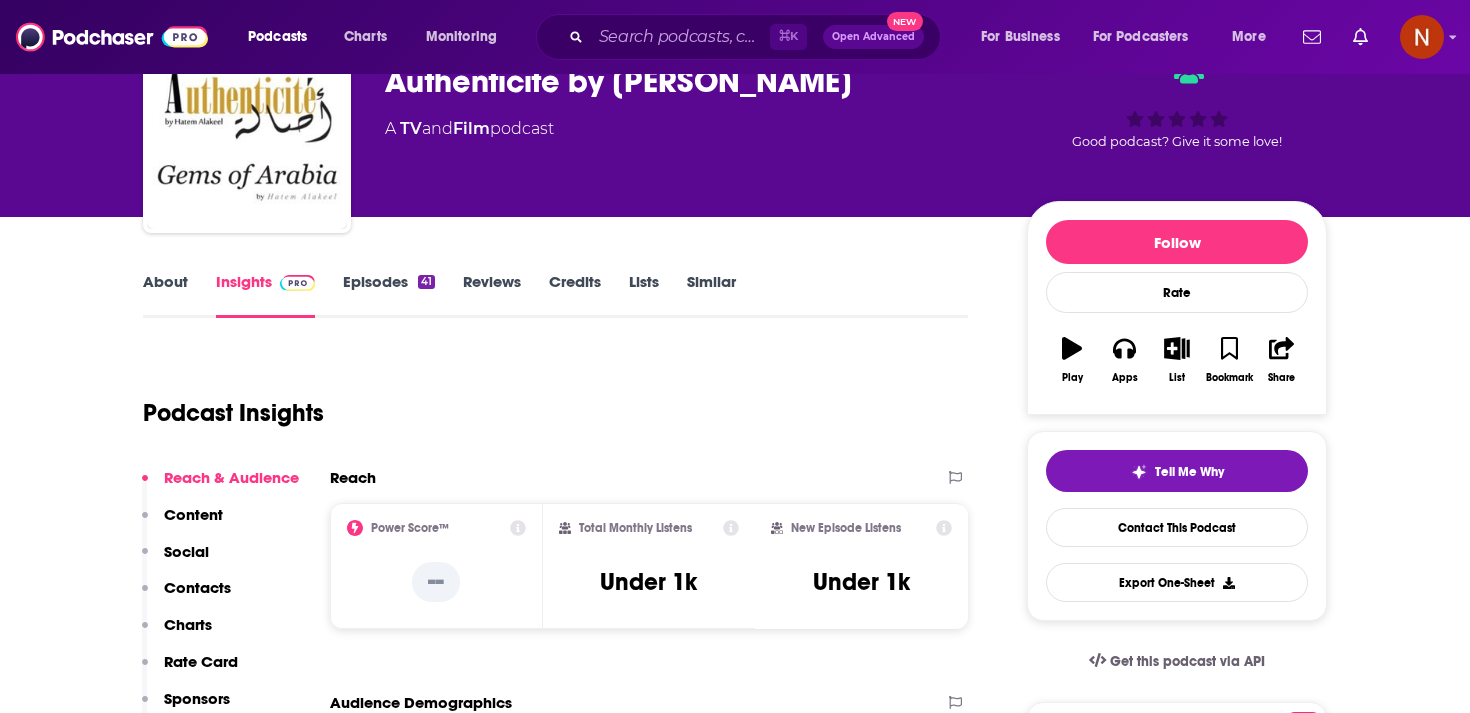 scroll, scrollTop: 0, scrollLeft: 0, axis: both 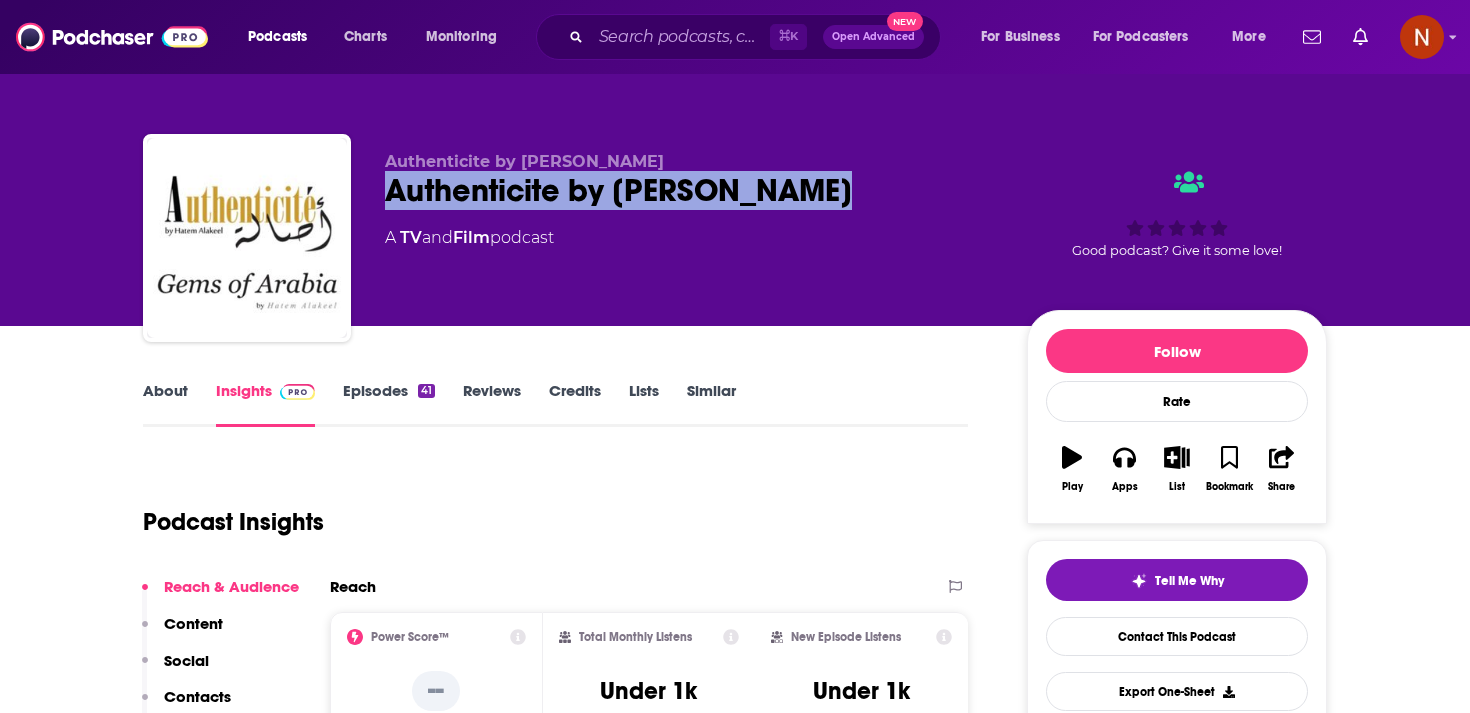 drag, startPoint x: 377, startPoint y: 185, endPoint x: 994, endPoint y: 185, distance: 617 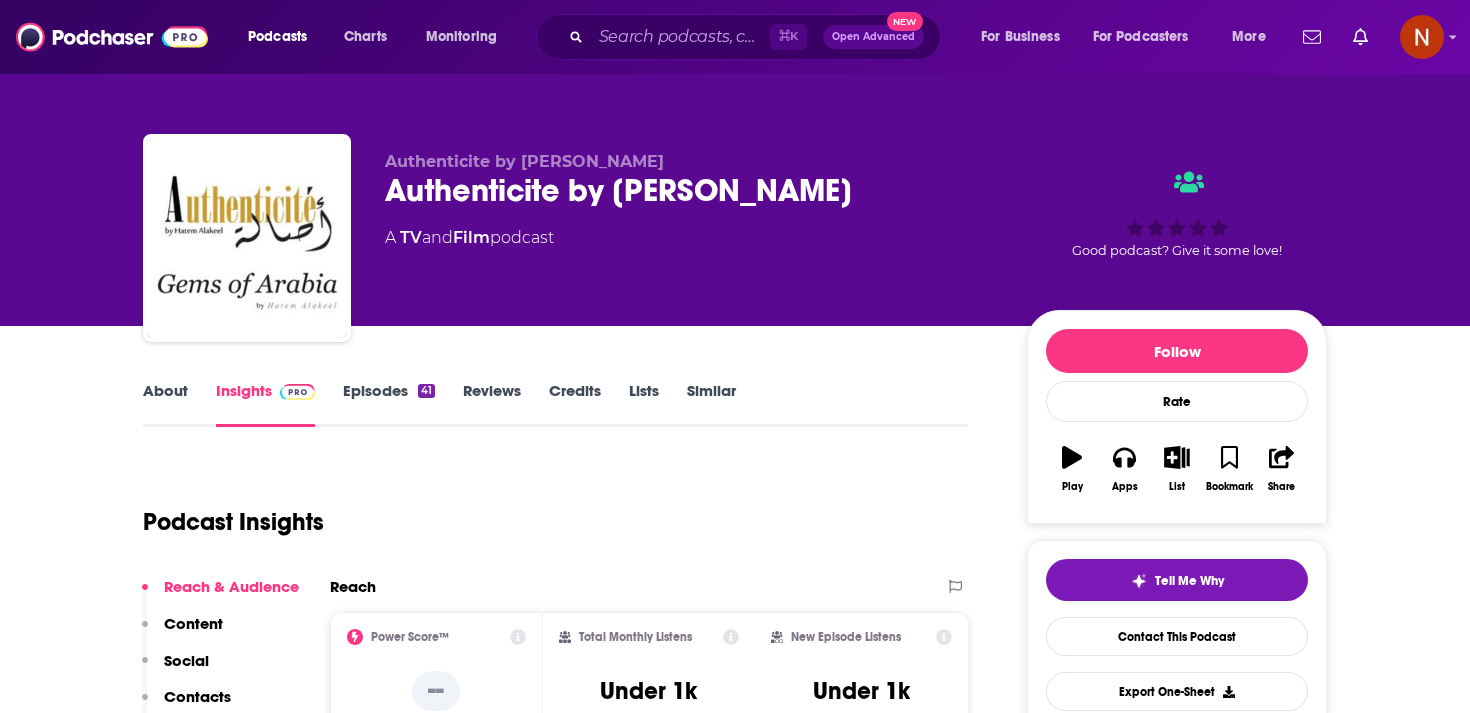click on "Authenticite by Hatem Alakeel   Authenticite by Hatem Alakeel A   TV  and  Film  podcast" at bounding box center (690, 232) 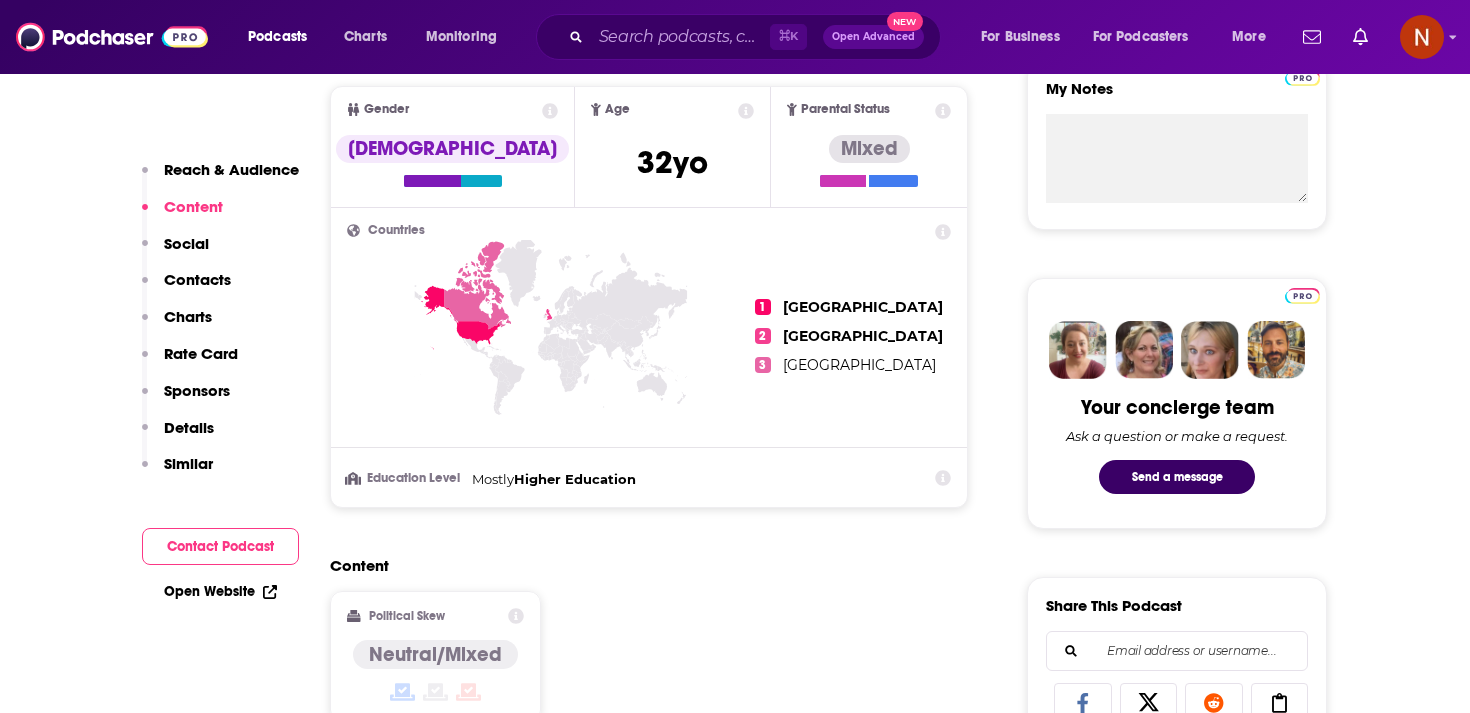 scroll, scrollTop: 1209, scrollLeft: 0, axis: vertical 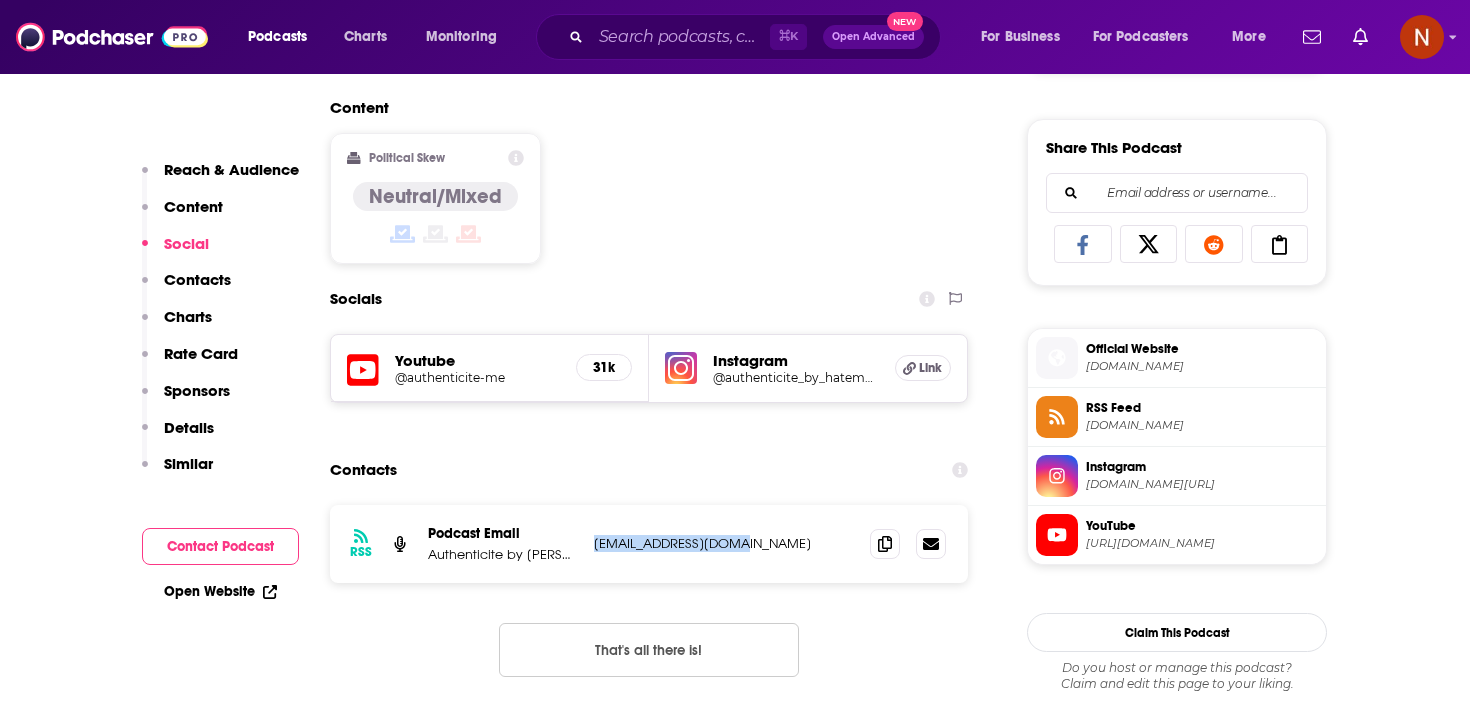 drag, startPoint x: 591, startPoint y: 549, endPoint x: 731, endPoint y: 539, distance: 140.35669 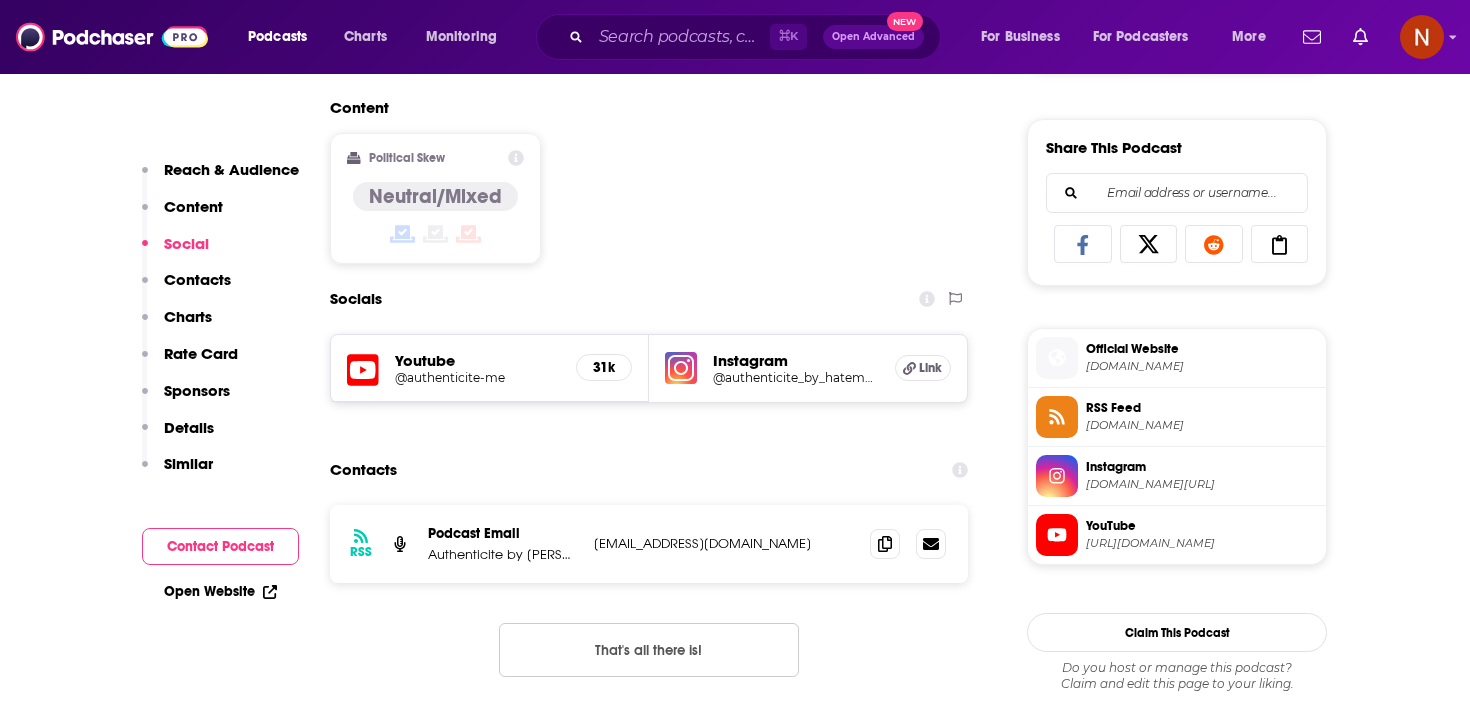 click on "Youtube" at bounding box center (477, 360) 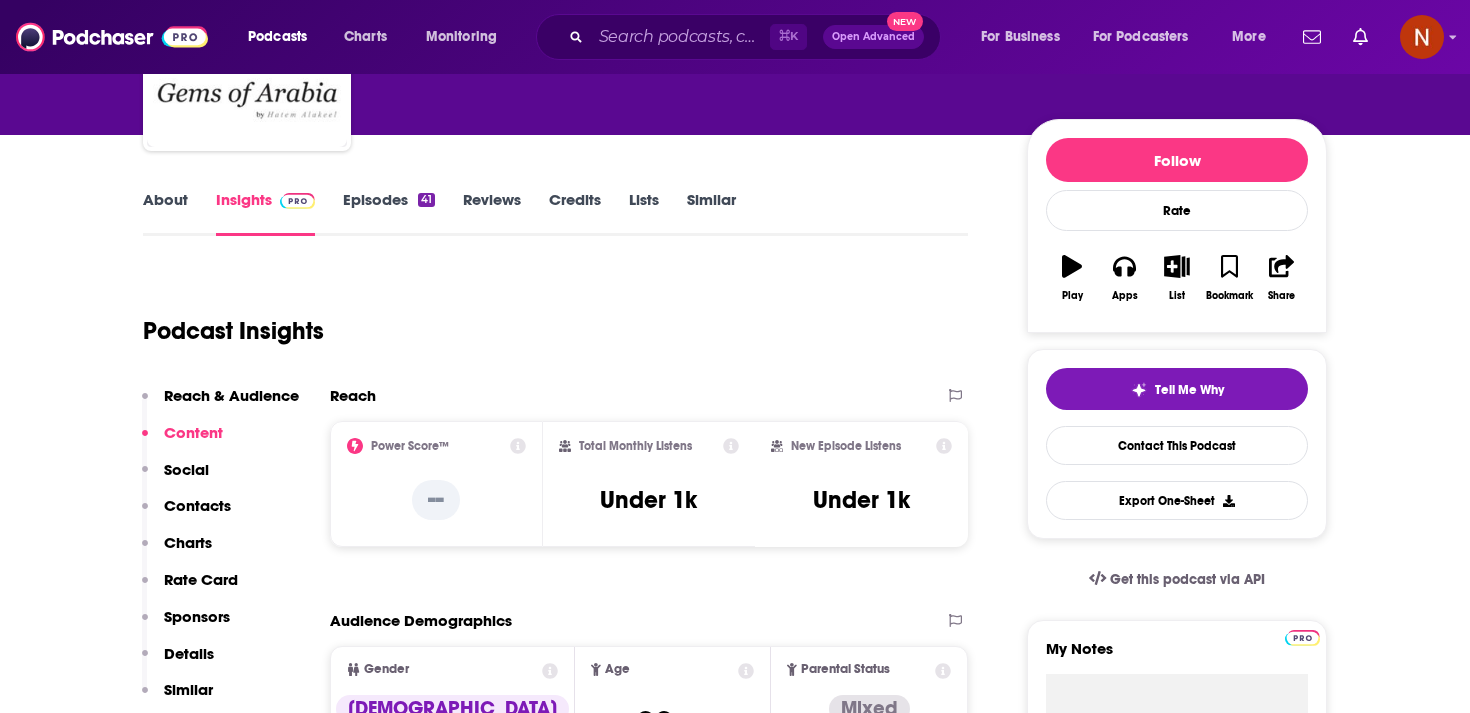 scroll, scrollTop: 0, scrollLeft: 0, axis: both 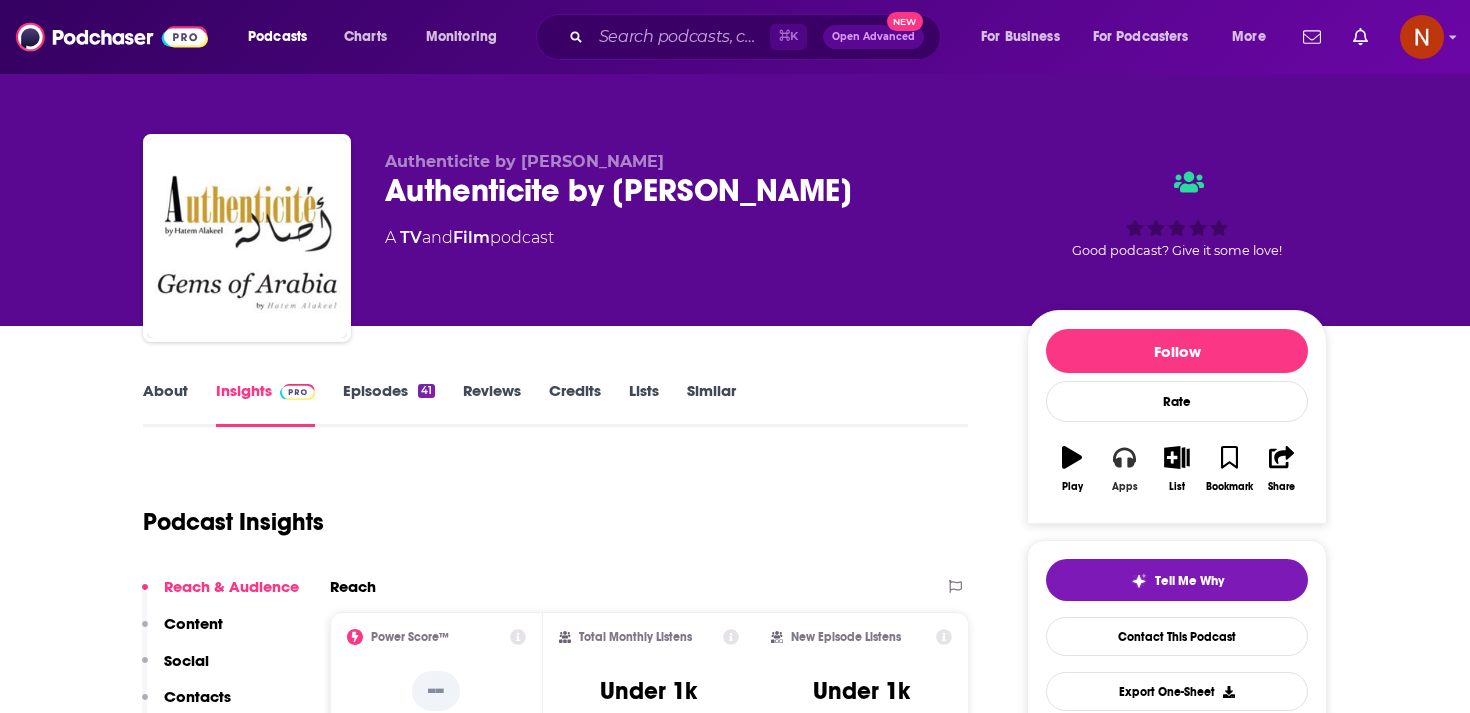 click on "Apps" at bounding box center [1124, 469] 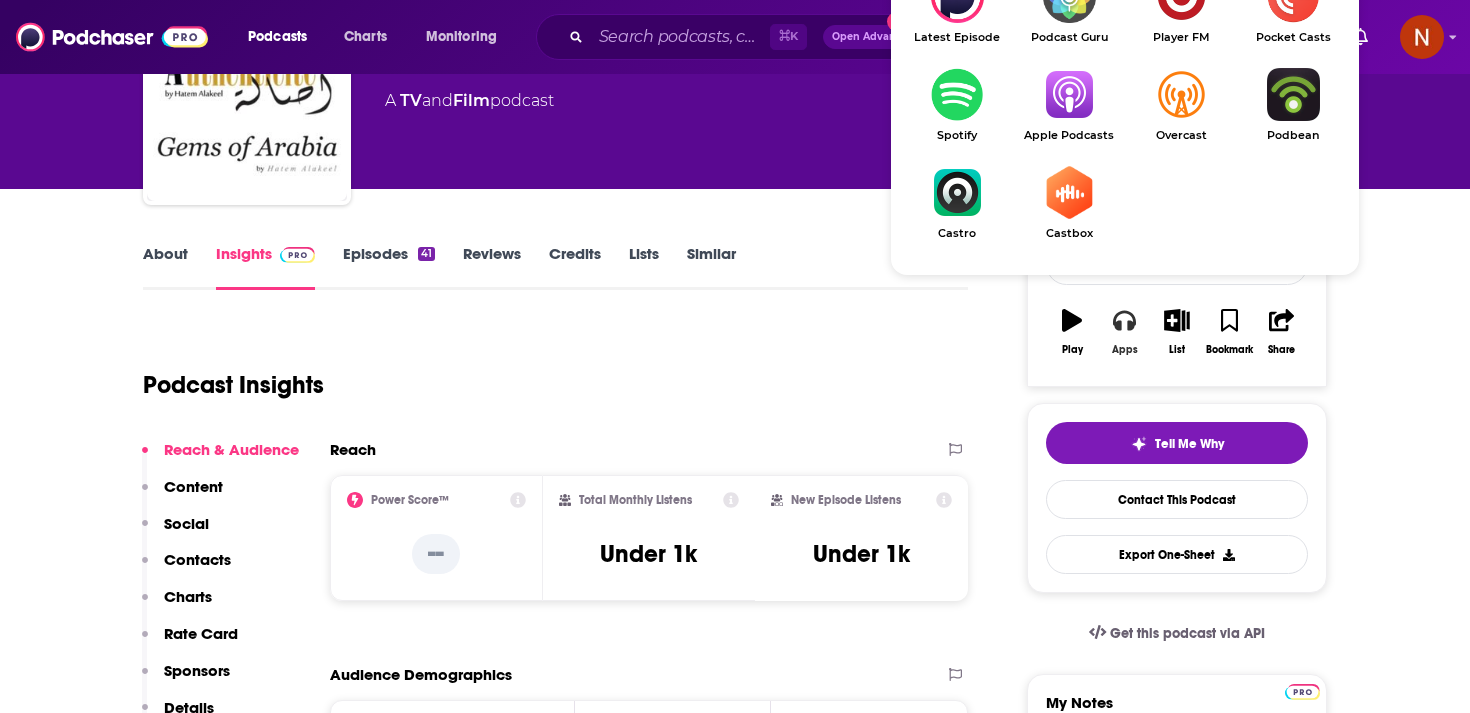 scroll, scrollTop: 169, scrollLeft: 0, axis: vertical 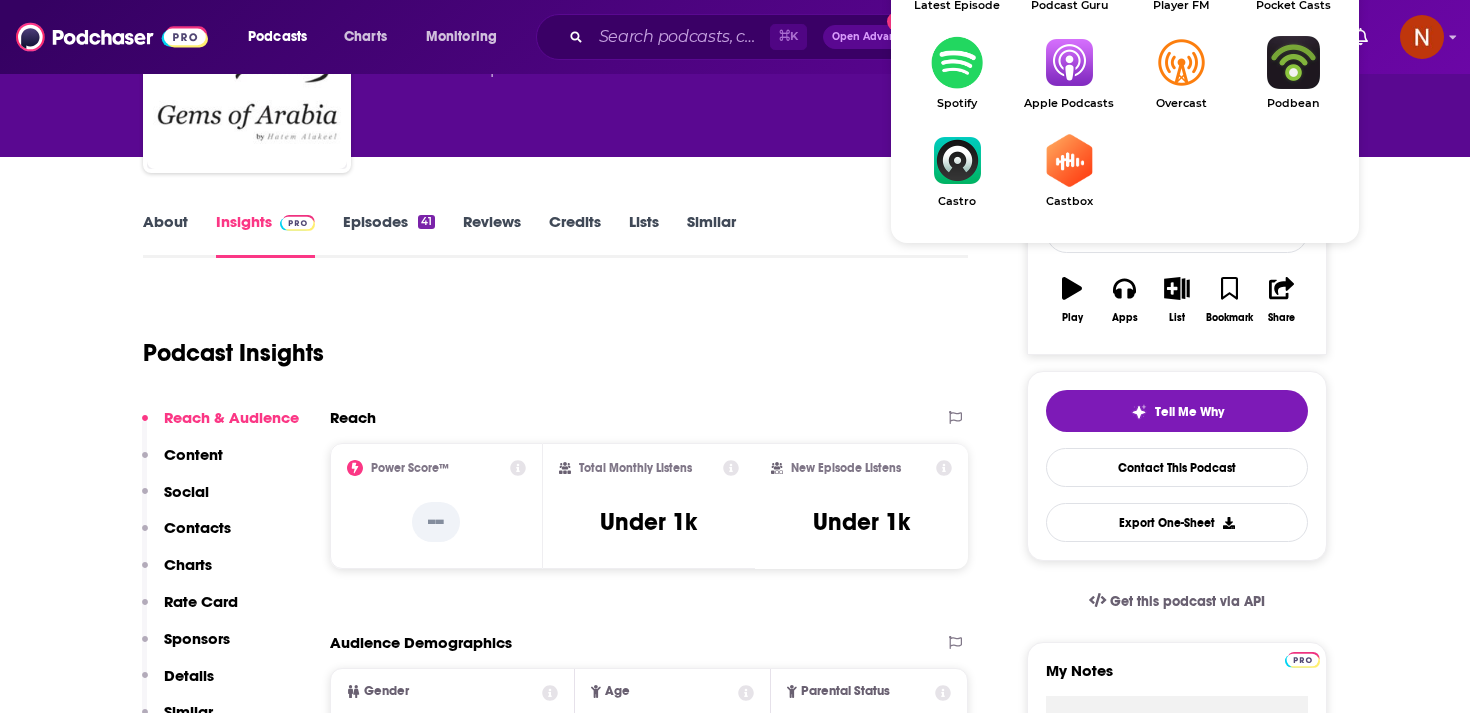 click at bounding box center (1069, 62) 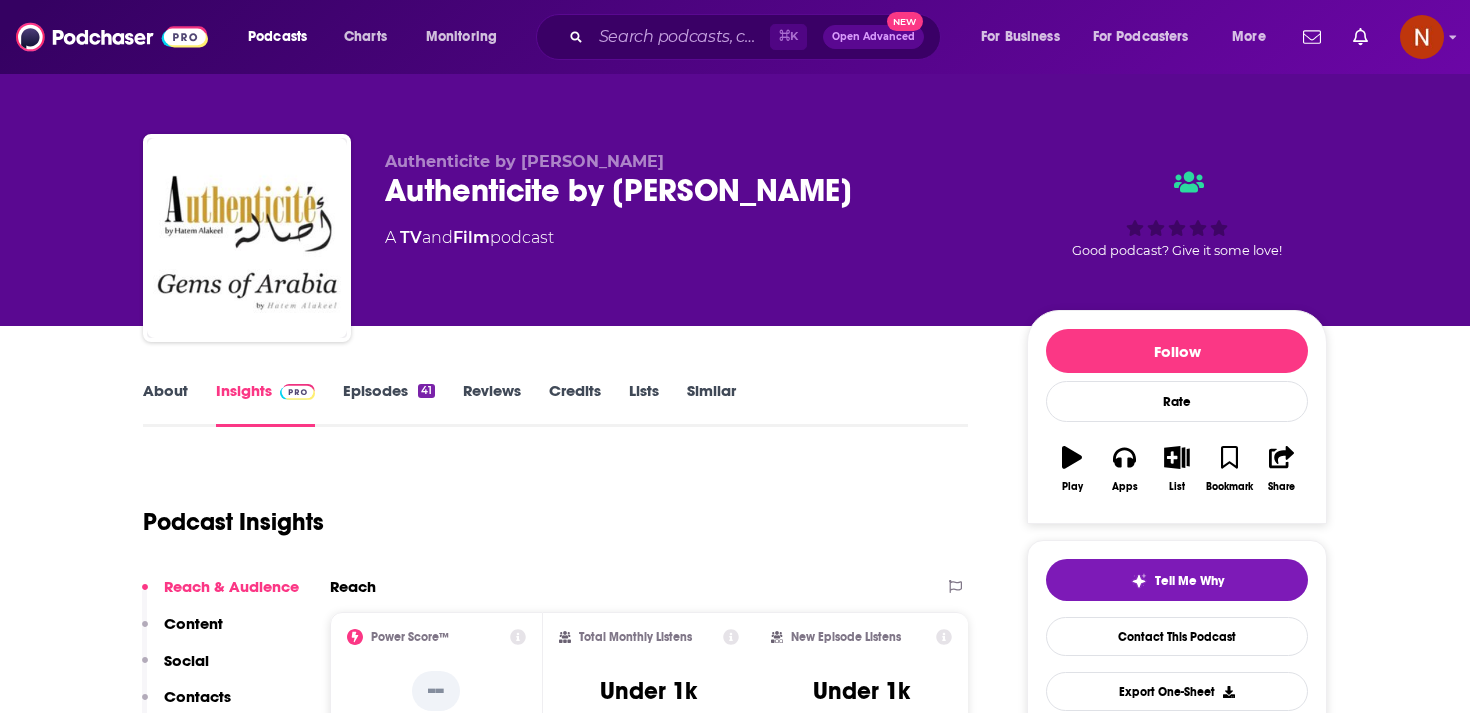 scroll, scrollTop: 3, scrollLeft: 0, axis: vertical 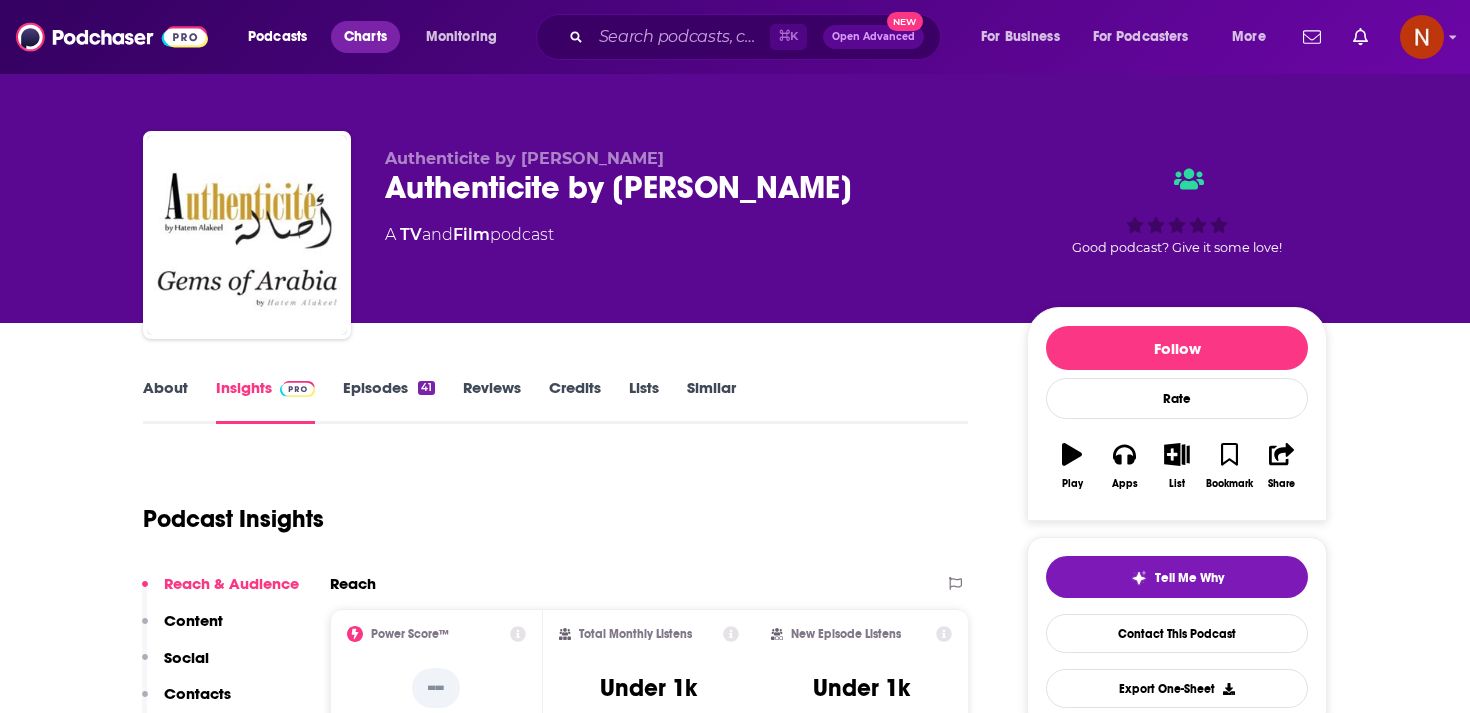click on "Charts" at bounding box center (365, 37) 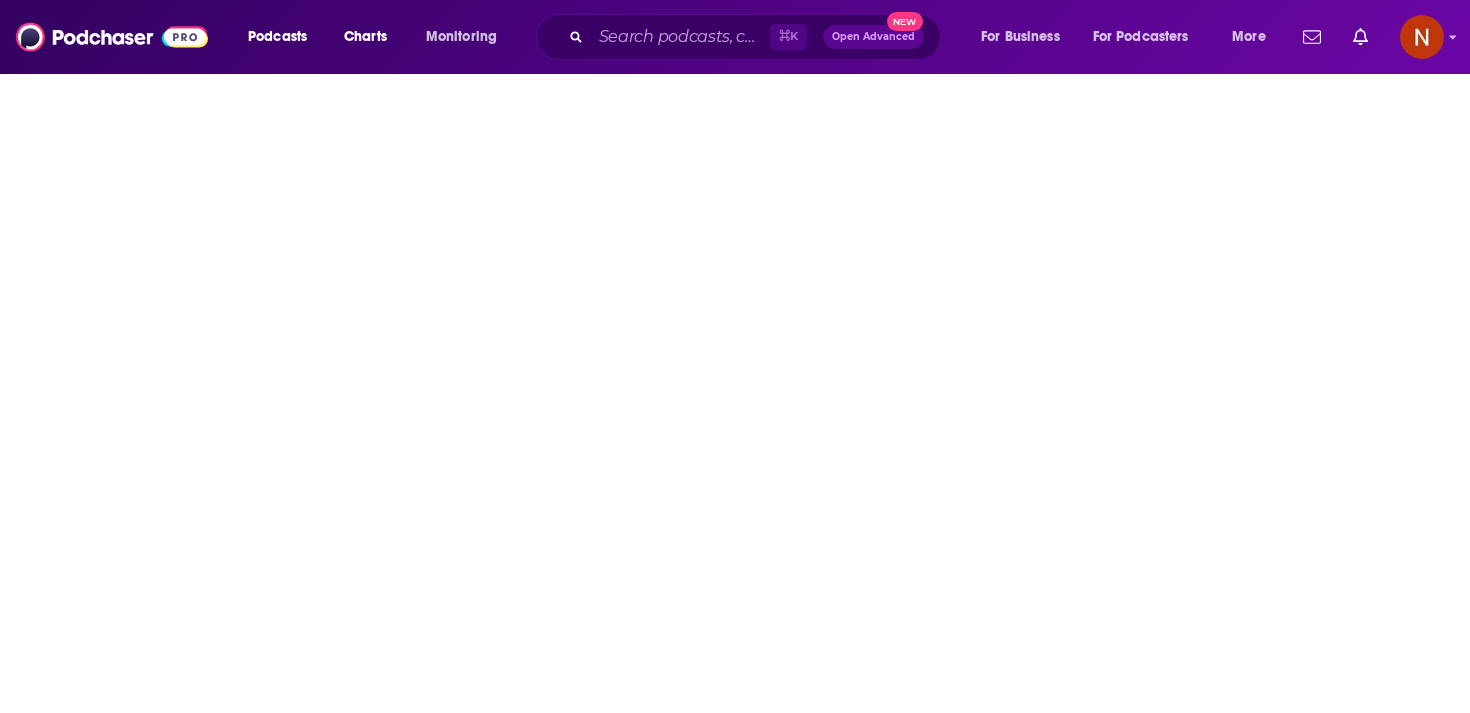 scroll, scrollTop: 0, scrollLeft: 0, axis: both 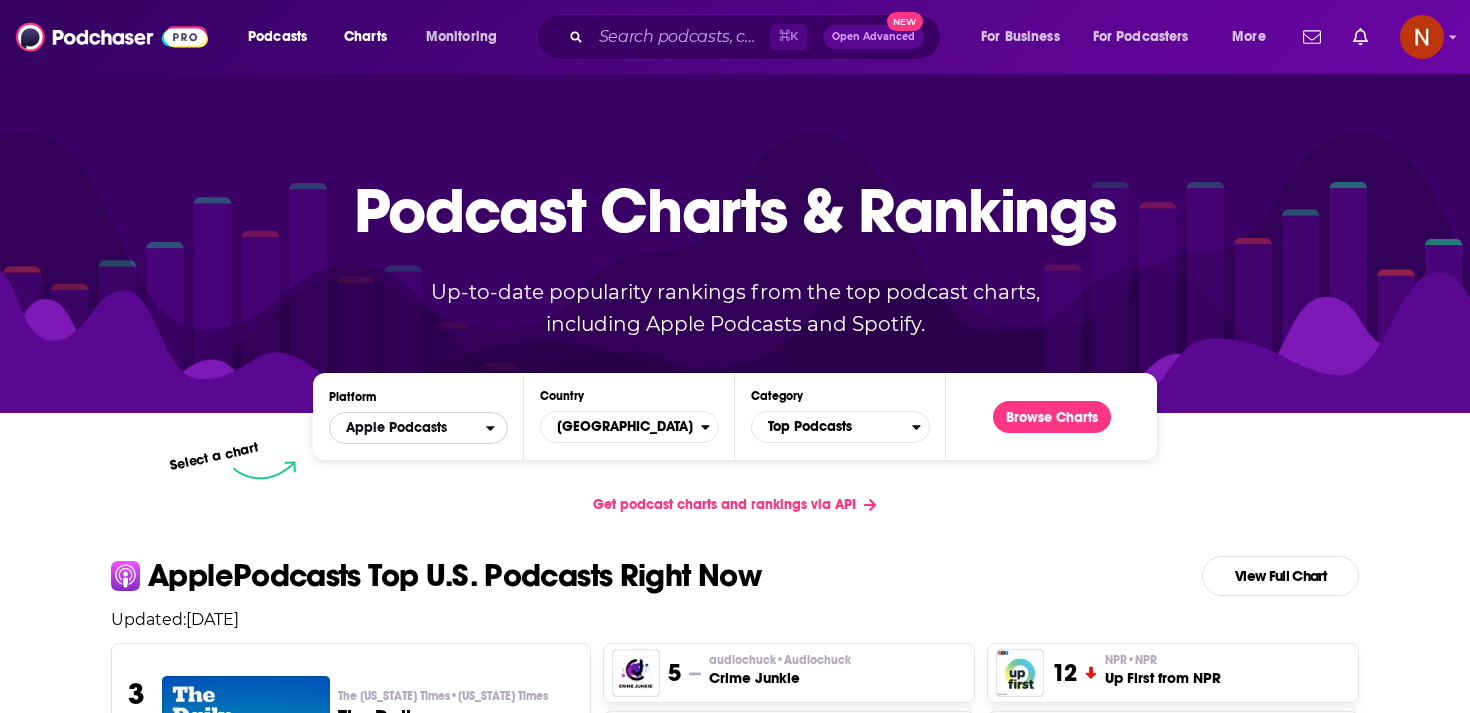 click on "Apple Podcasts" at bounding box center [408, 428] 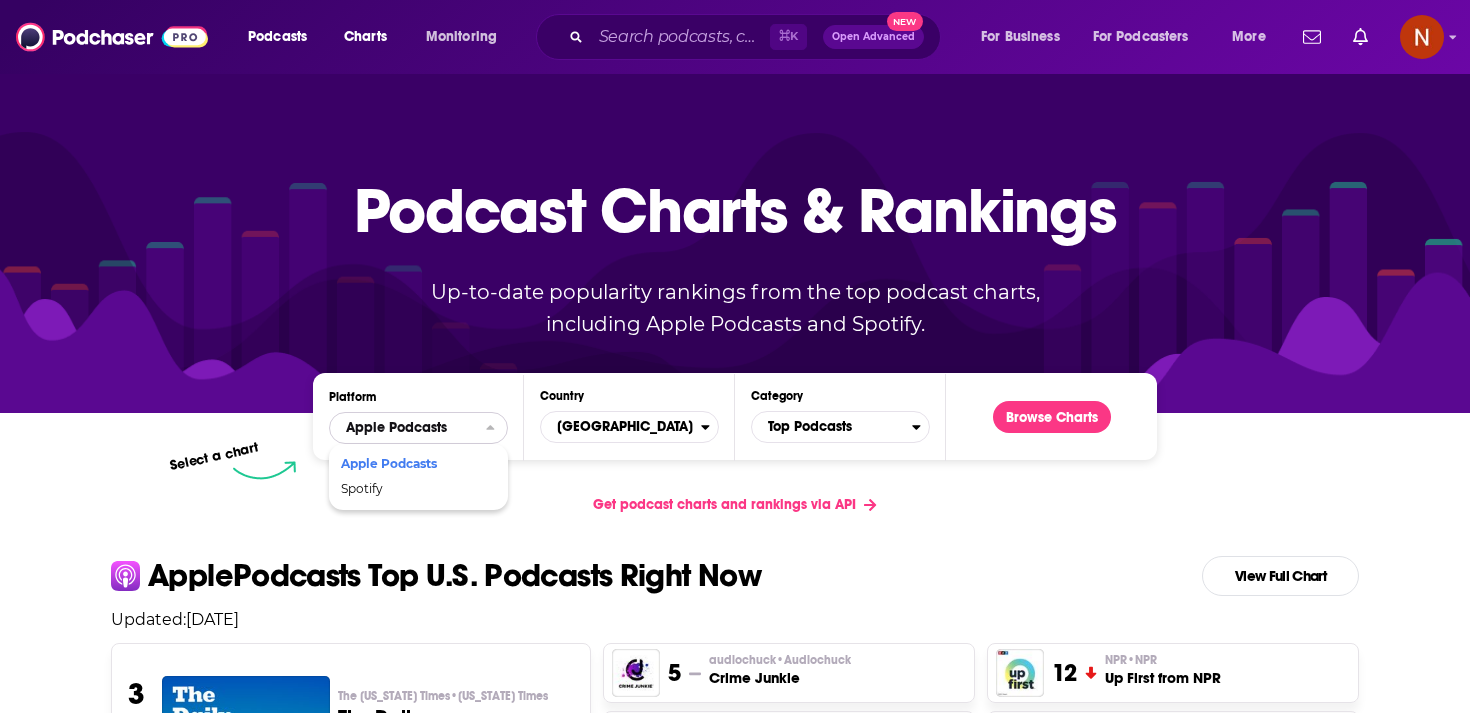 click on "Apple Podcasts" at bounding box center (417, 464) 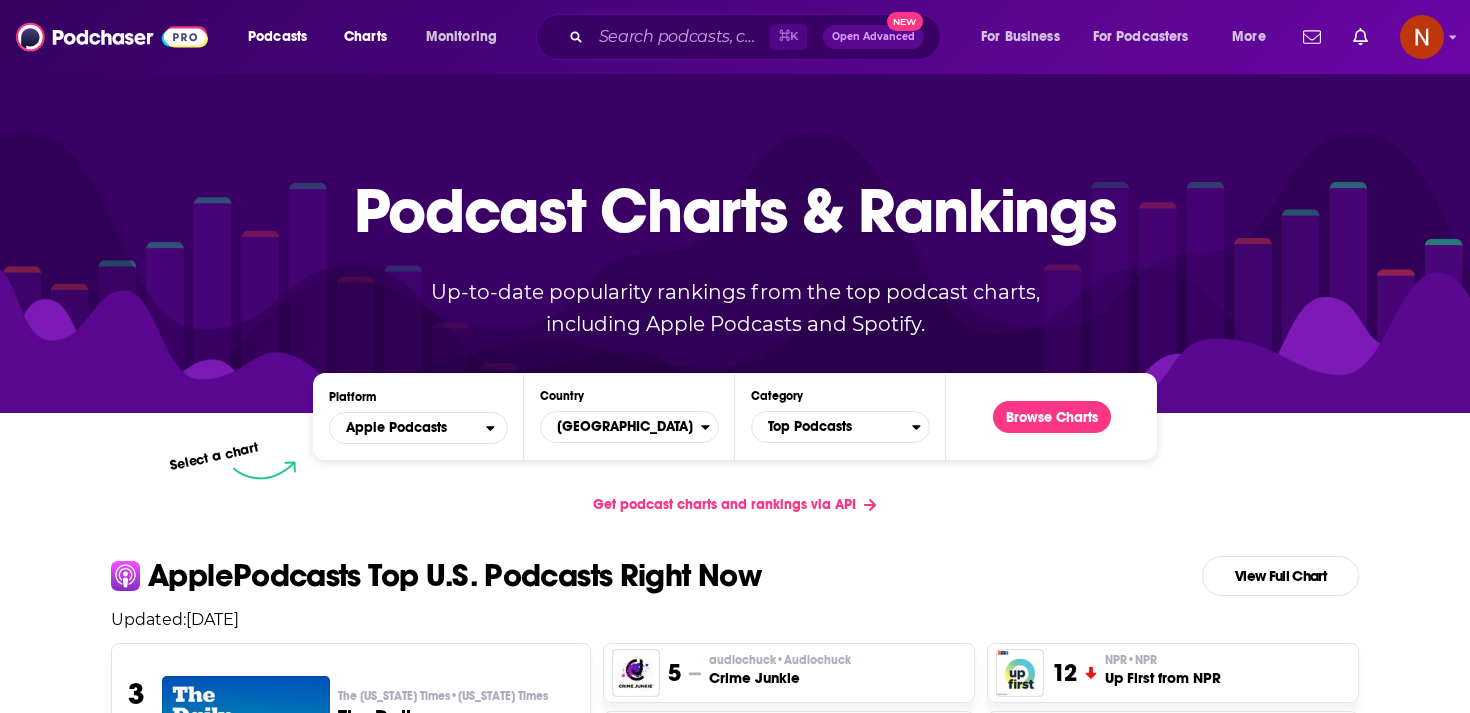 click on "Country United States" at bounding box center (629, 416) 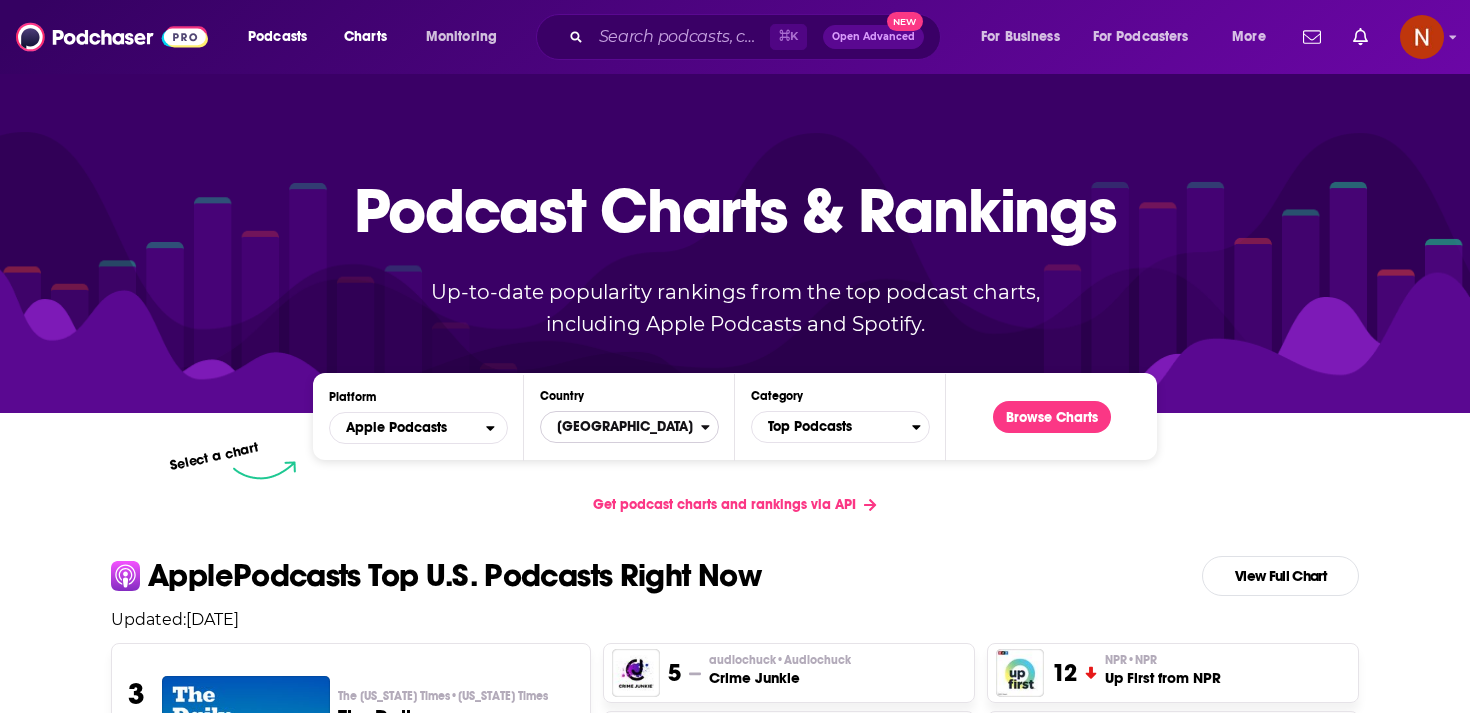 click on "United States" at bounding box center (621, 427) 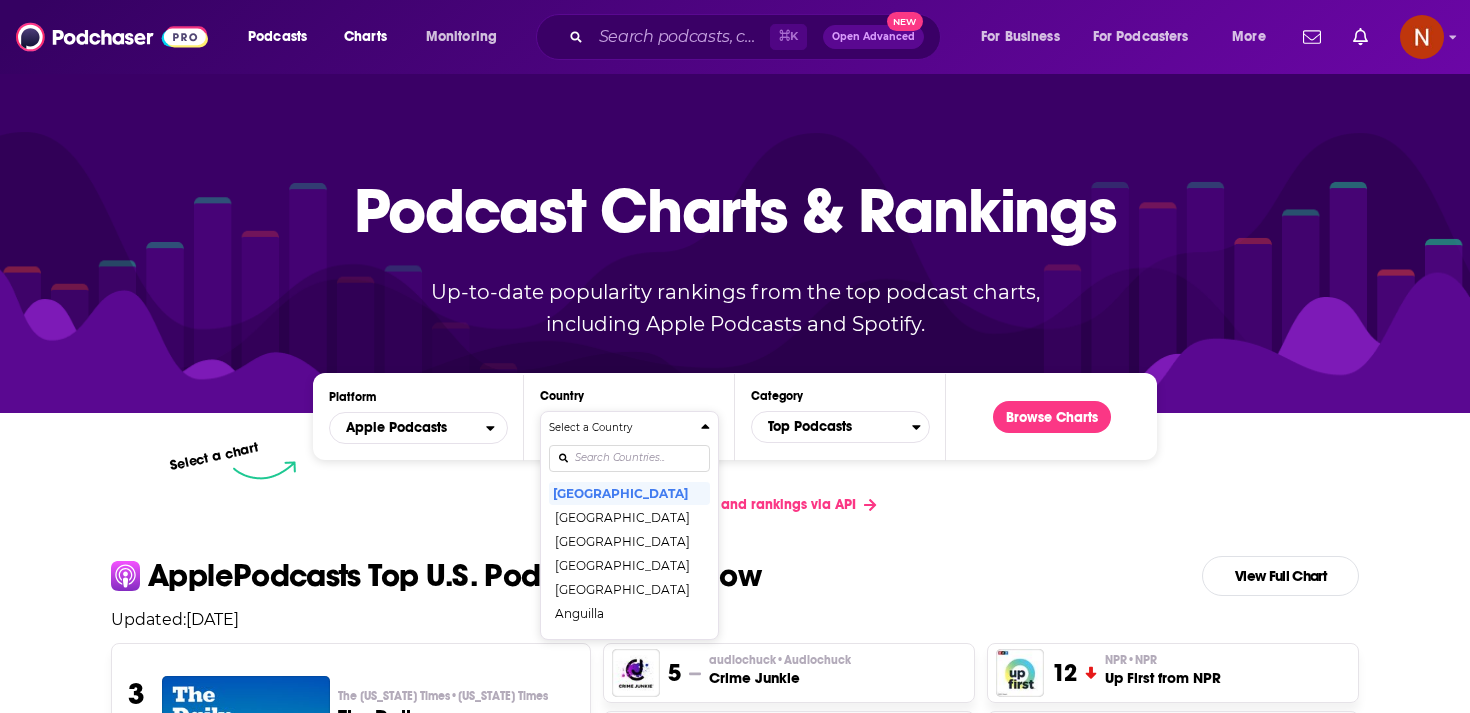 click on "Select a Country United States Afghanistan Albania Algeria Angola Anguilla Antigua and Barbuda Argentina Armenia Australia Austria Azerbaijan Bahamas Bahrain Barbados Belarus Belgium Belize Benin Bermuda Bhutan Bolivia Bosnia and Herzegovina Botswana Brazil British Virgin Islands Brunei Darussalam Bulgaria Burkina Faso Cambodia Cameroon Canada Cape Verde Cayman Islands Chad Chile China Colombia Congo Congo (Brazzaville) Costa Rica Côte dIvoire Croatia Cyprus Czech Republic Denmark Dominica Dominican Republic Ecuador Egypt El Salvador Estonia Fiji Finland France Gabon Gambia Georgia Germany Ghana Greece Grenada Guatemala Guinea-Bissau Guyana Honduras Hong Kong Hungary Iceland India Indonesia Iraq Ireland Israel Italy Jamaica Japan Jordan Kazakhstan Kenya Kosovo Kuwait Kyrgyzstan Lao PDR Latvia Lebanon Liberia Libya Lithuania Luxembourg Macao Macedonia, Republic of Madagascar Malawi Malaysia Maldives Mali Malta Mauritania Mauritius Mexico Micronesia, Federated States of Moldova Mongolia Montenegro Montserrat" at bounding box center (629, 525) 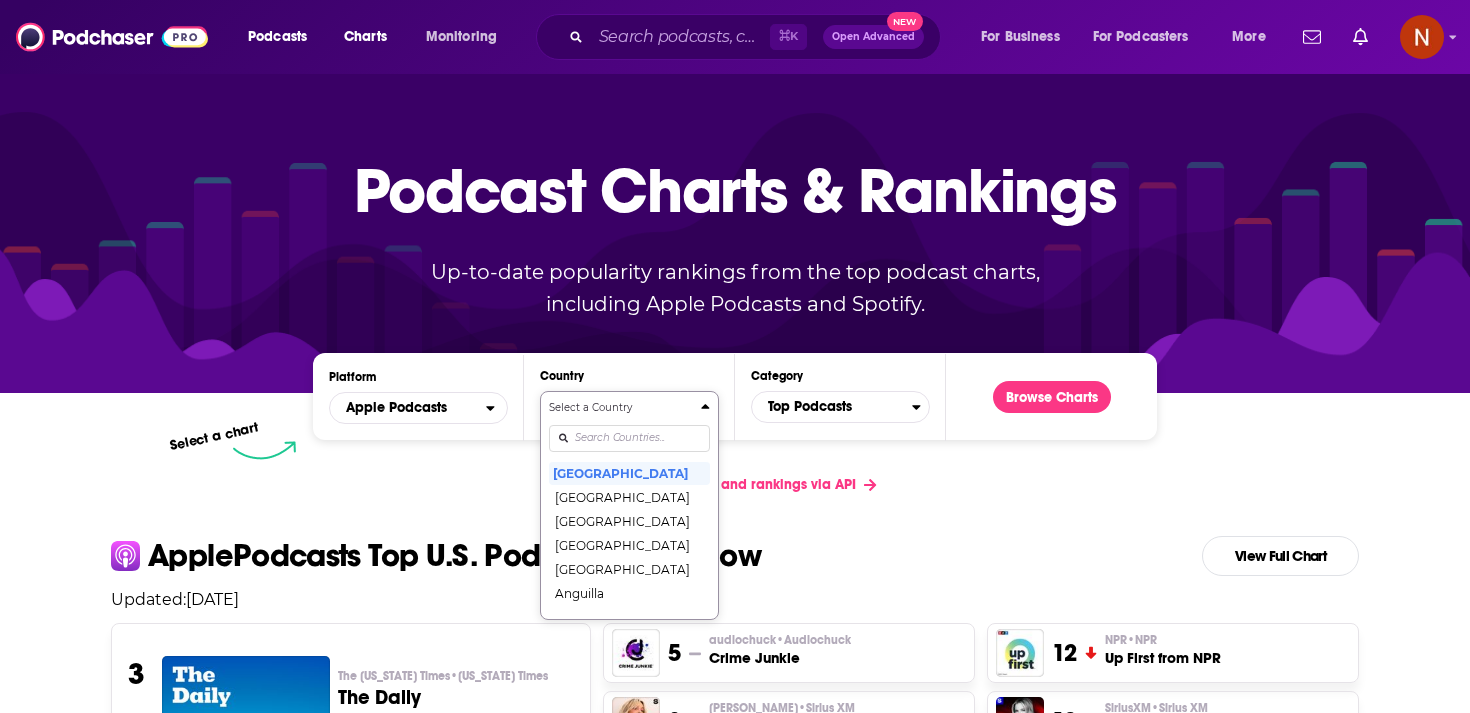 click on "Select a Country United States Afghanistan Albania Algeria Angola Anguilla Antigua and Barbuda Argentina Armenia Australia Austria Azerbaijan Bahamas Bahrain Barbados Belarus Belgium Belize Benin Bermuda Bhutan Bolivia Bosnia and Herzegovina Botswana Brazil British Virgin Islands Brunei Darussalam Bulgaria Burkina Faso Cambodia Cameroon Canada Cape Verde Cayman Islands Chad Chile China Colombia Congo Congo (Brazzaville) Costa Rica Côte dIvoire Croatia Cyprus Czech Republic Denmark Dominica Dominican Republic Ecuador Egypt El Salvador Estonia Fiji Finland France Gabon Gambia Georgia Germany Ghana Greece Grenada Guatemala Guinea-Bissau Guyana Honduras Hong Kong Hungary Iceland India Indonesia Iraq Ireland Israel Italy Jamaica Japan Jordan Kazakhstan Kenya Kosovo Kuwait Kyrgyzstan Lao PDR Latvia Lebanon Liberia Libya Lithuania Luxembourg Macao Macedonia, Republic of Madagascar Malawi Malaysia Maldives Mali Malta Mauritania Mauritius Mexico Micronesia, Federated States of Moldova Mongolia Montenegro Montserrat" at bounding box center (629, 505) 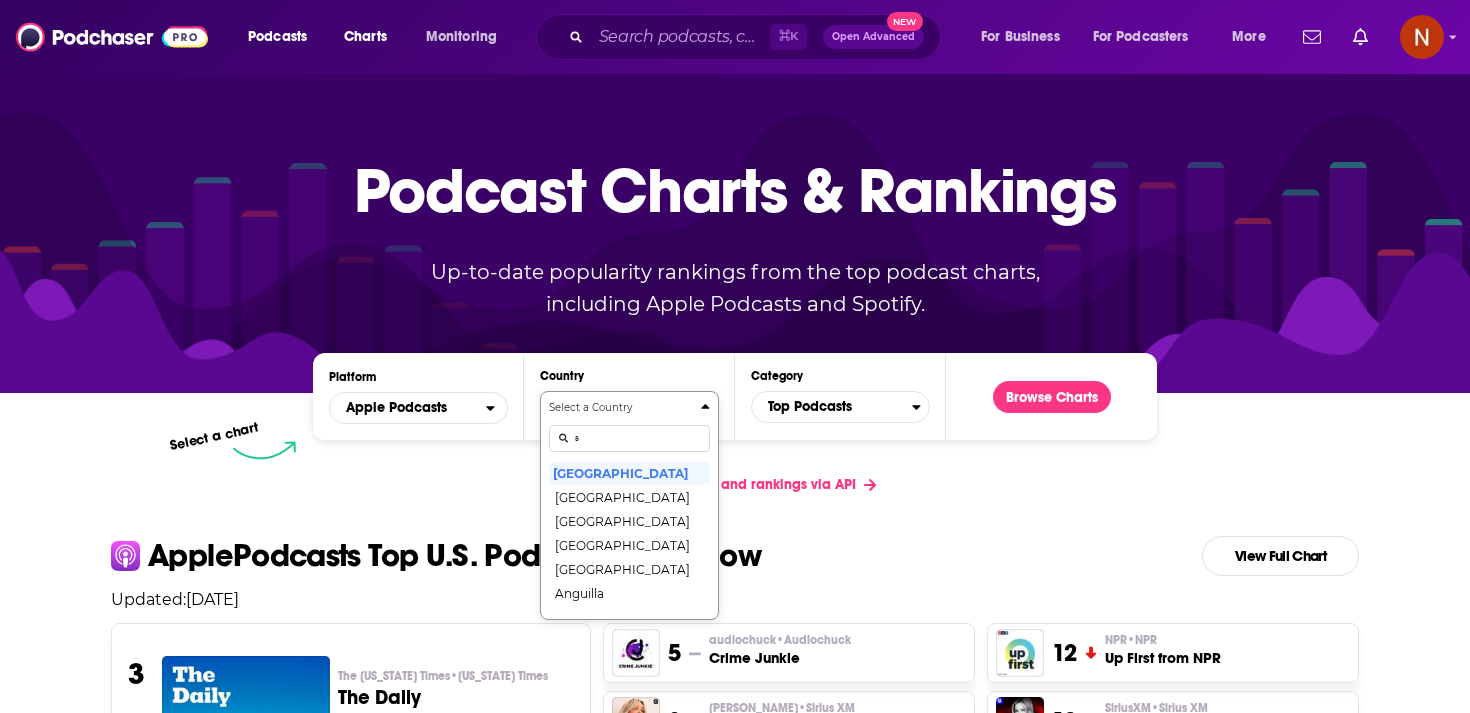 scroll, scrollTop: 102, scrollLeft: 0, axis: vertical 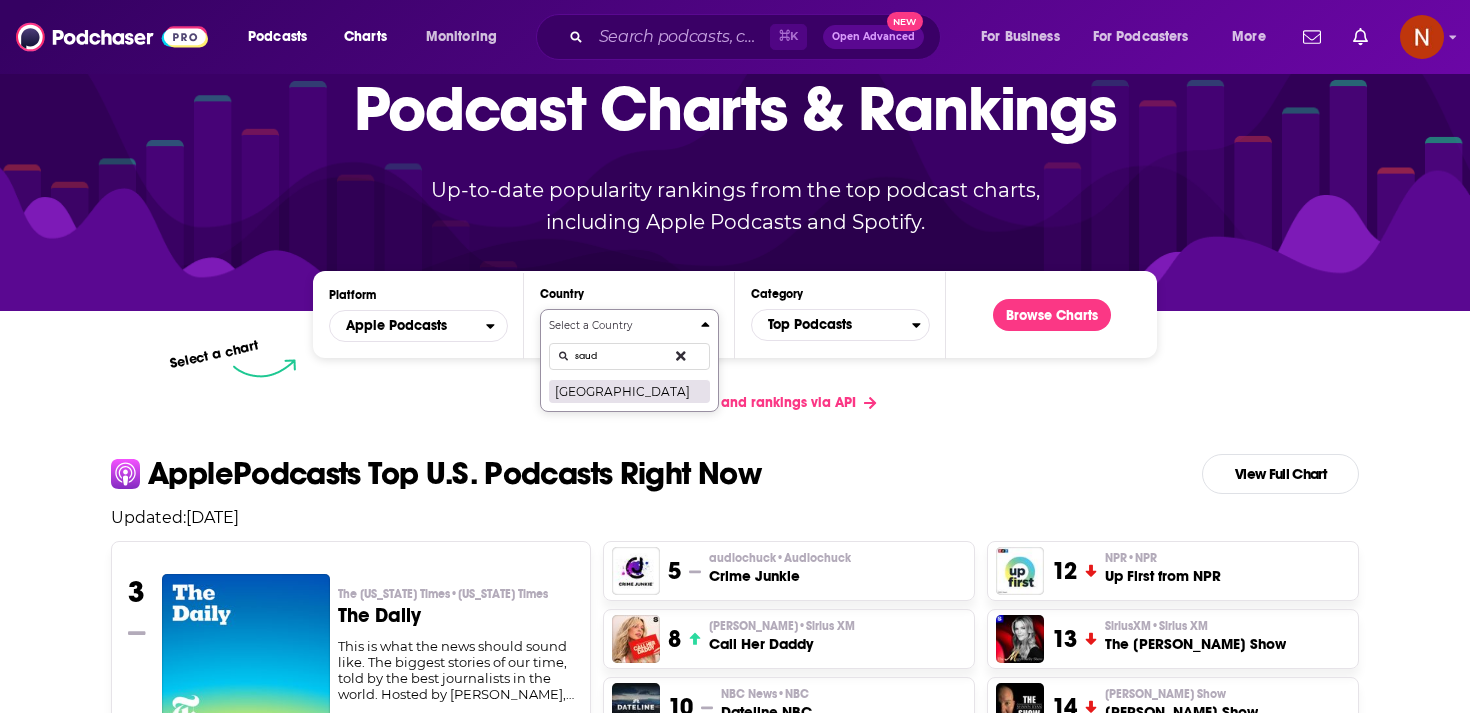 type on "saud" 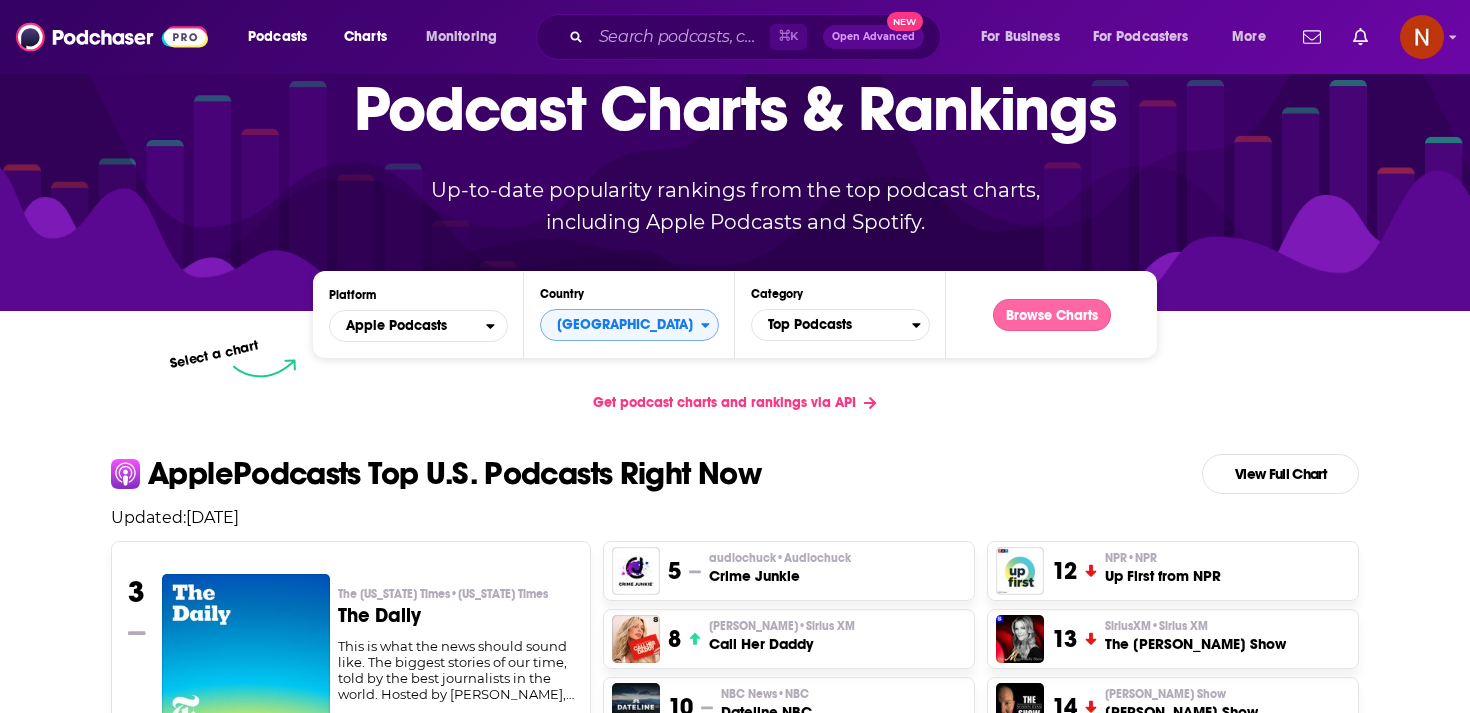 click on "Browse Charts" at bounding box center (1052, 315) 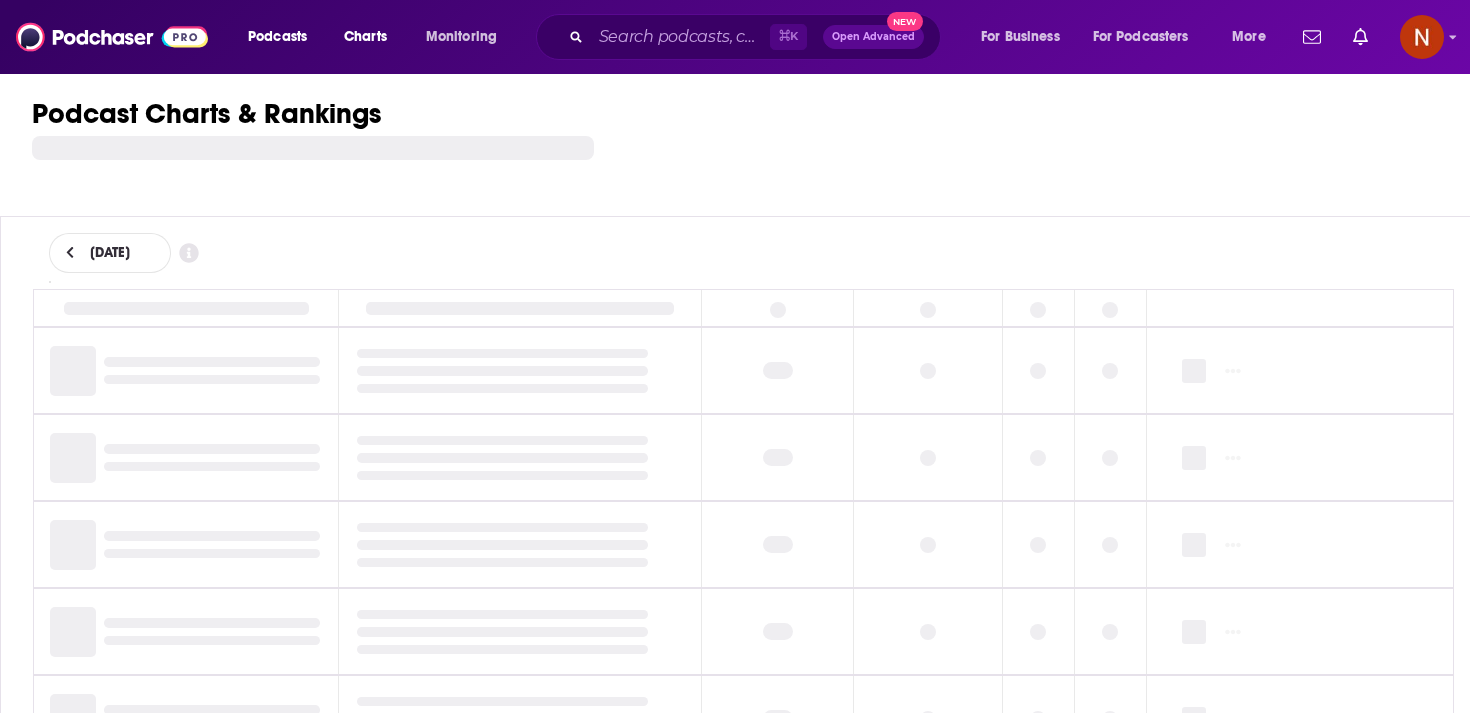scroll, scrollTop: 0, scrollLeft: 0, axis: both 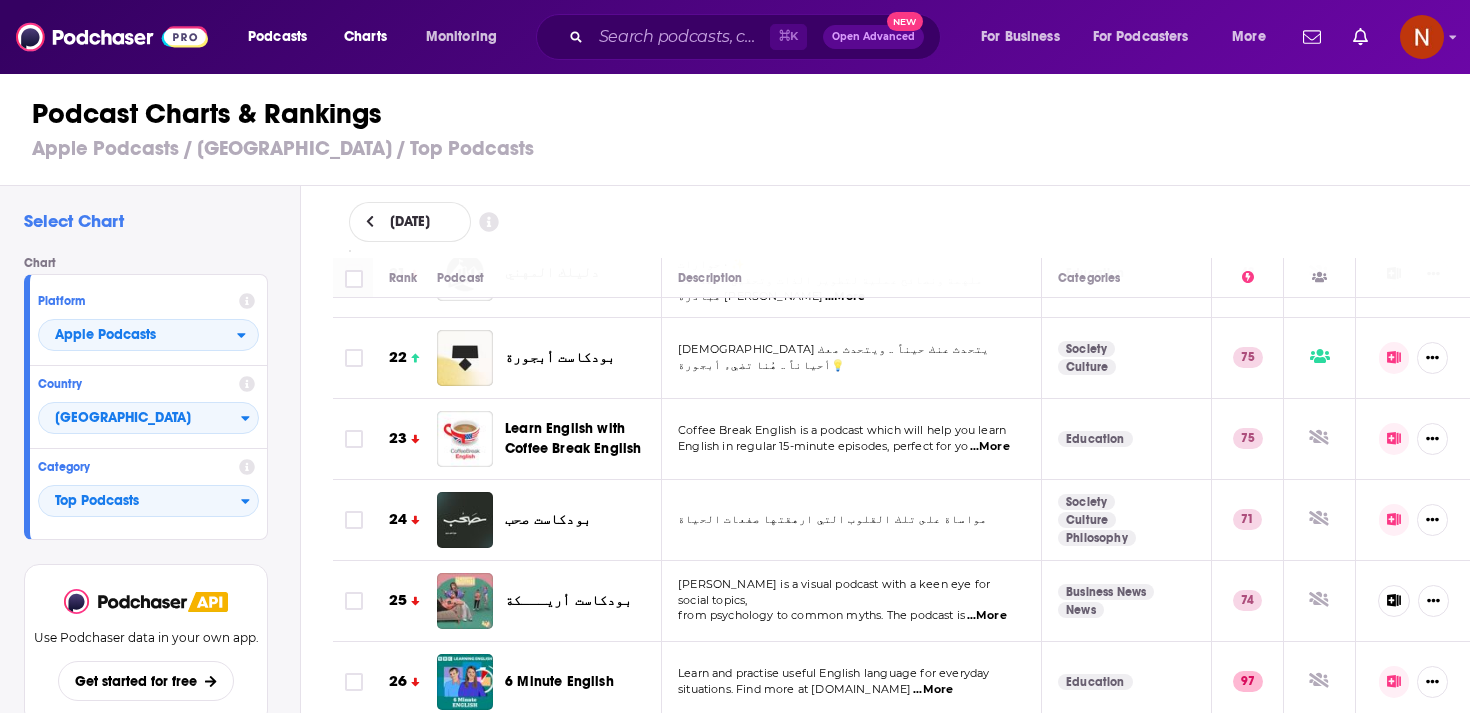 click on "...More" at bounding box center (987, 616) 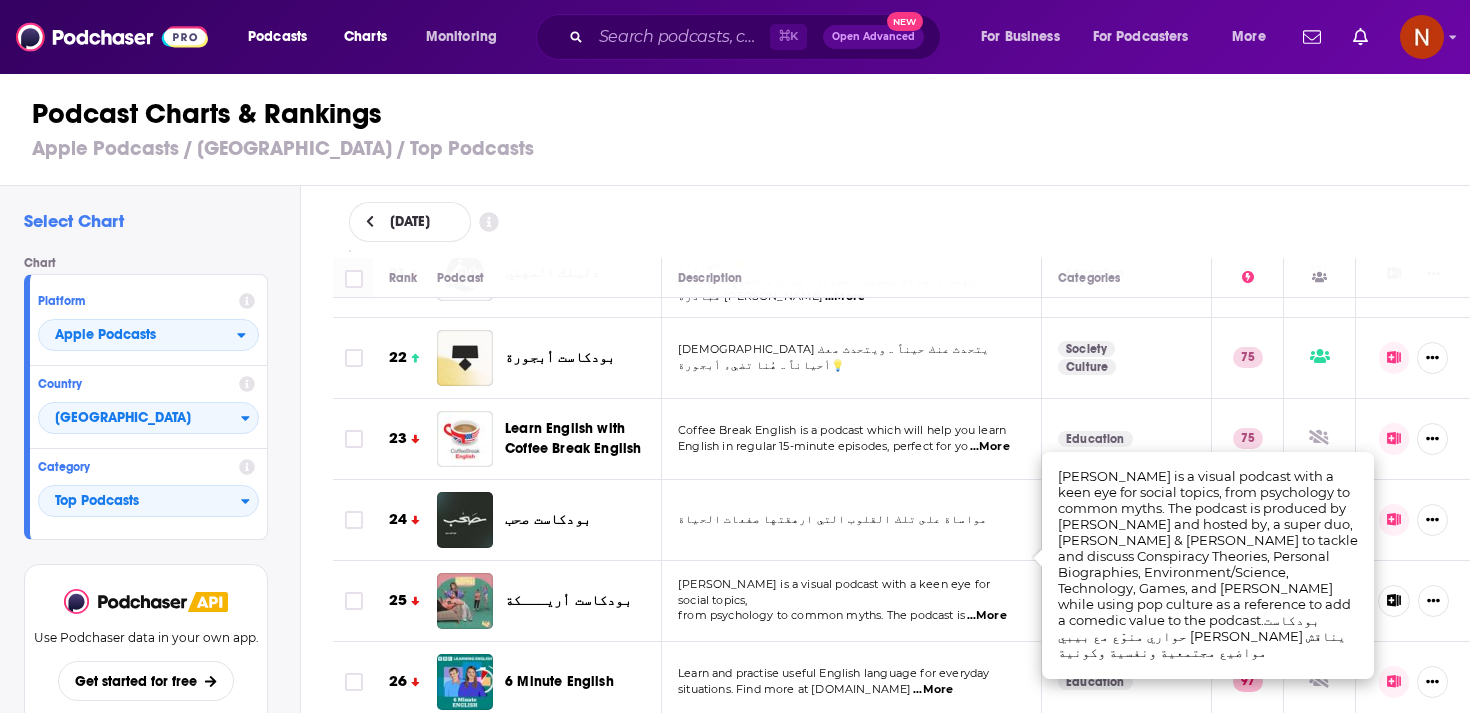 click on "Areeka is a visual podcast with a keen eye for social topics, from psychology to common myths. The podcast is   ...More" at bounding box center [852, 601] 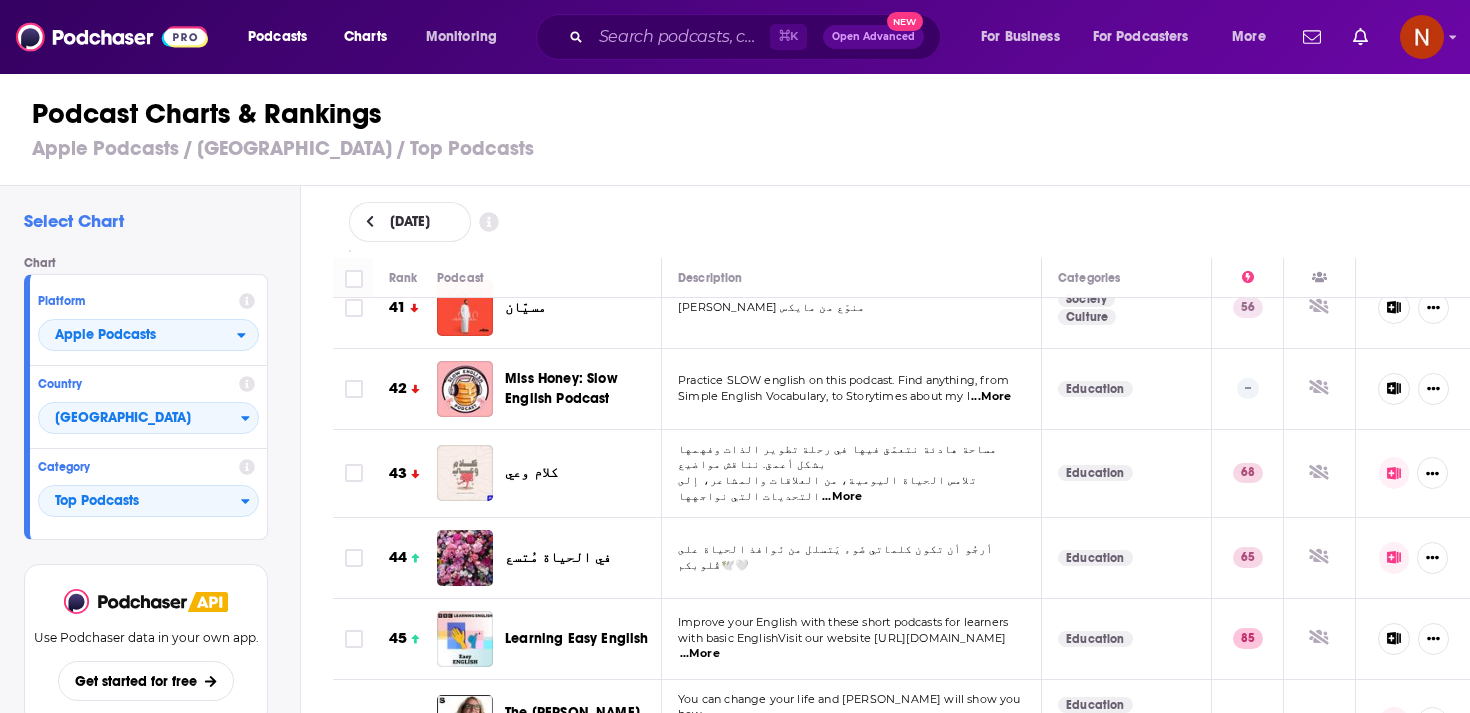 scroll, scrollTop: 3396, scrollLeft: 0, axis: vertical 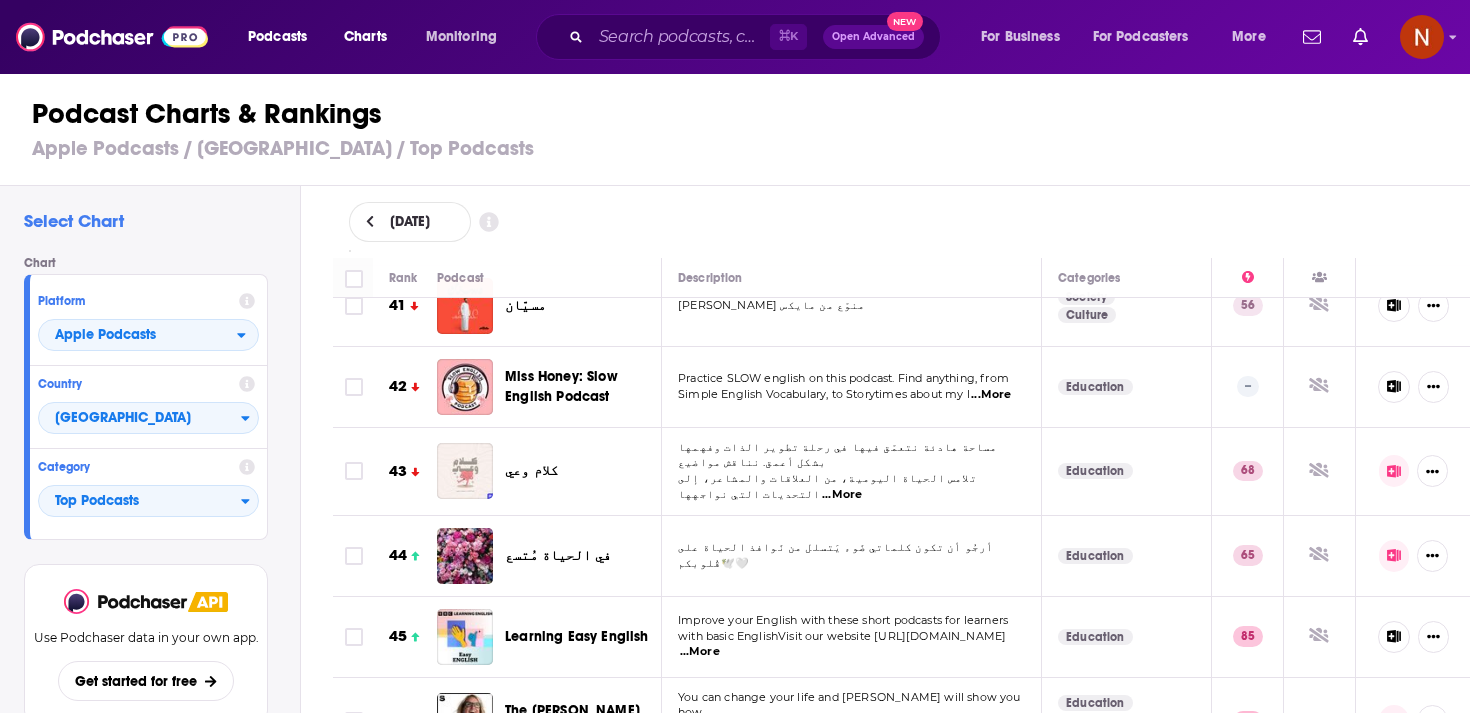 click at bounding box center [465, 471] 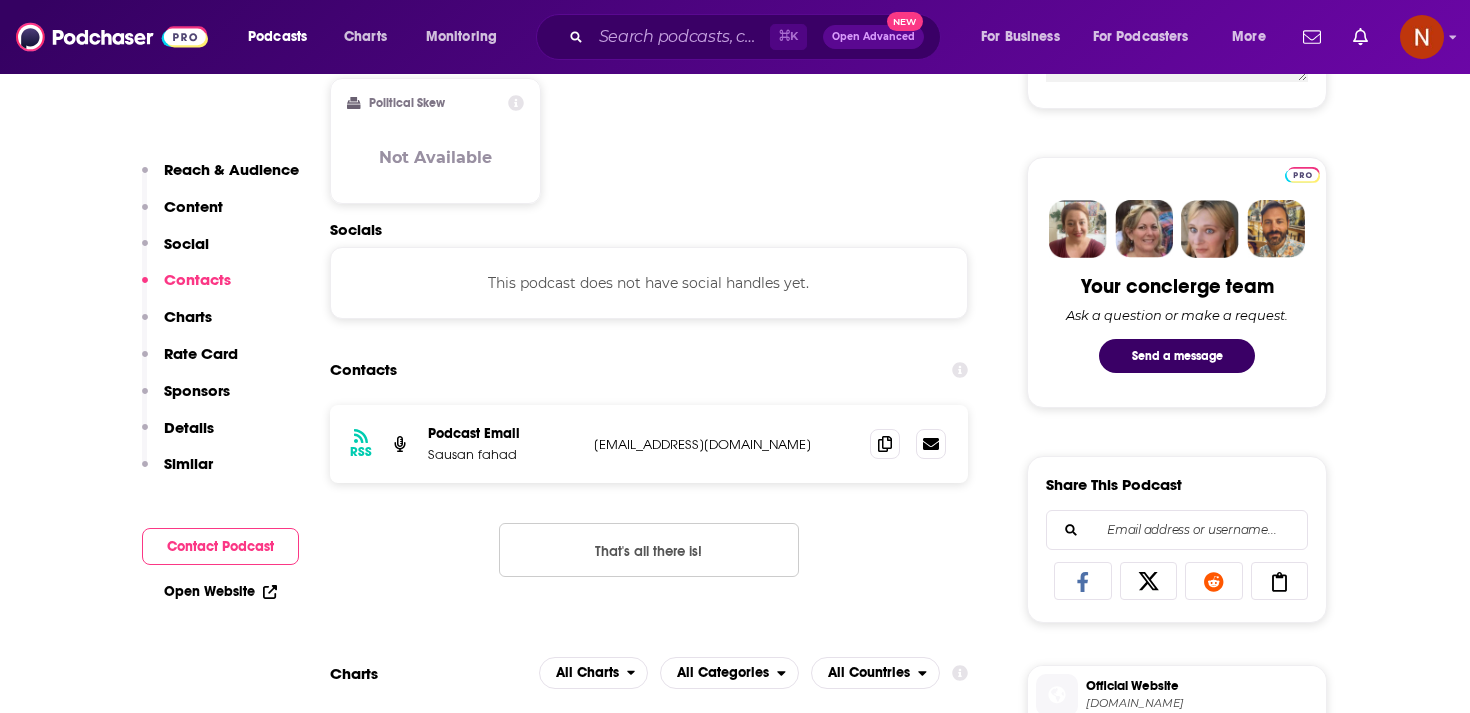 scroll, scrollTop: 878, scrollLeft: 0, axis: vertical 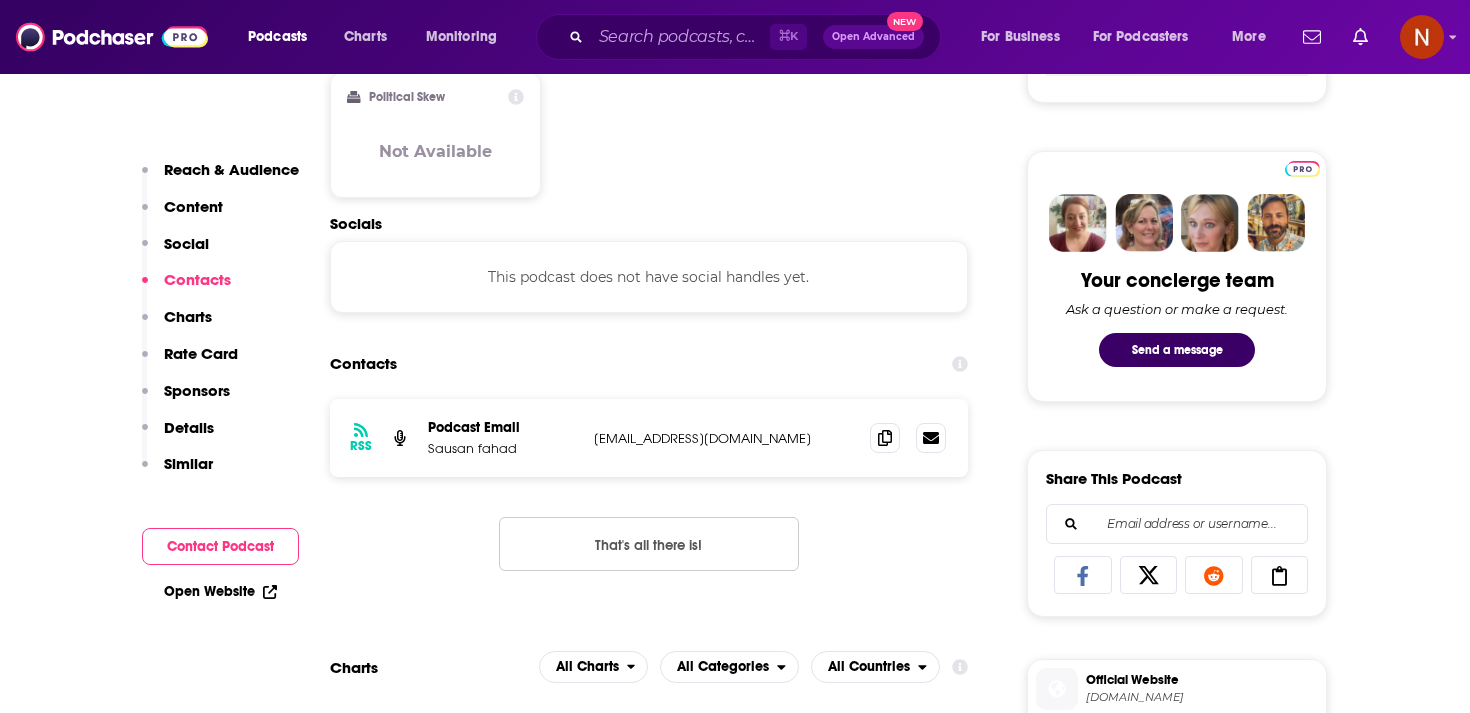 drag, startPoint x: 587, startPoint y: 451, endPoint x: 775, endPoint y: 447, distance: 188.04254 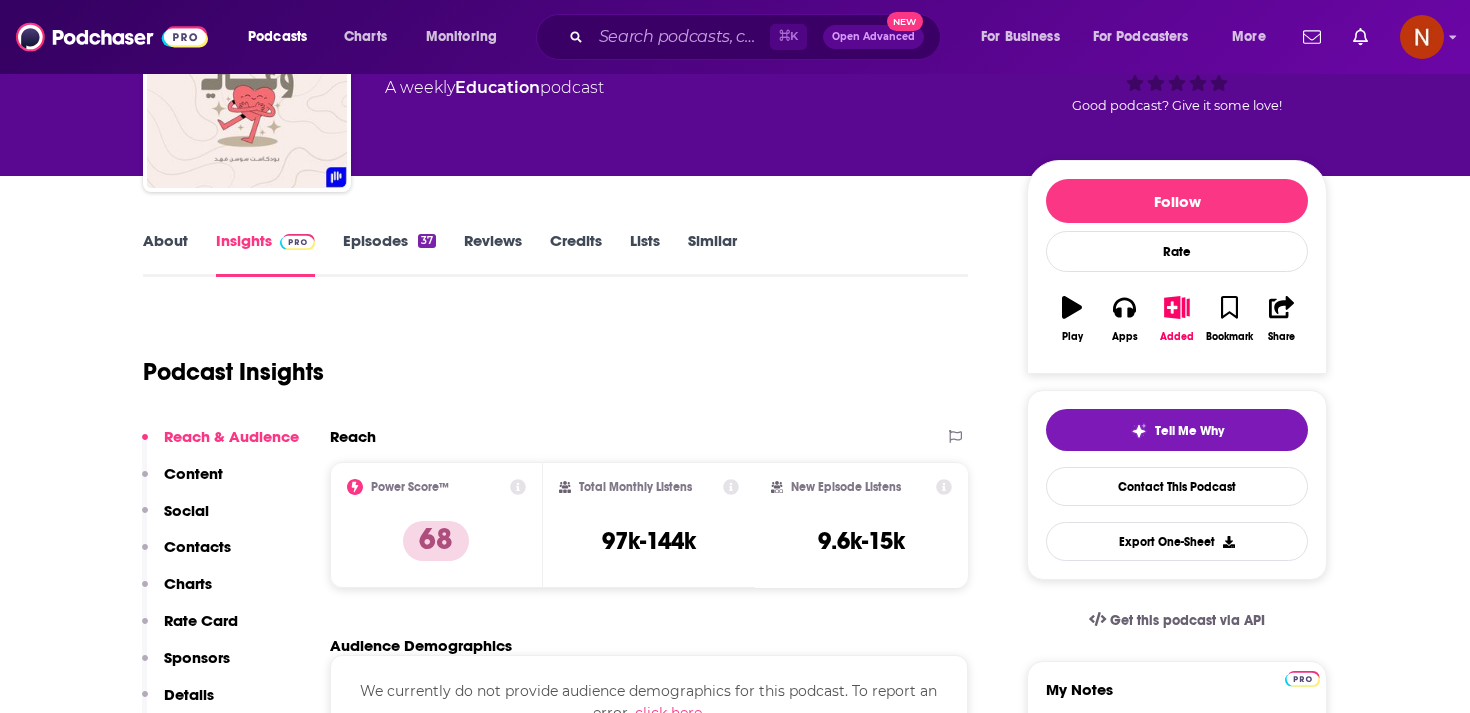 scroll, scrollTop: 0, scrollLeft: 0, axis: both 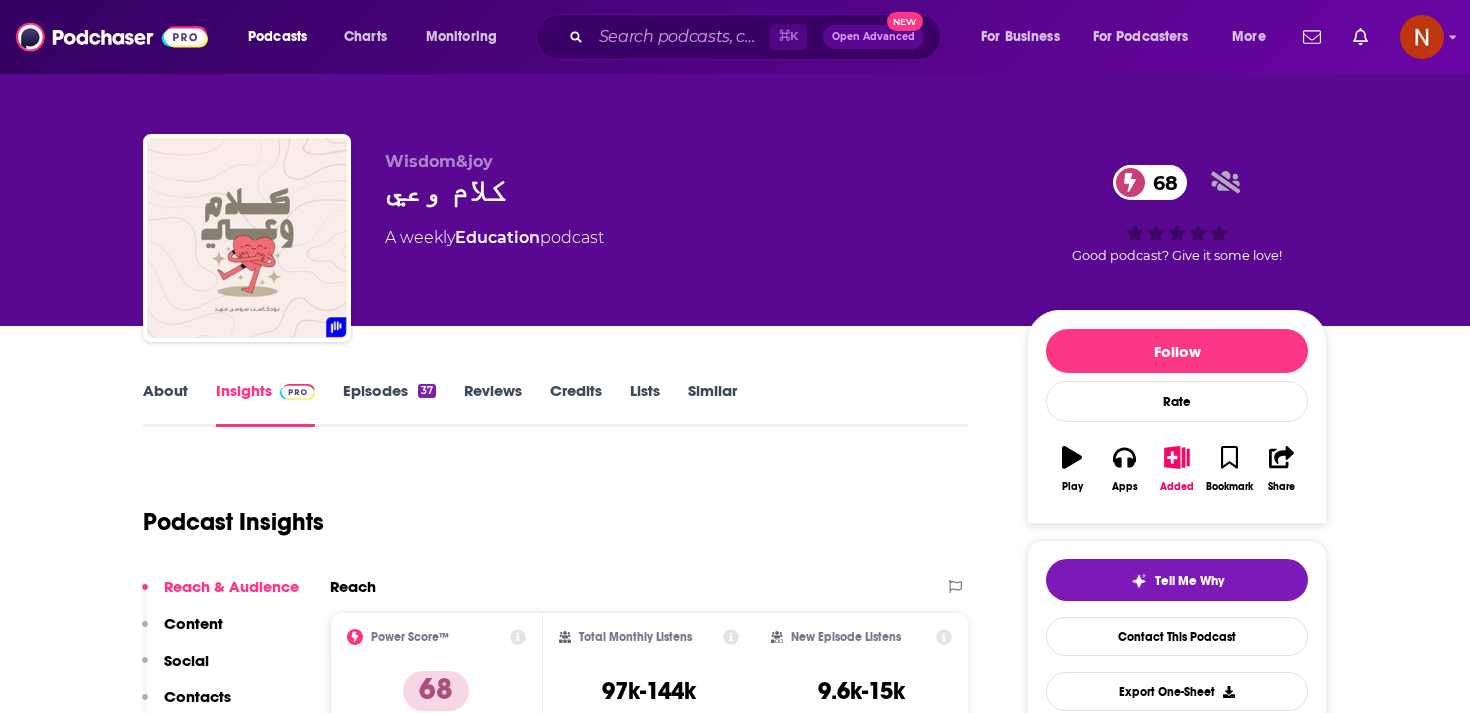 click on "كلام وعي 68" at bounding box center (690, 190) 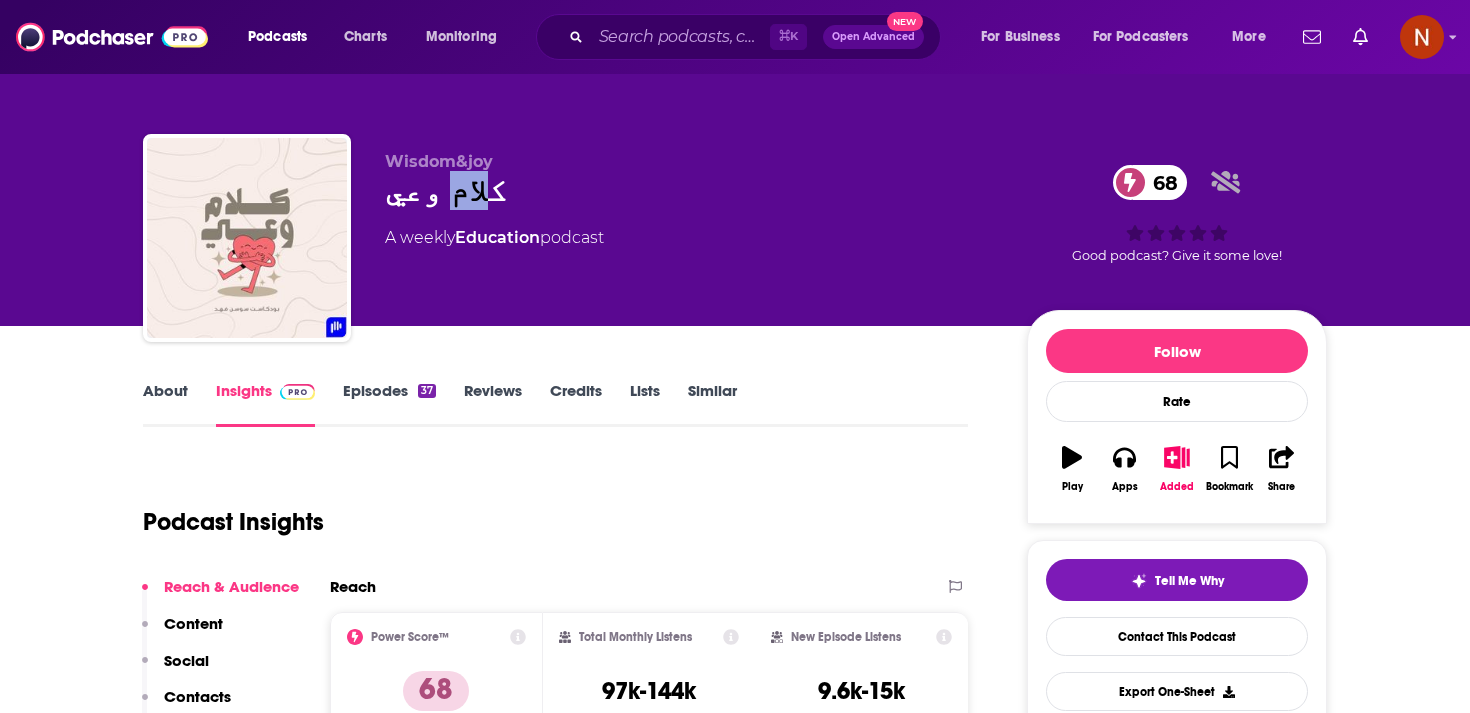 click on "كلام وعي 68" at bounding box center (690, 190) 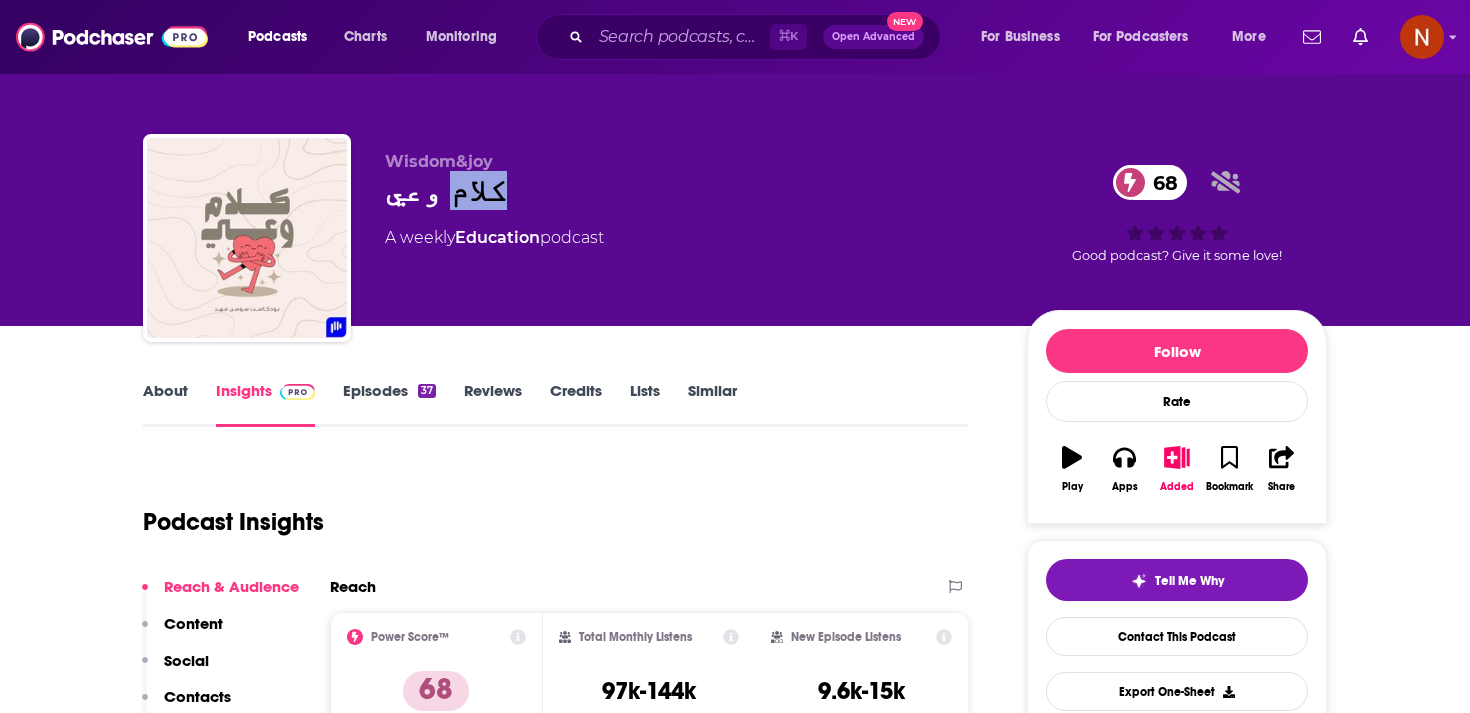 click on "كلام وعي 68" at bounding box center [690, 190] 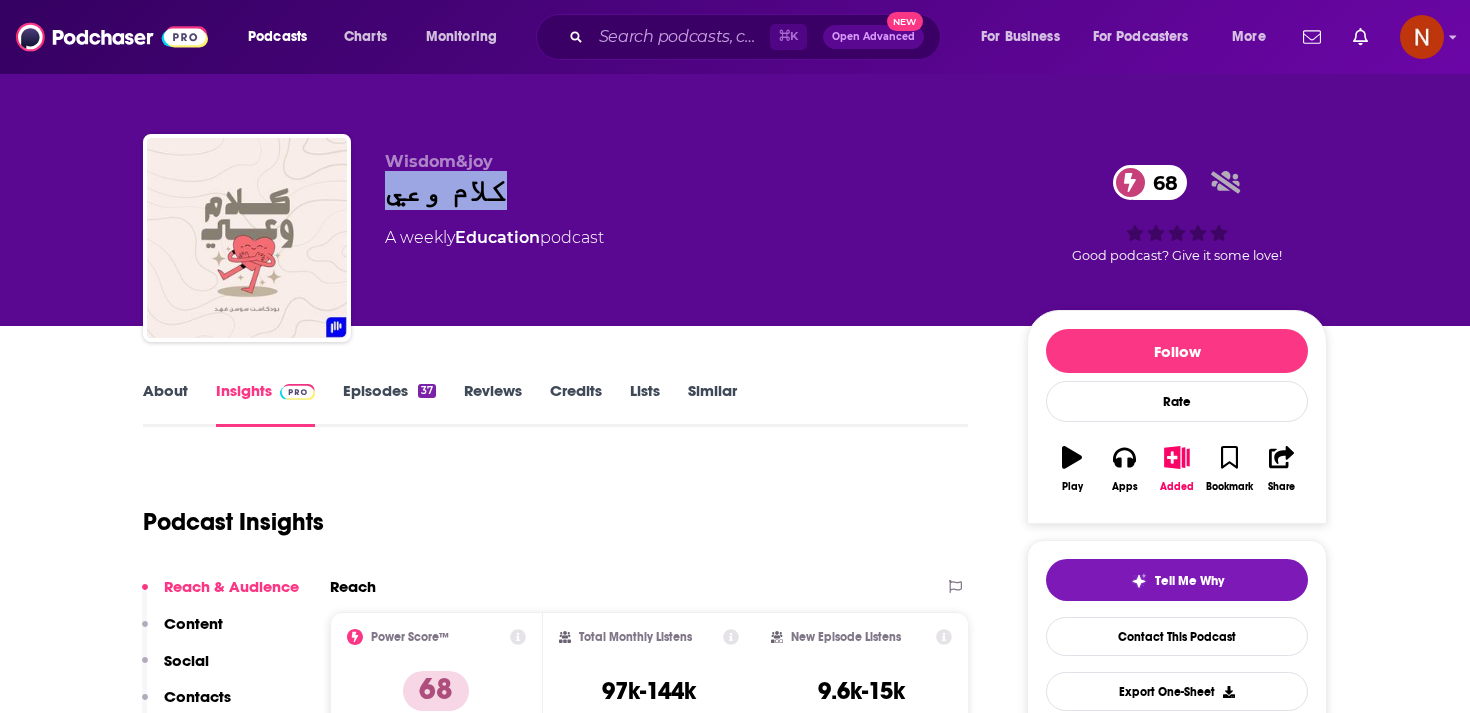 click on "كلام وعي 68" at bounding box center (690, 190) 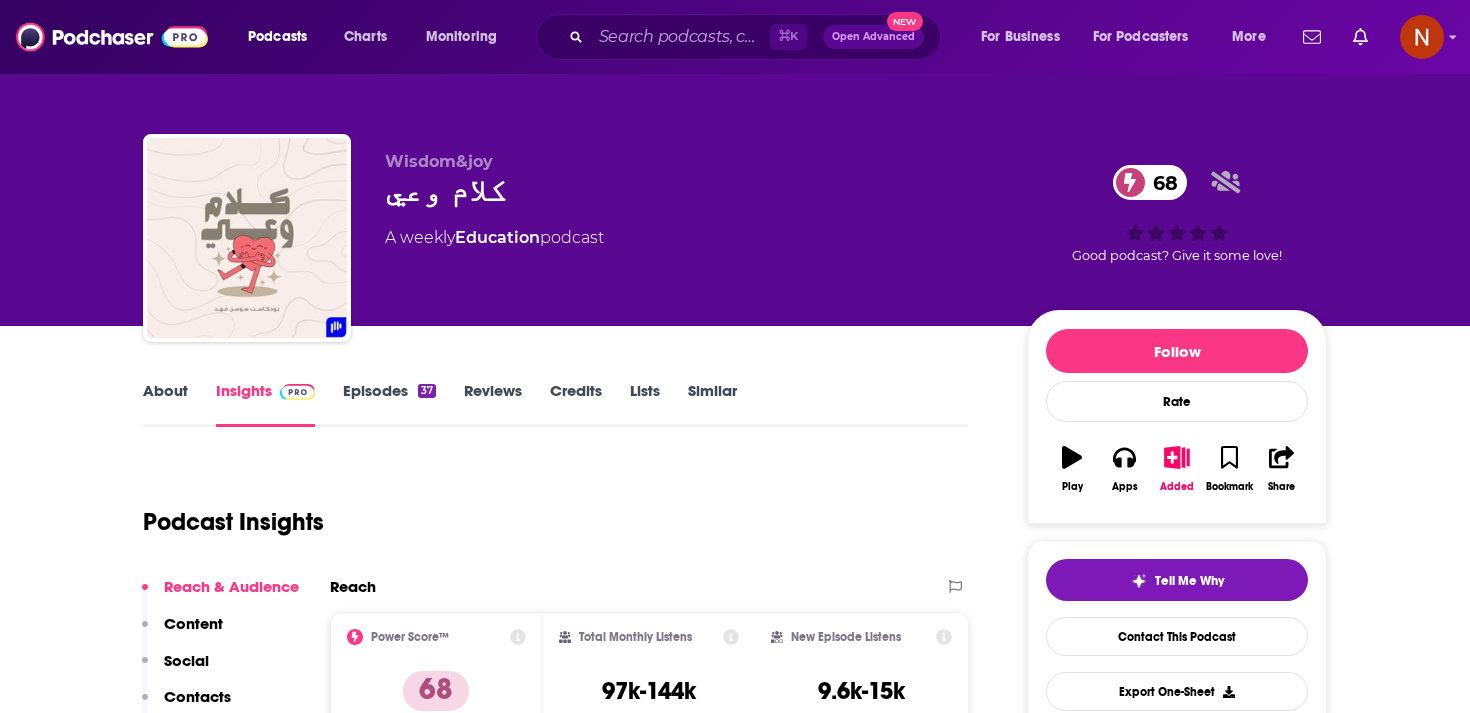 click on "Wisdom&joy   كلام وعي 68 A   weekly  Education  podcast" at bounding box center [690, 232] 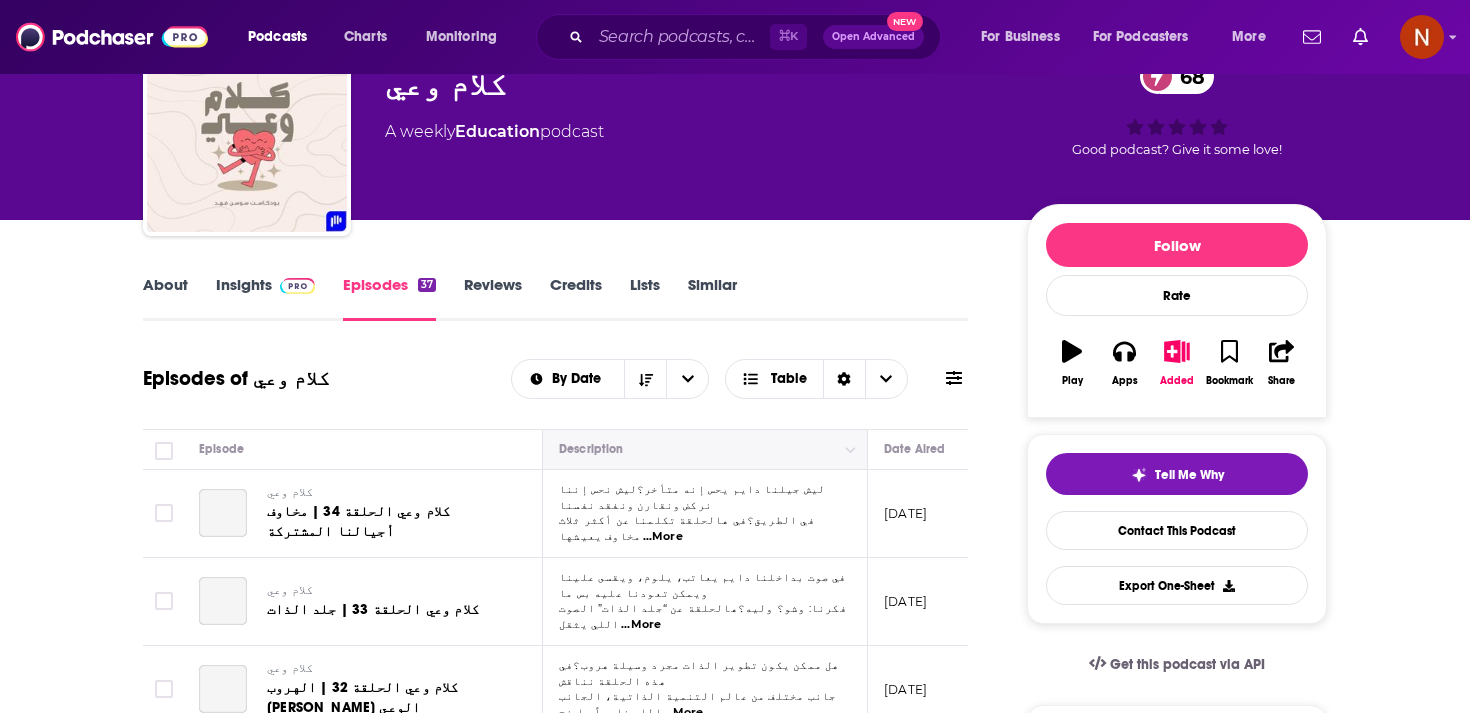 scroll, scrollTop: 108, scrollLeft: 0, axis: vertical 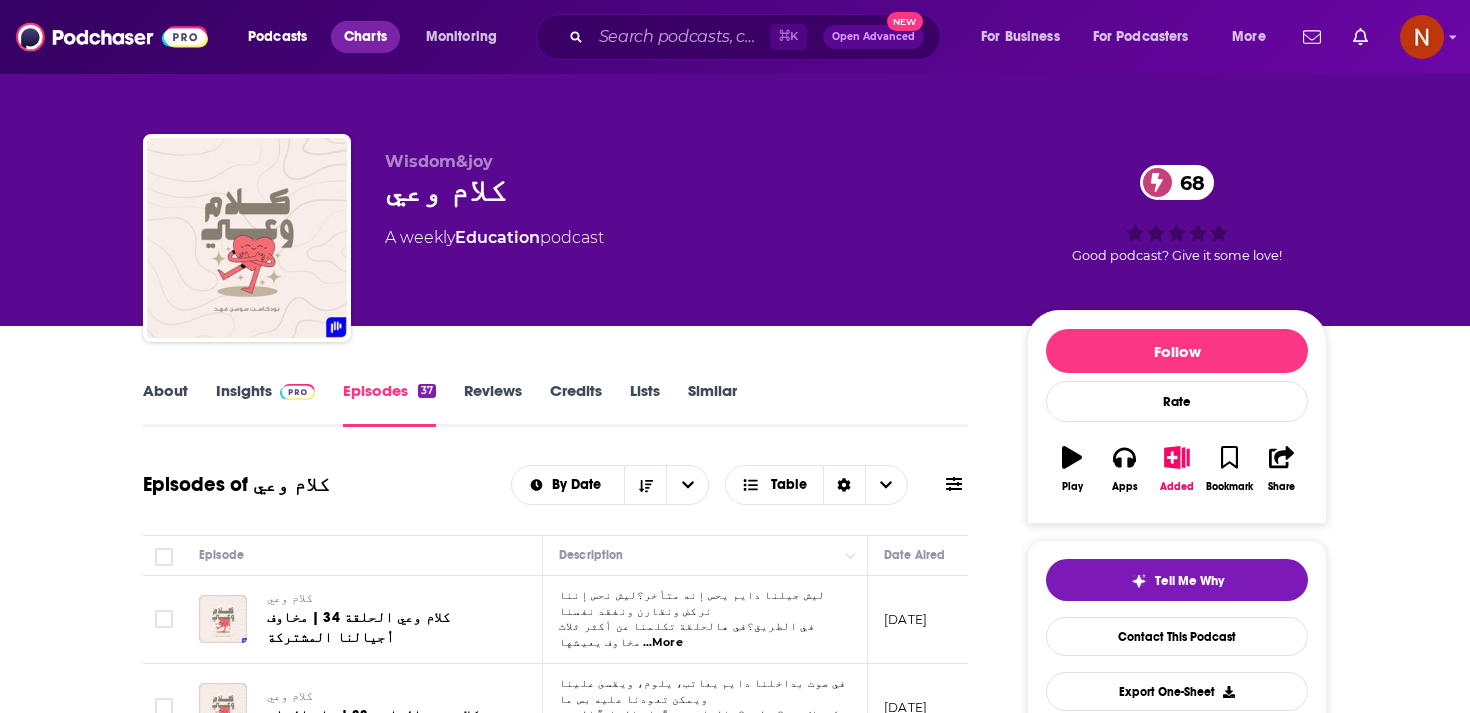 click on "Charts" at bounding box center [365, 37] 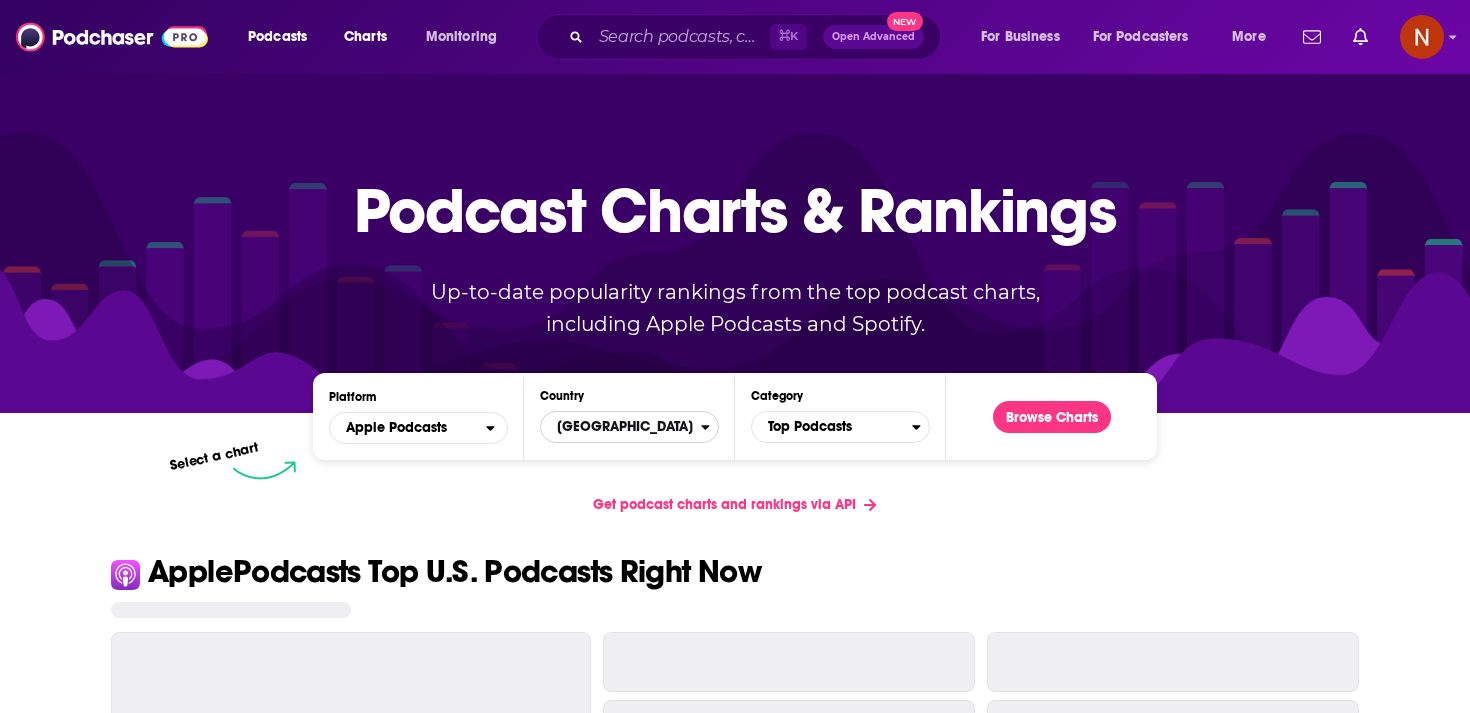 click on "United States" at bounding box center [621, 427] 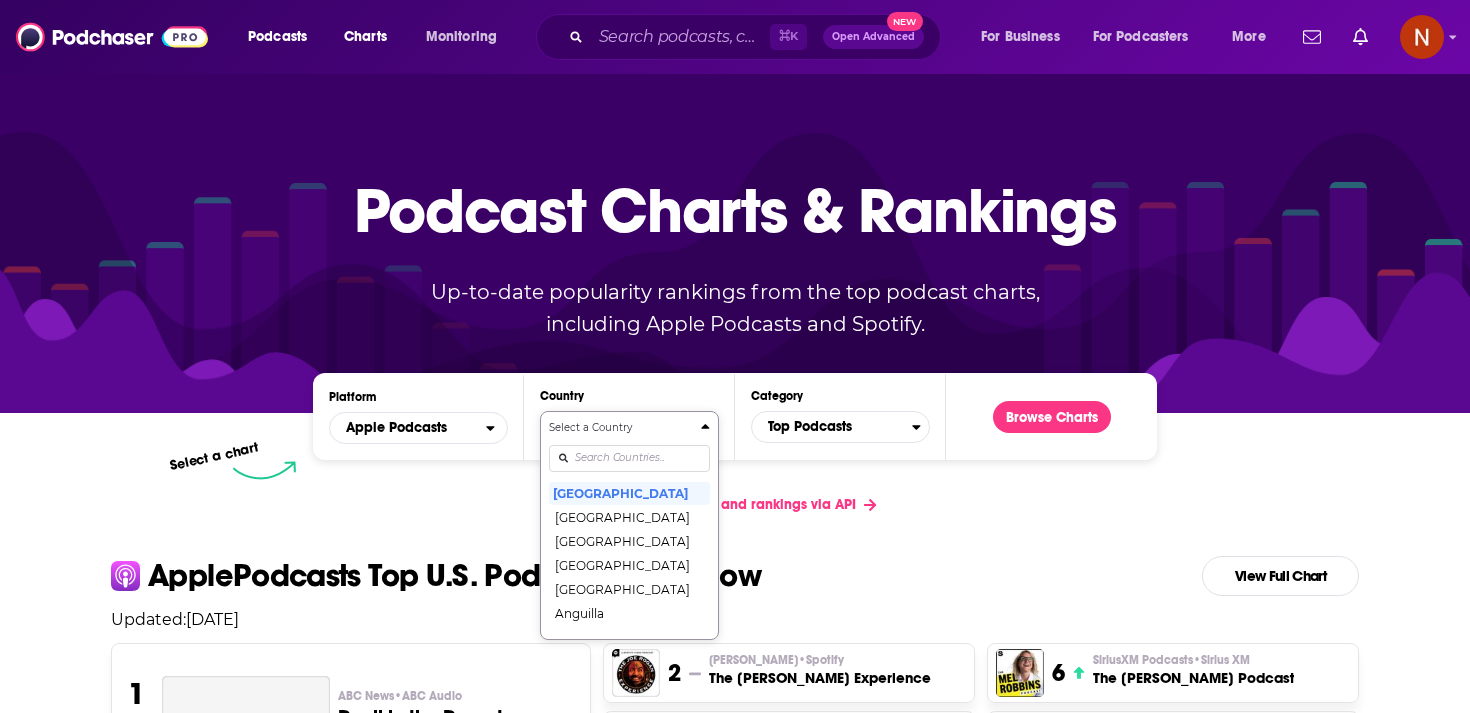 click at bounding box center [629, 458] 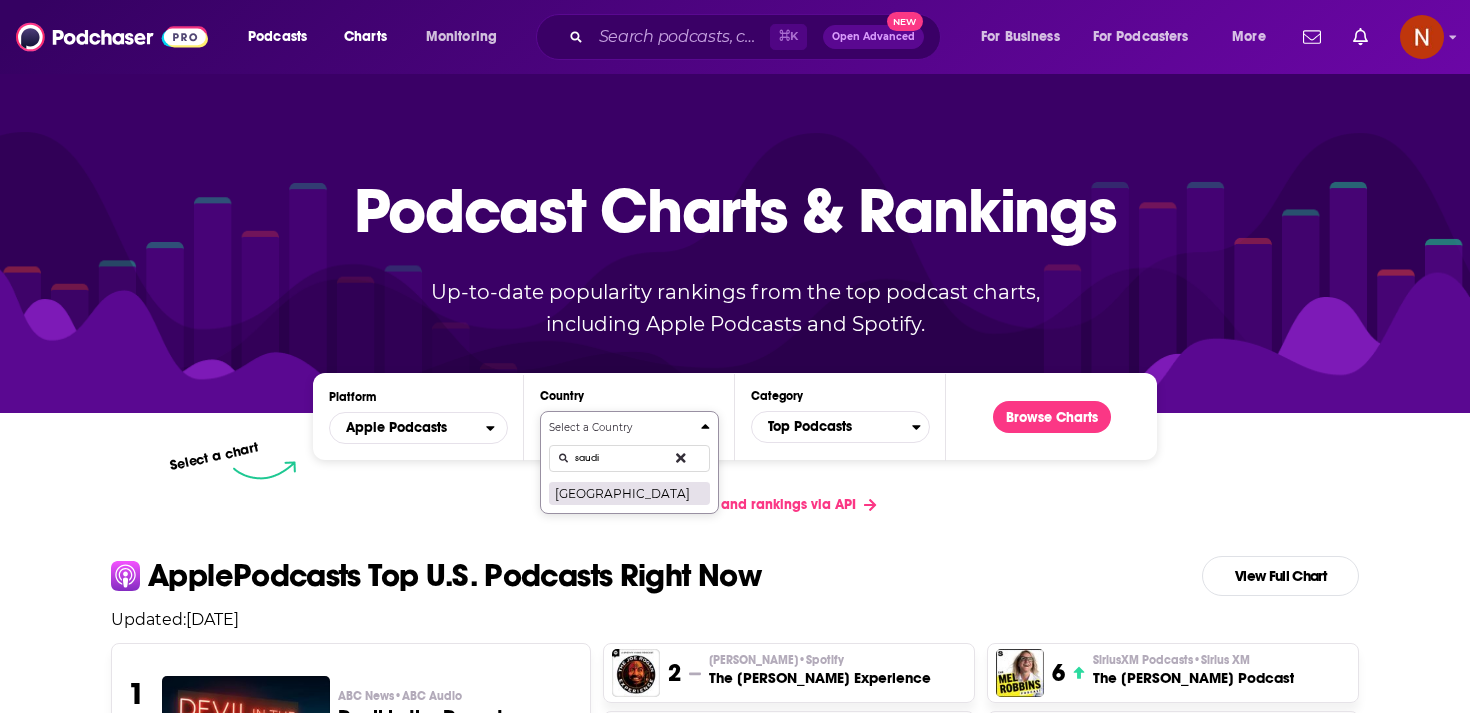type on "saudi" 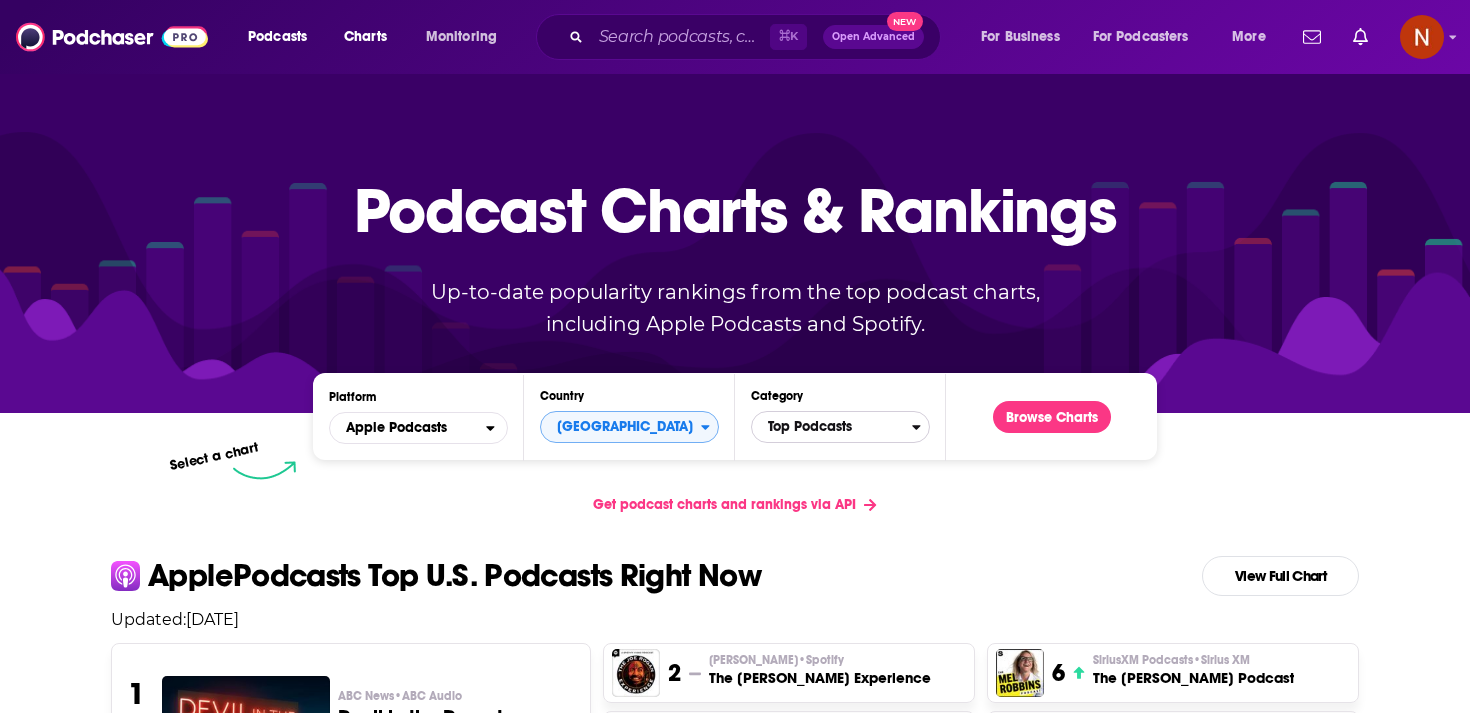 click on "Top Podcasts" at bounding box center (832, 427) 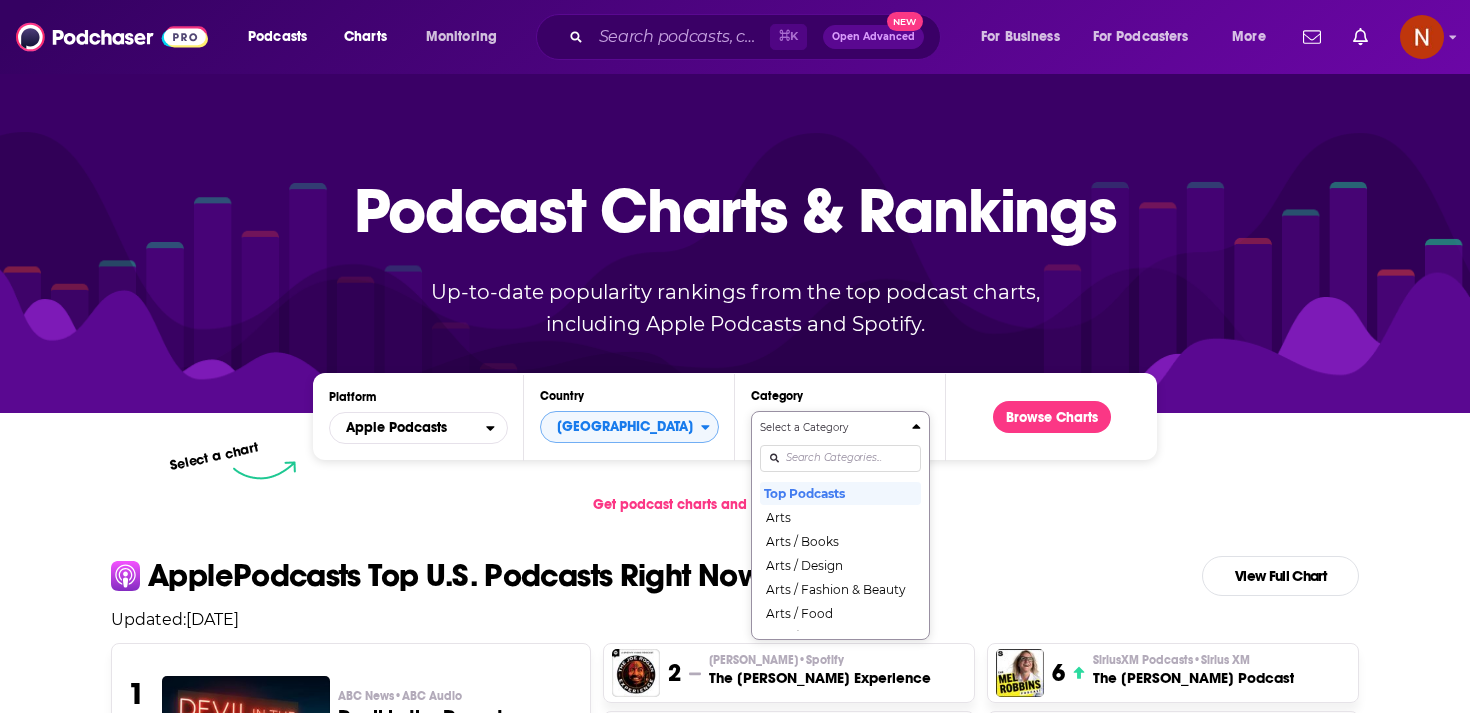 scroll, scrollTop: 102, scrollLeft: 0, axis: vertical 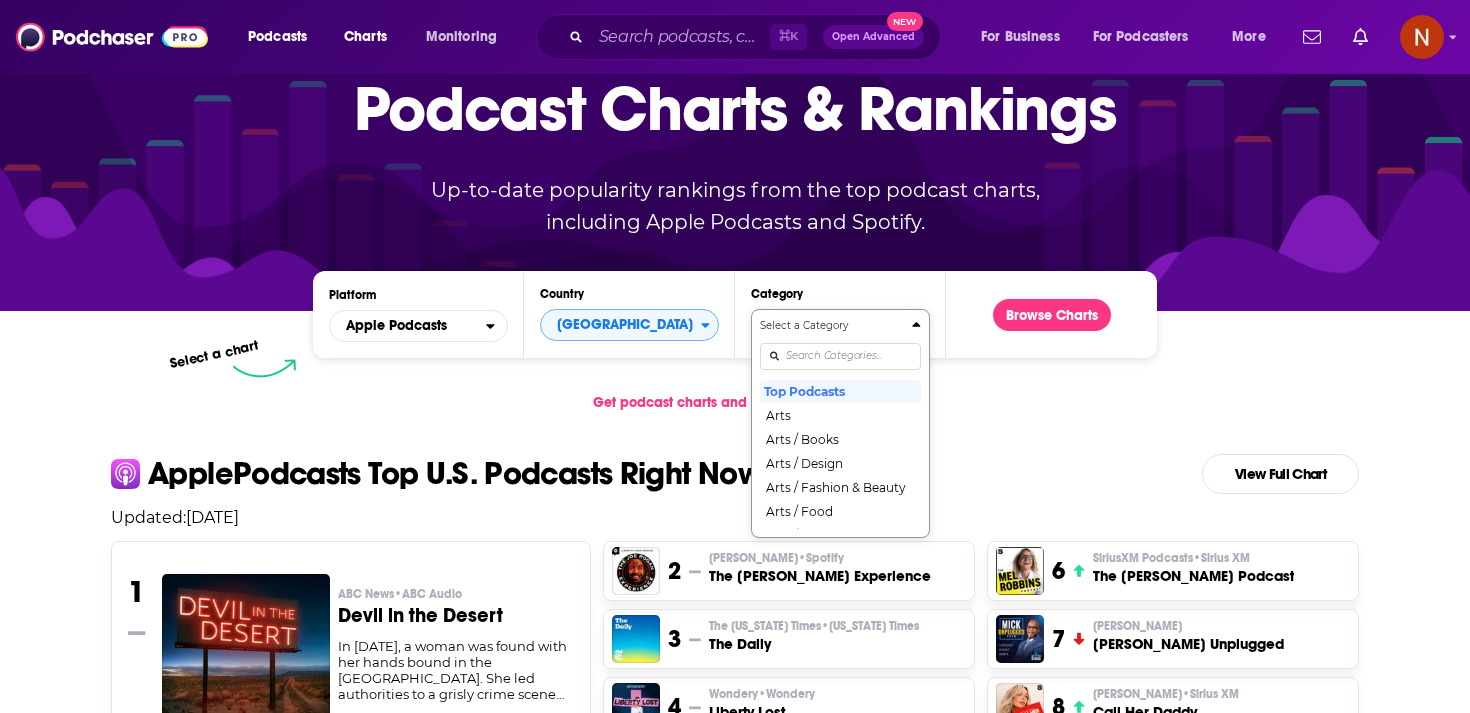 click on "Select a Category Top Podcasts Arts Arts / Books Arts / Design Arts / Fashion & Beauty Arts / Food Arts / Performing Arts Arts / Visual Arts Business Business / Careers Business / Entrepreneurship Business / Investing Business / Management Business / Marketing Business / Non-Profit Comedy Comedy / Comedy Interviews Comedy / Improv Comedy / Stand-Up Education Education / Courses Education / How To Education / Language Learning Education / Self-Improvement Fiction Fiction / Comedy Fiction Fiction / Drama Fiction / Science Fiction Government Health & Fitness Health & Fitness / Alternative Health Health & Fitness / Fitness Health & Fitness / Medicine Health & Fitness / Mental Health Health & Fitness / Nutrition Health & Fitness / Sexuality History Kids & Family Kids & Family / Education for Kids Kids & Family / Parenting Kids & Family / Pets & Animals Kids & Family / Stories for Kids Leisure Leisure / Animation & Manga Leisure / Automotive Leisure / Aviation Leisure / Crafts Leisure / Games Leisure / Hobbies News" at bounding box center (840, 423) 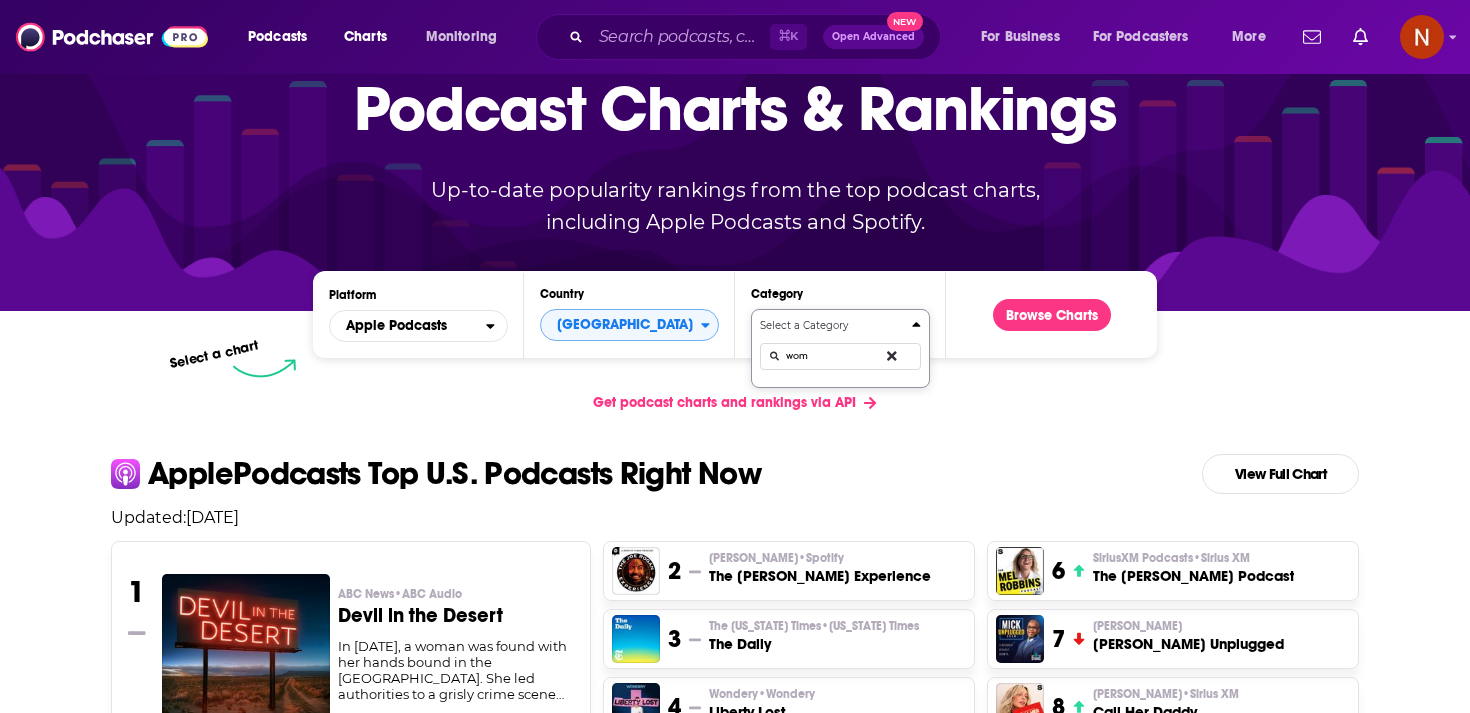 type on "wome" 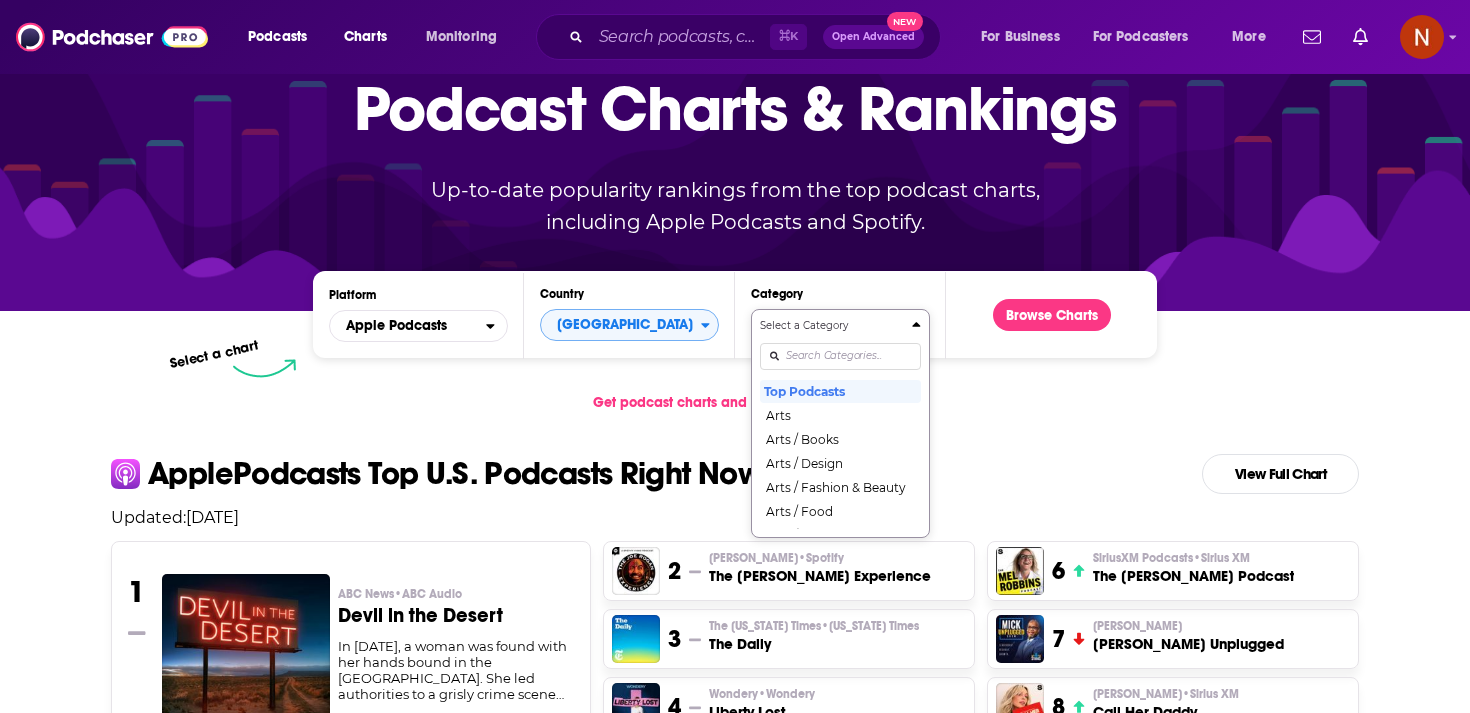 type on "a" 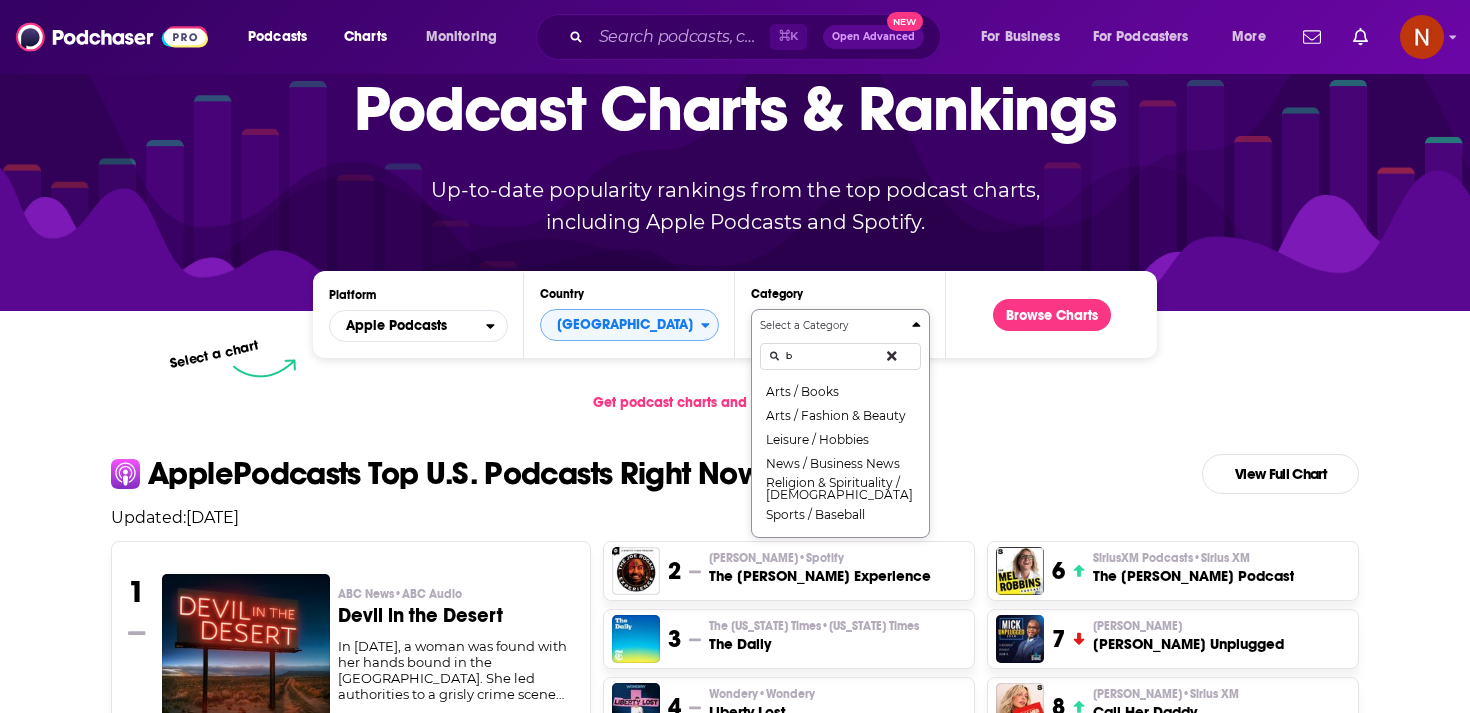 type on "be" 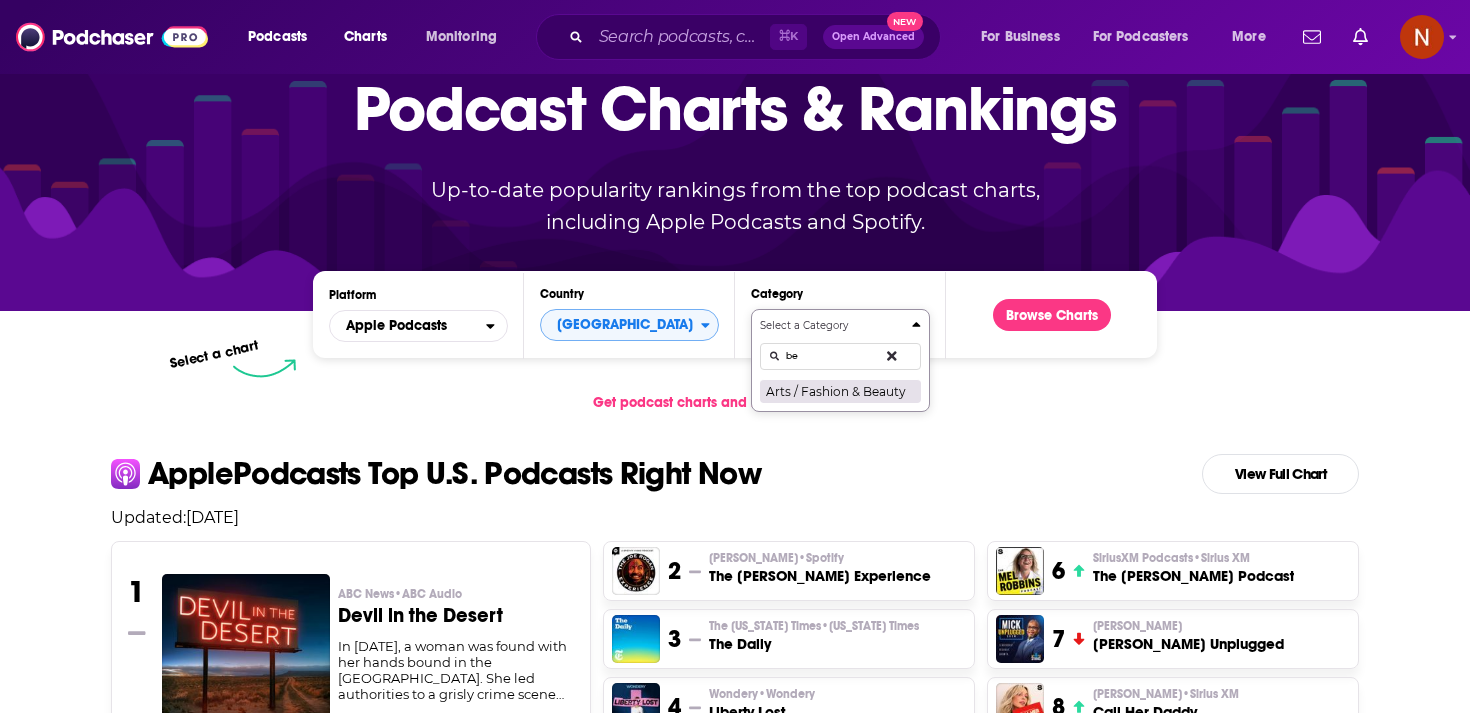 click on "Arts / Fashion & Beauty" at bounding box center [840, 391] 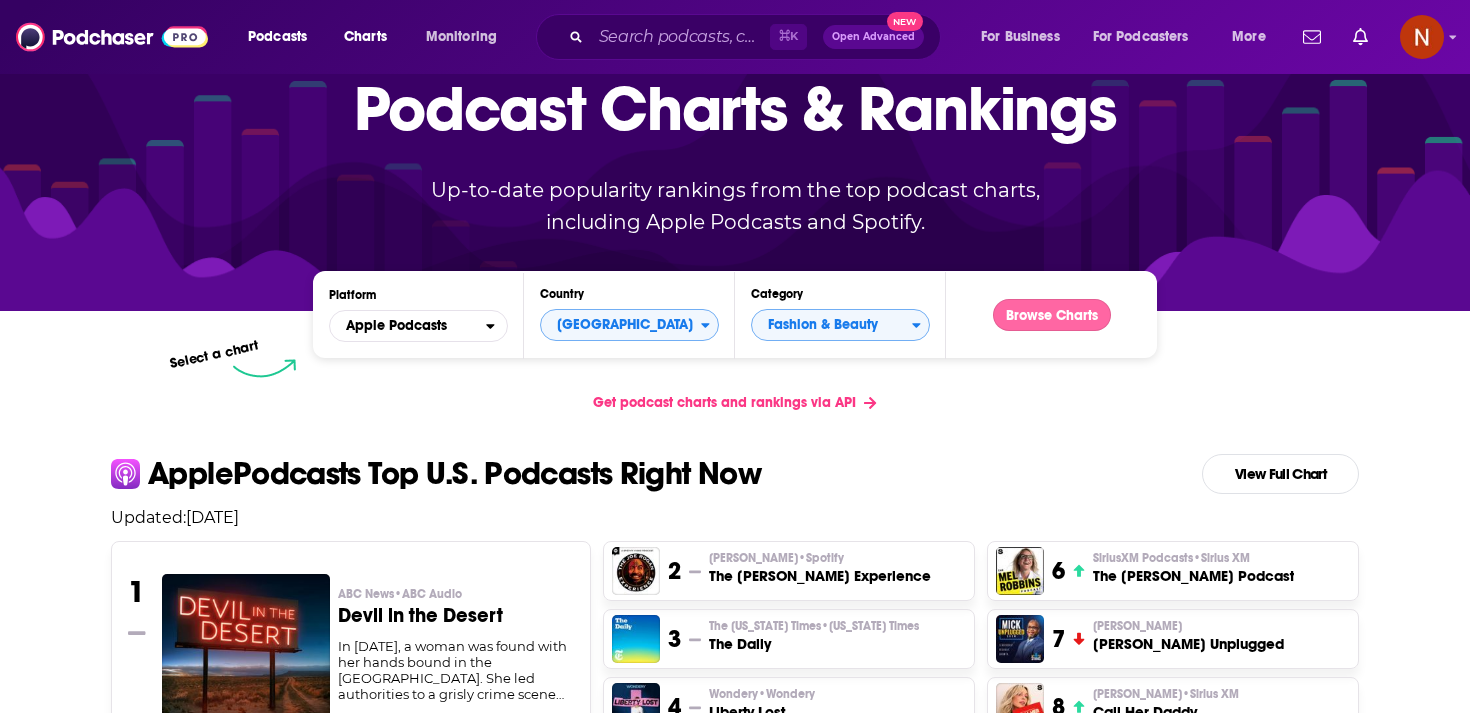 click on "Browse Charts" at bounding box center (1052, 315) 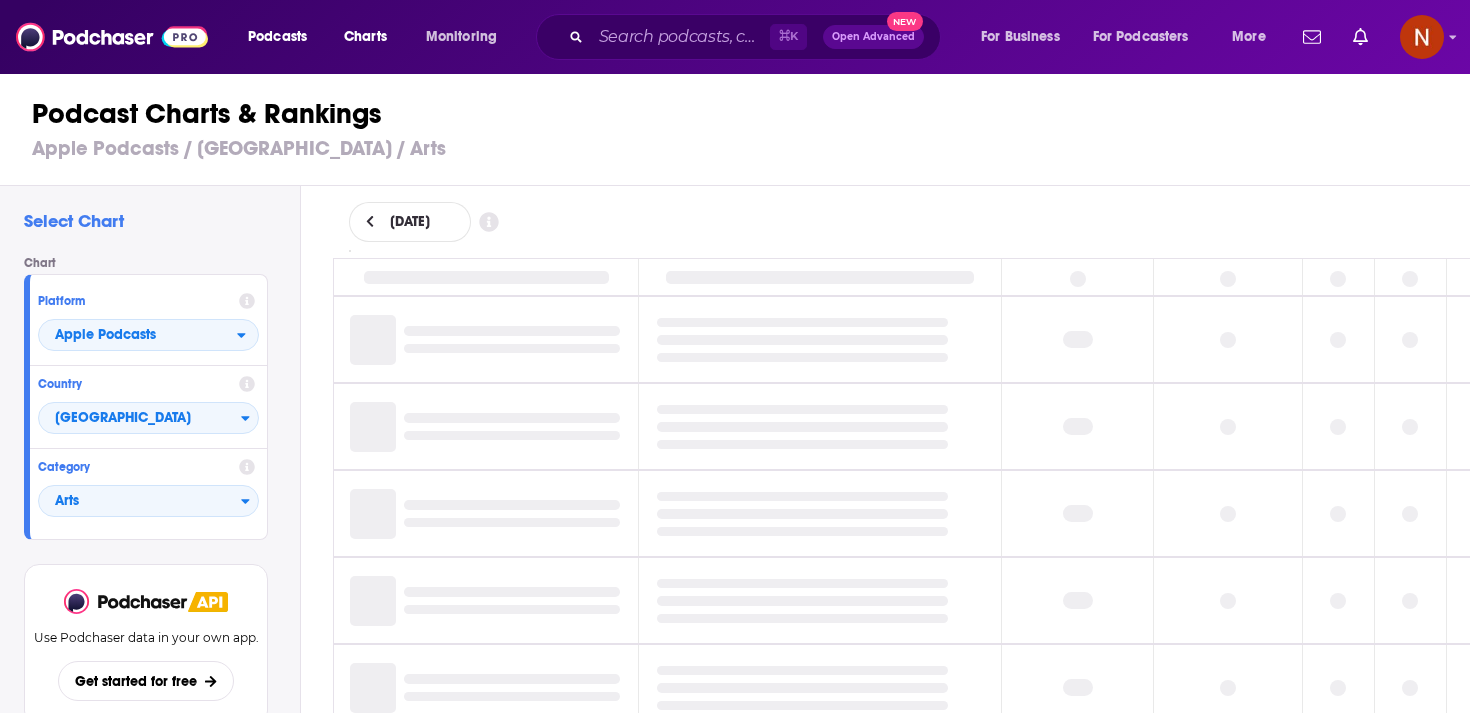 click at bounding box center (370, 222) 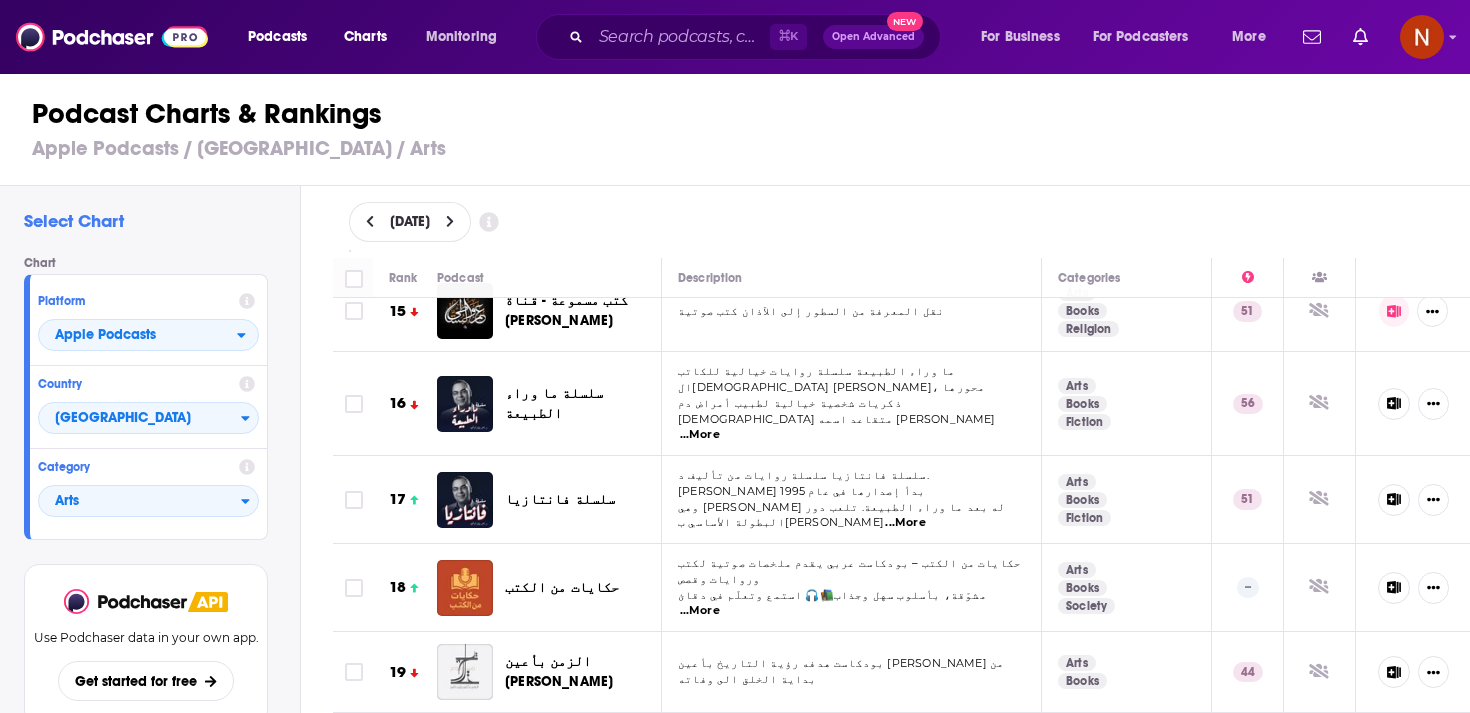 scroll, scrollTop: 1237, scrollLeft: 0, axis: vertical 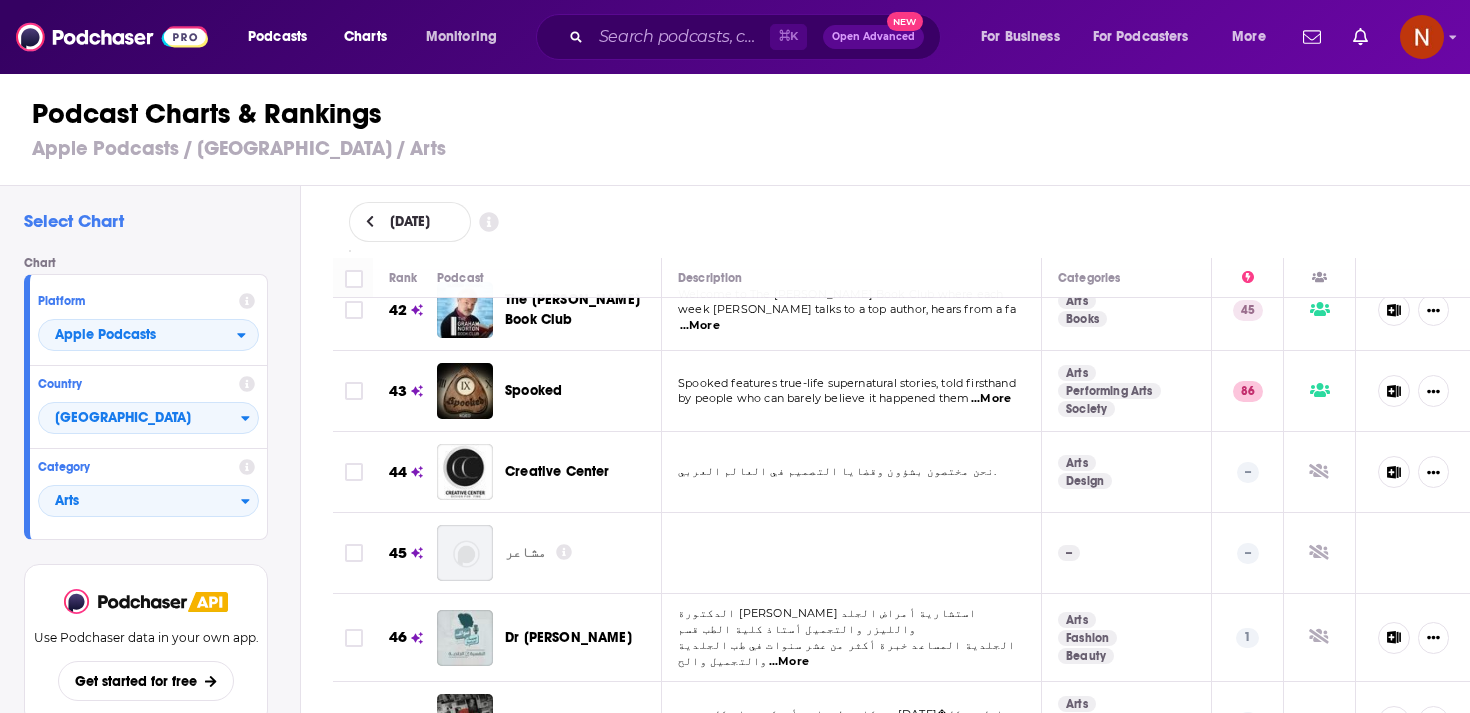 click on "الكاتبه على تويتر "‏_Sll88@" at bounding box center (761, 818) 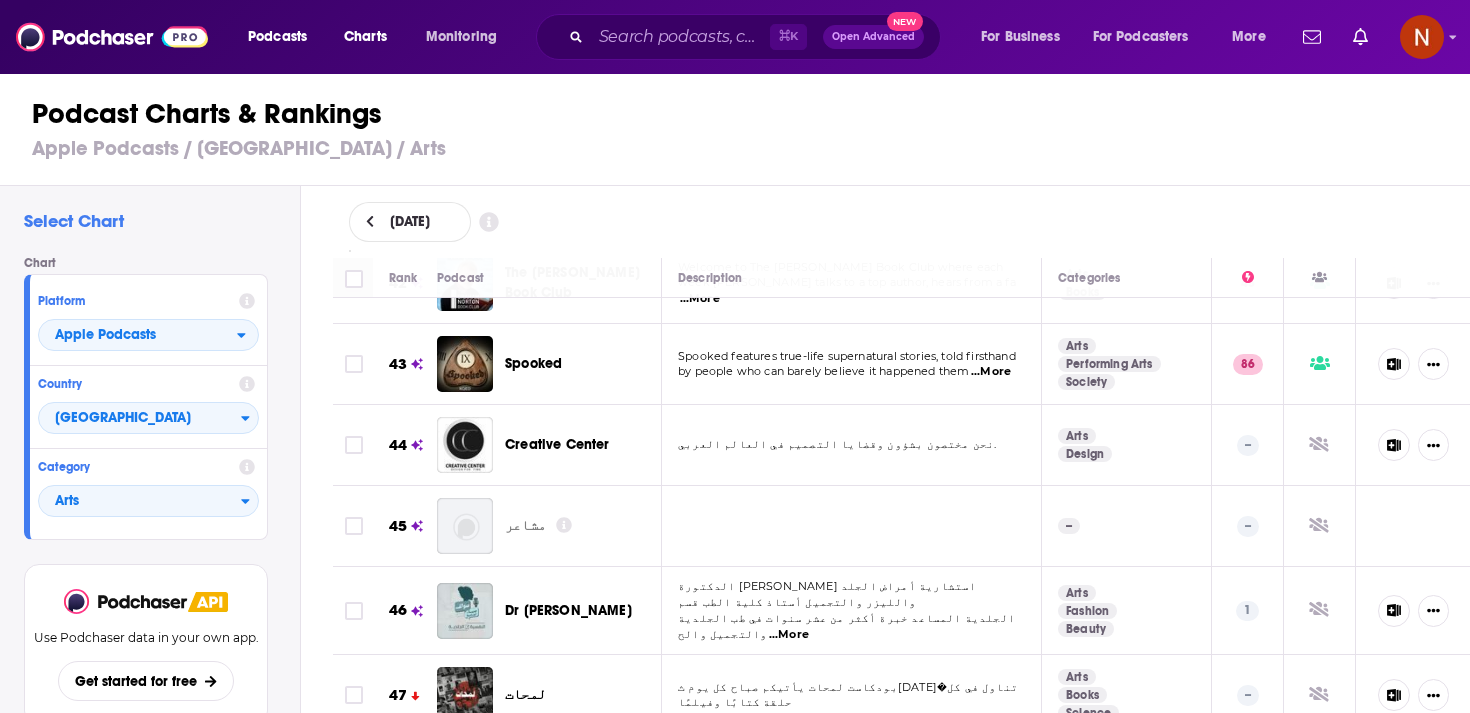 scroll, scrollTop: 3646, scrollLeft: 0, axis: vertical 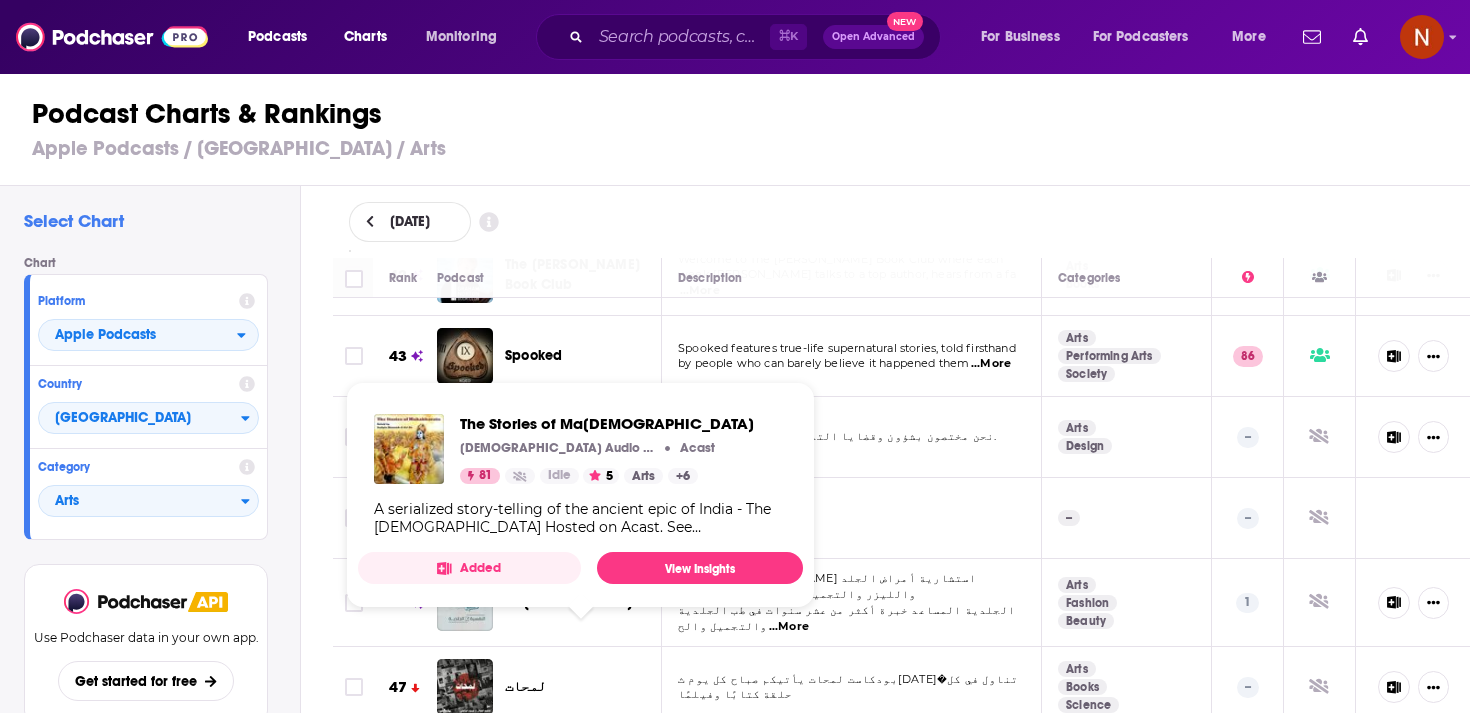 click on "The Stories of Mahabharata" at bounding box center [590, 848] 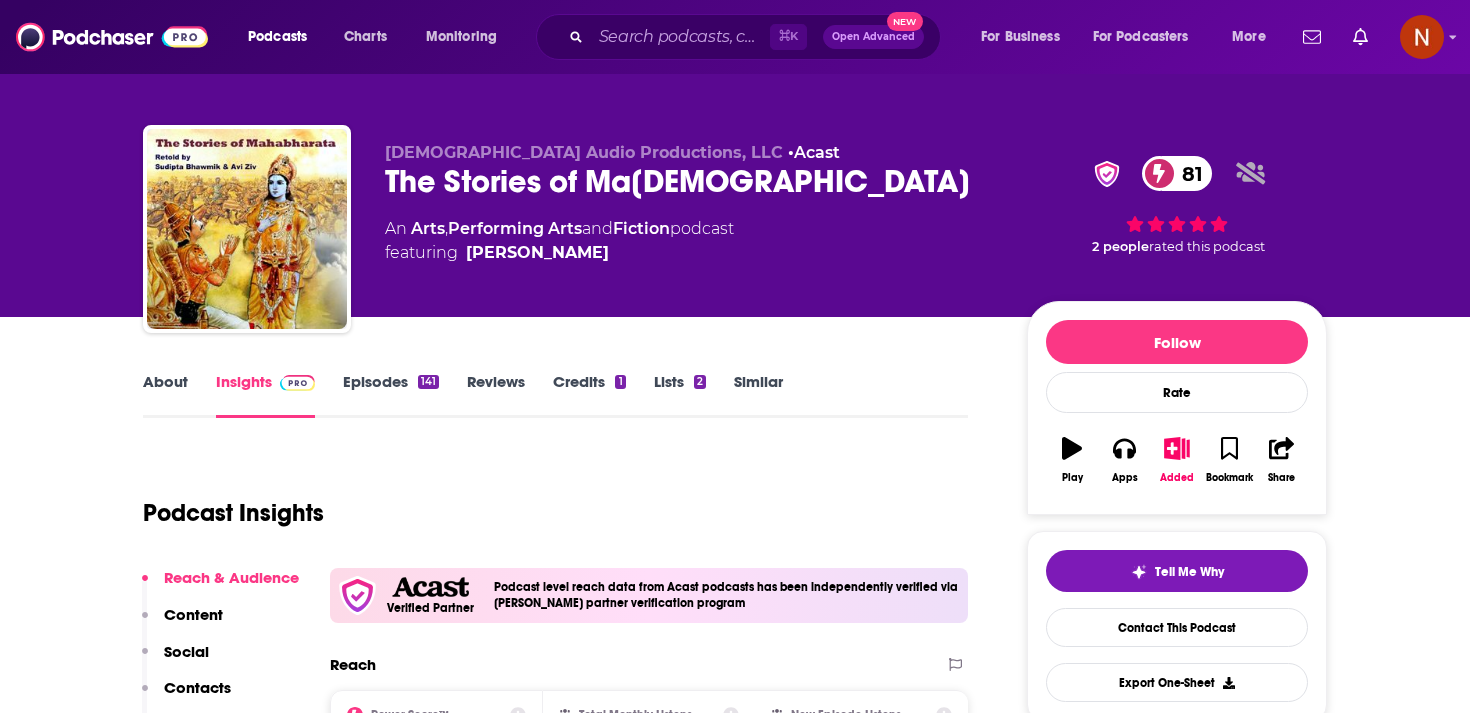 scroll, scrollTop: 0, scrollLeft: 0, axis: both 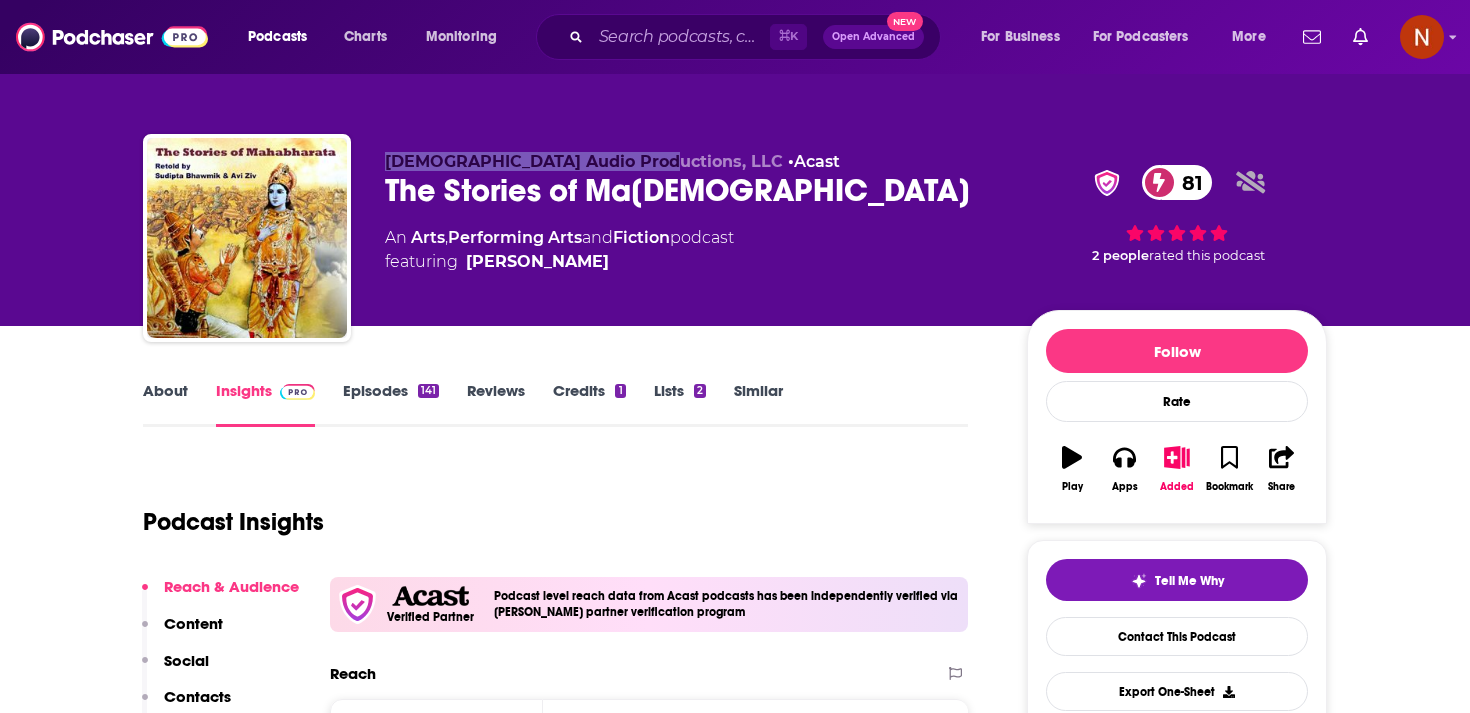 drag, startPoint x: 374, startPoint y: 153, endPoint x: 654, endPoint y: 161, distance: 280.11426 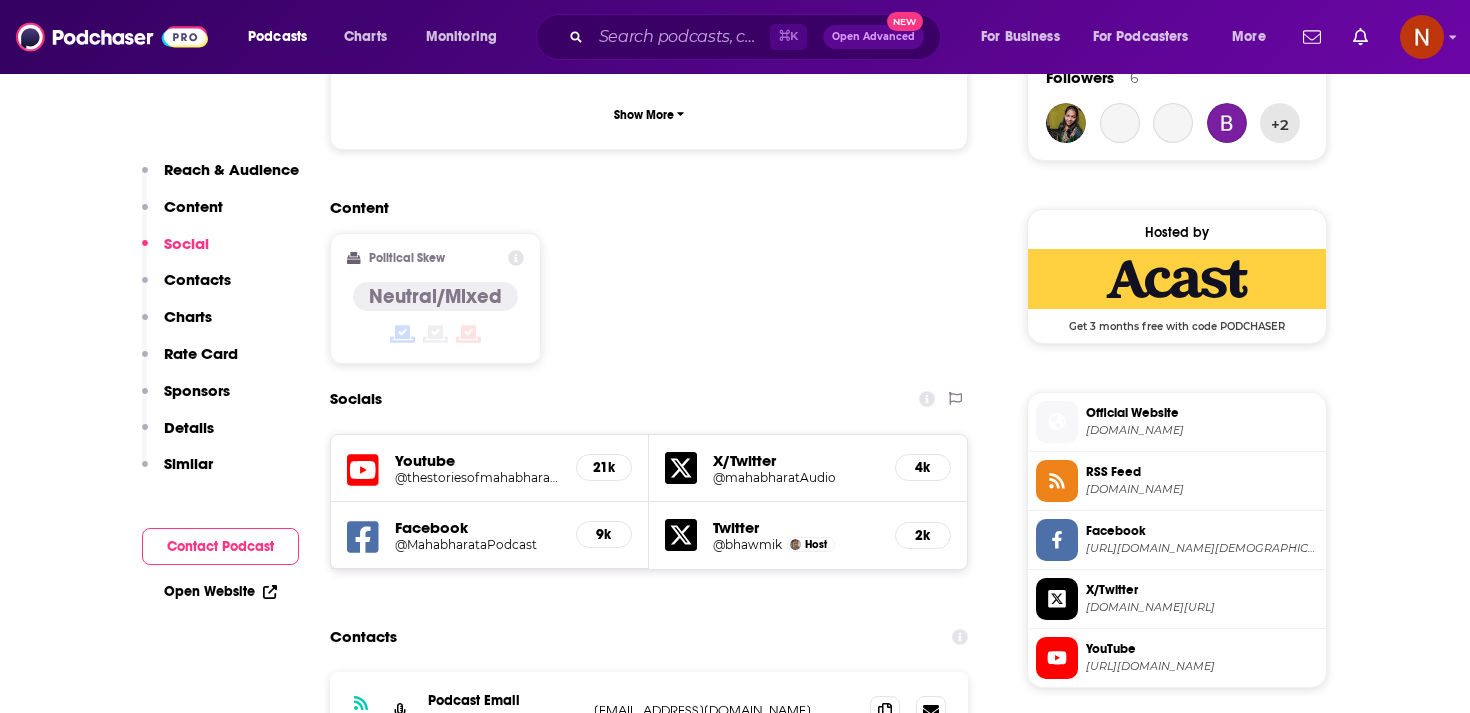 scroll, scrollTop: 1493, scrollLeft: 0, axis: vertical 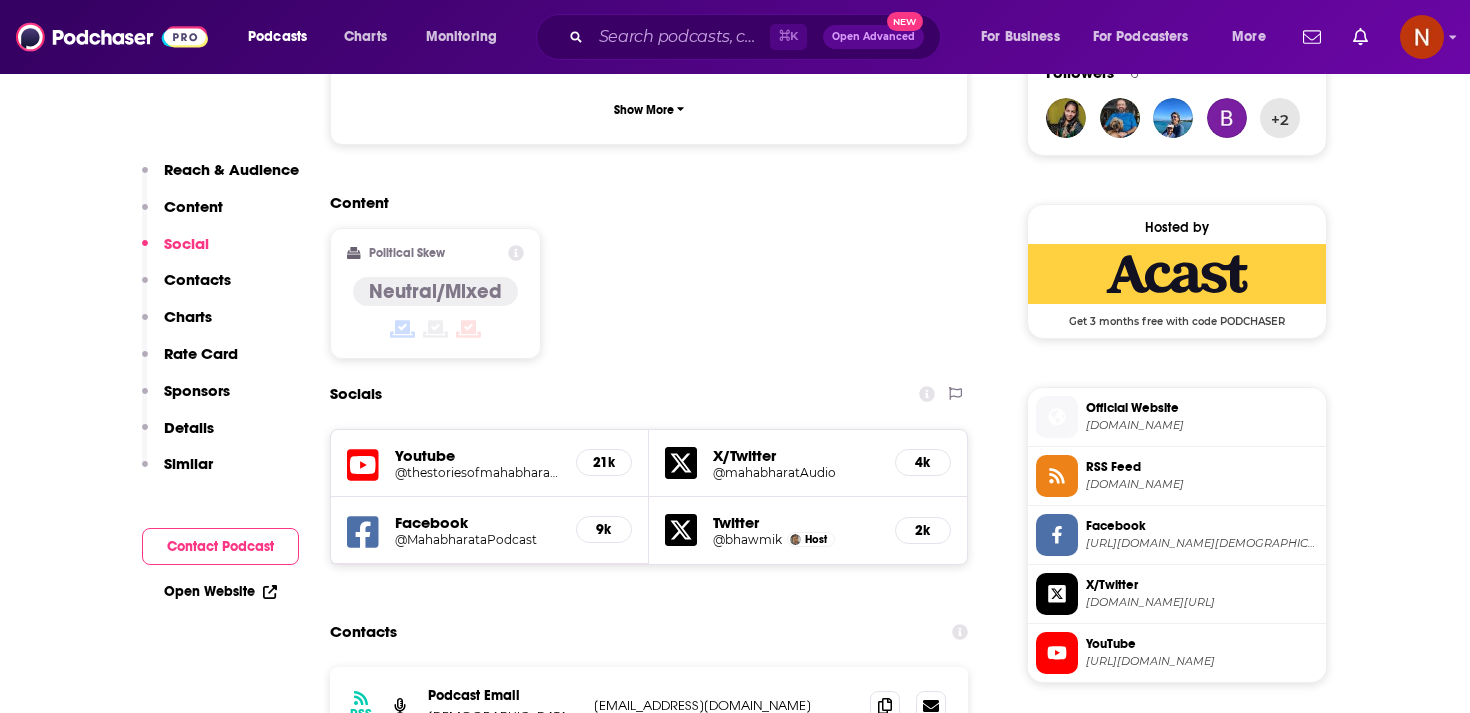 click on "@MahabharataPodcast" at bounding box center [477, 539] 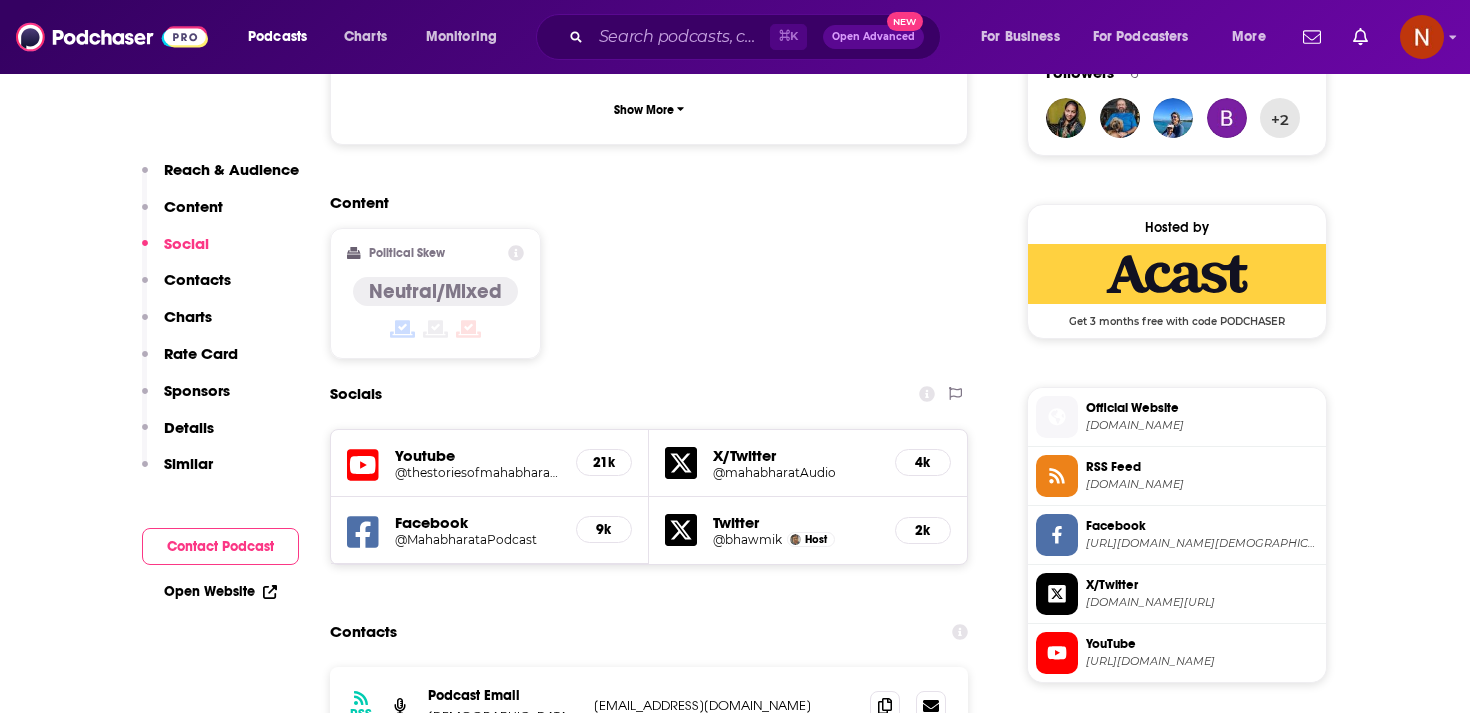 click on "@bhawmik" at bounding box center [747, 539] 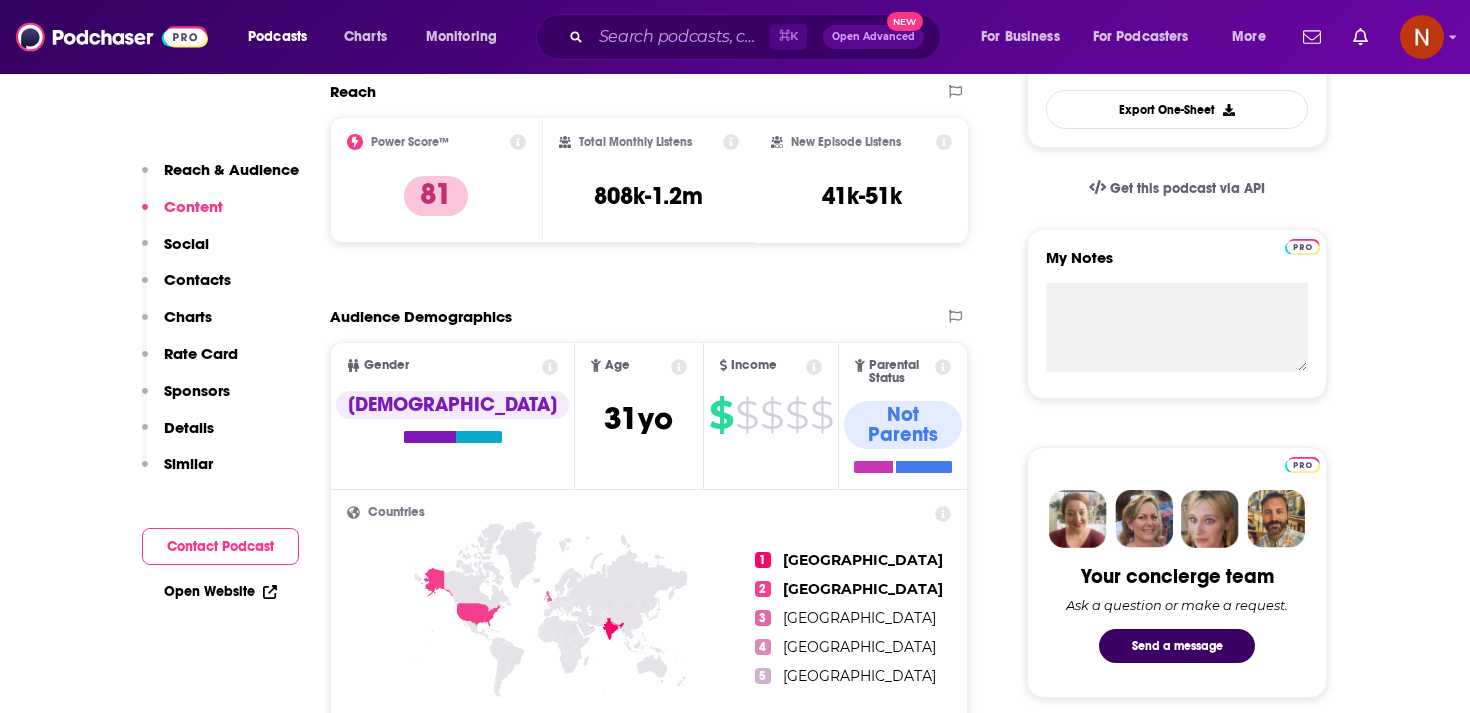 scroll, scrollTop: 577, scrollLeft: 0, axis: vertical 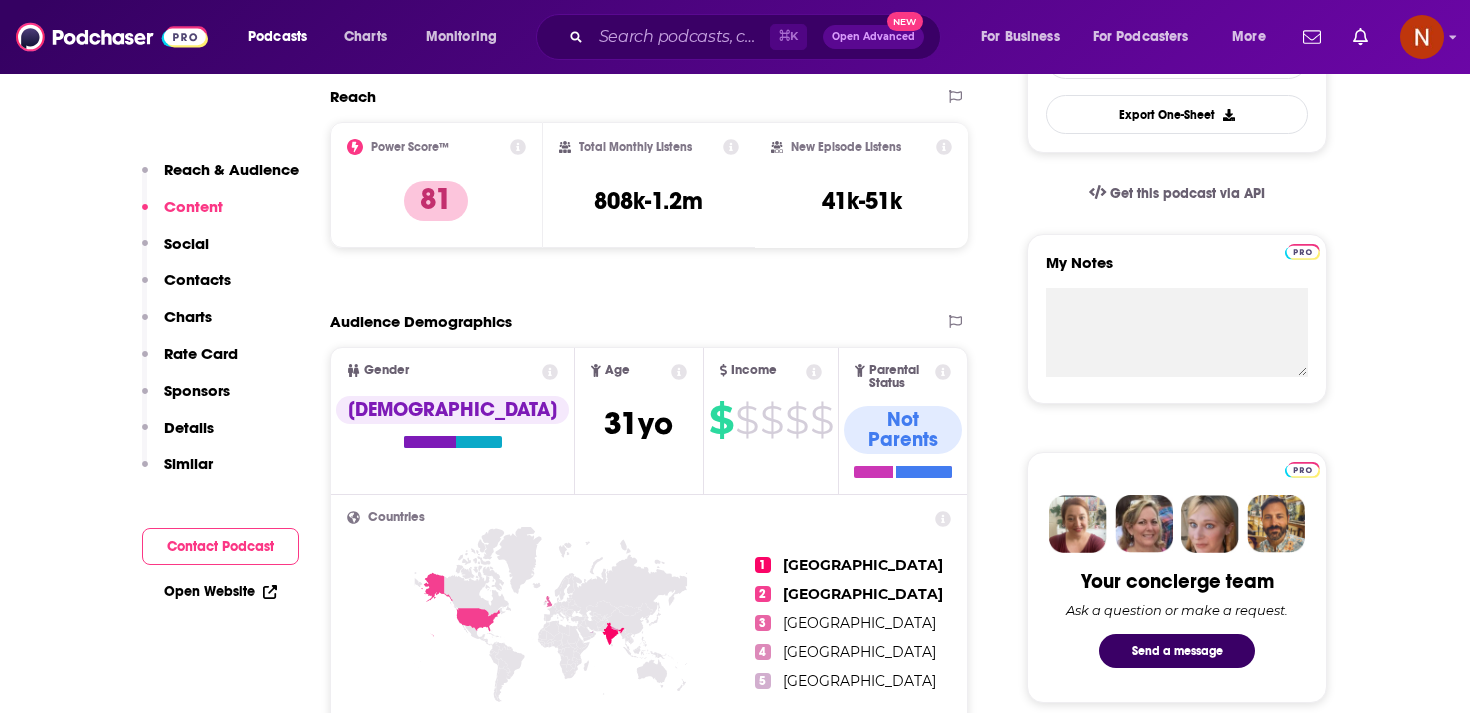 click 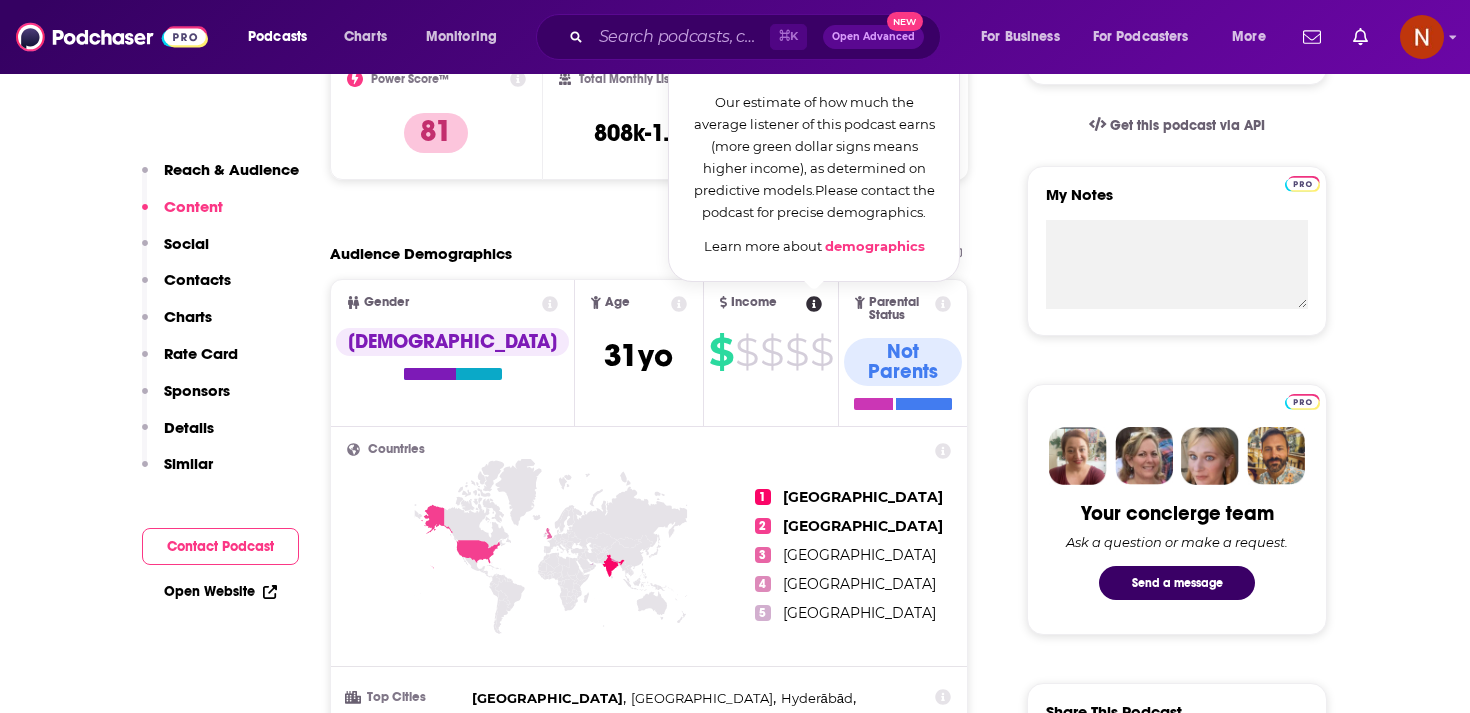 scroll, scrollTop: 664, scrollLeft: 0, axis: vertical 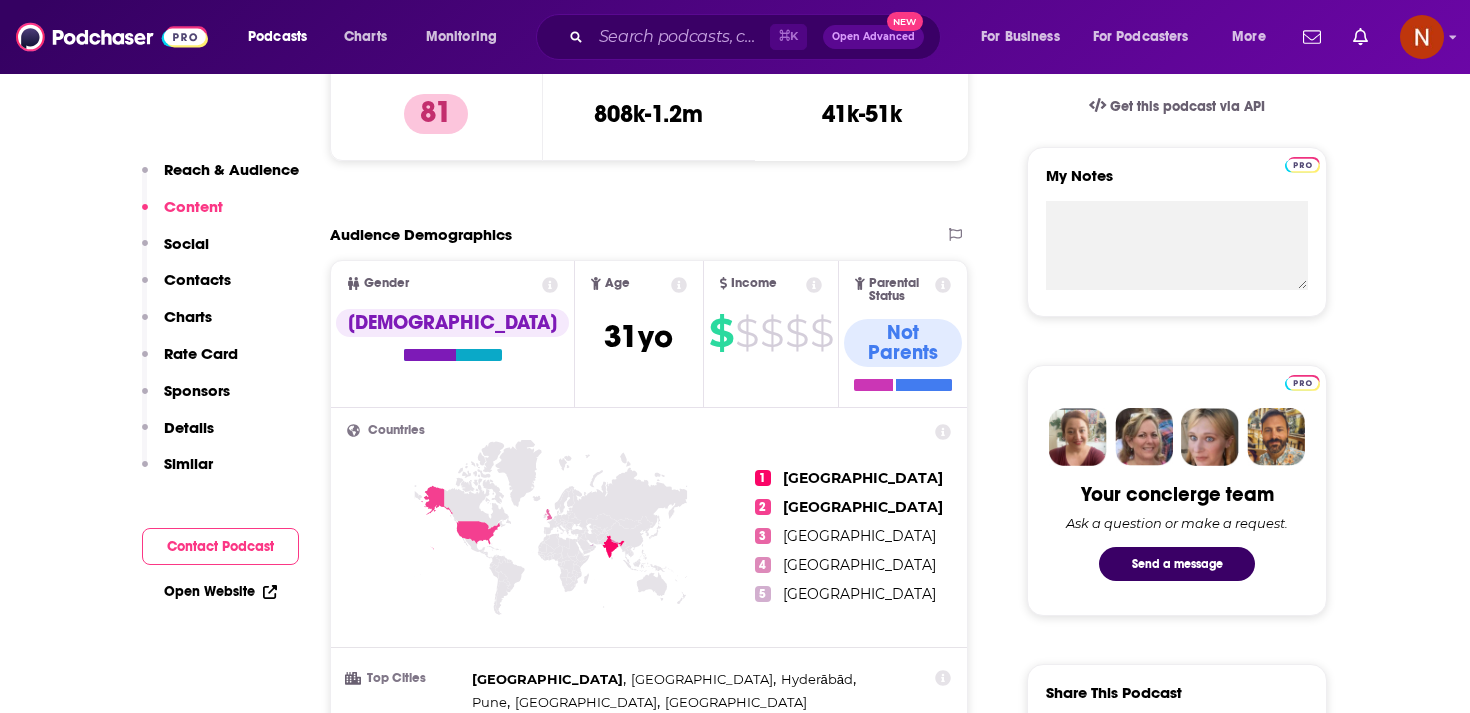 click on "Follow Rate Play Apps Added Bookmark Share Tell Me Why Contact This Podcast Export One-Sheet Get this podcast via API My Notes Your concierge team Ask a question or make a request. Send a message Share This Podcast Recommendation sent https://www.podchaser.com/podcasts/the-stories-of-mahabharata-221586 Copy Link Followers 6 +2 Hosted by Get 3 months free with code PODCHASER Official Website shows.acast.com RSS Feed nynjbengali.com Facebook https://www.facebook.com/MahabharataPodcast X/Twitter twitter.com/mahabharatAudio YouTube https://www.youtube.com/@thestoriesofmahabharata Claim This Podcast Do you host or manage this podcast? Claim and edit this page to your liking. Refresh Feed Are we missing an episode or update? Use this to check the RSS feed immediately. Seeing Double? Report this page as a duplicate." at bounding box center (1177, 5376) 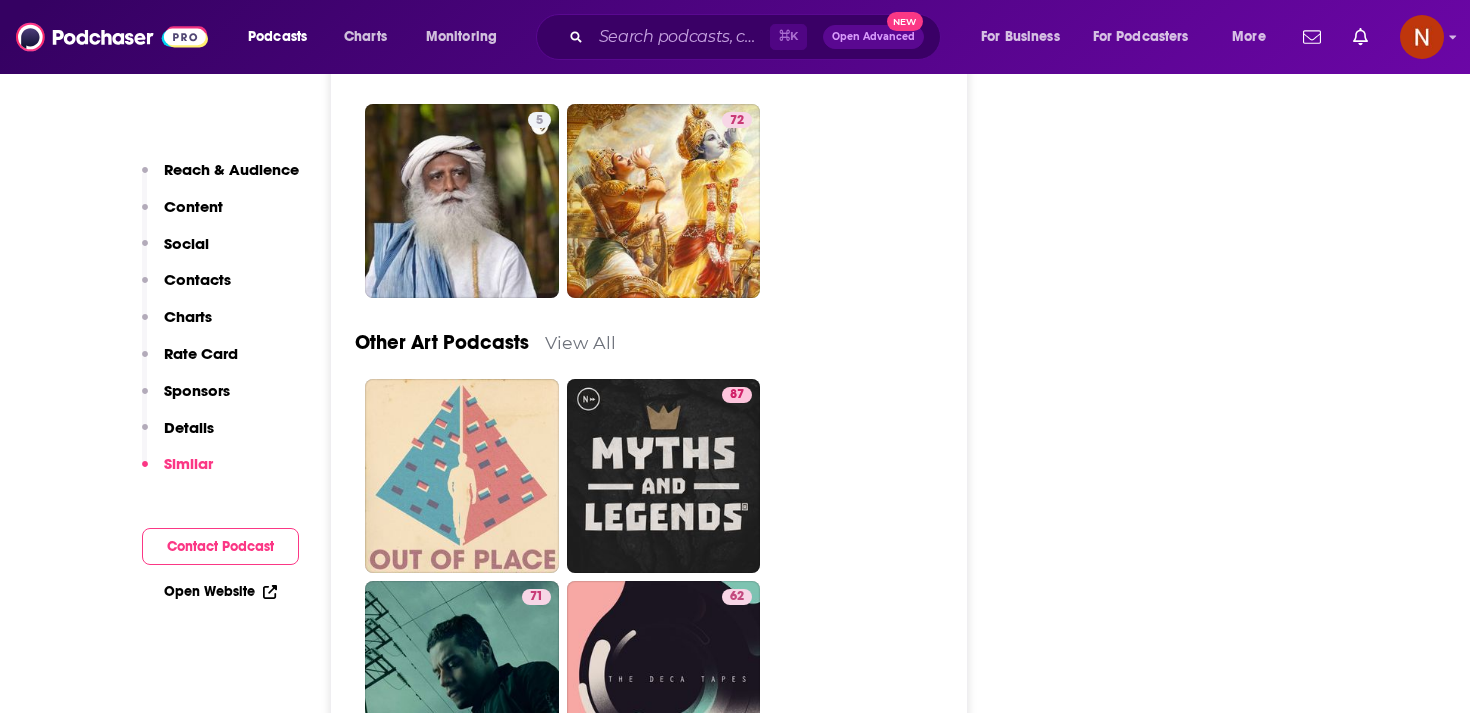 scroll, scrollTop: 6787, scrollLeft: 0, axis: vertical 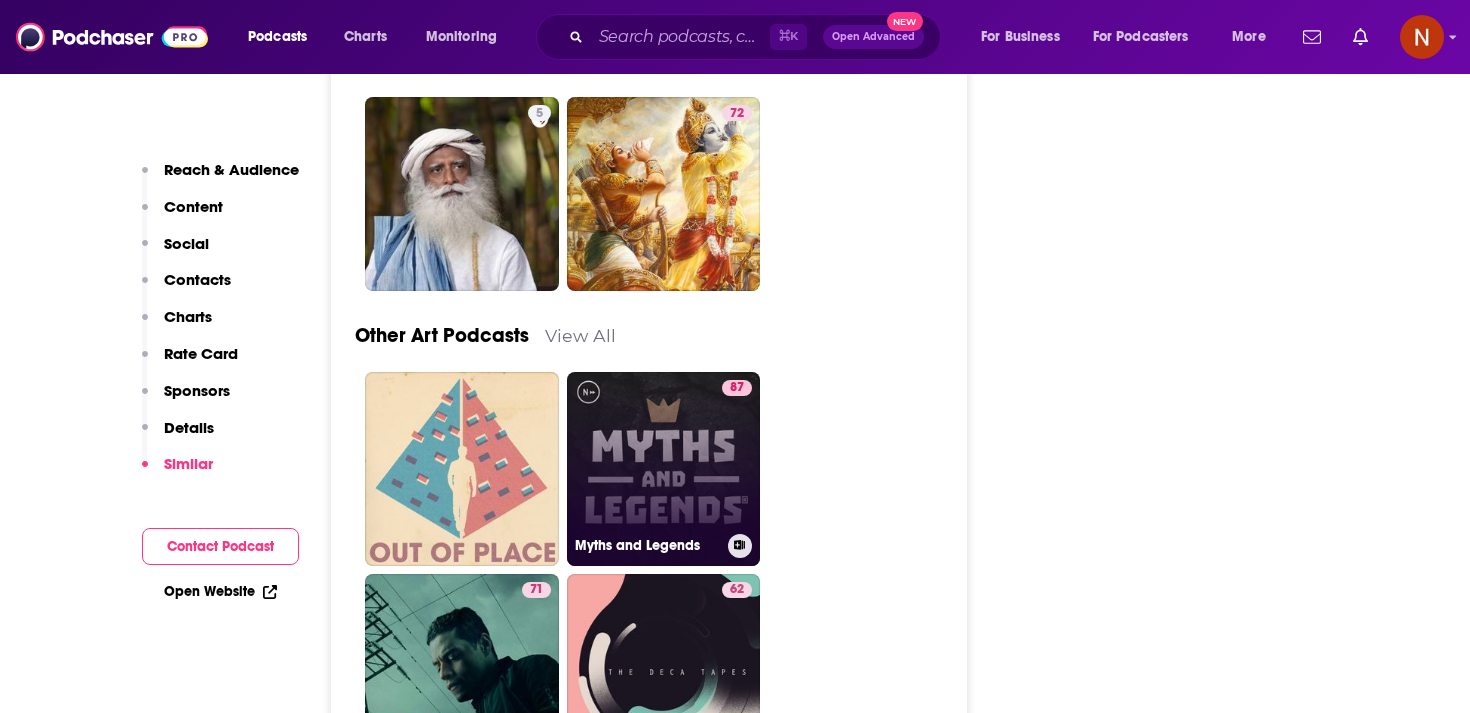 click on "87 Myths and Legends" at bounding box center [664, 469] 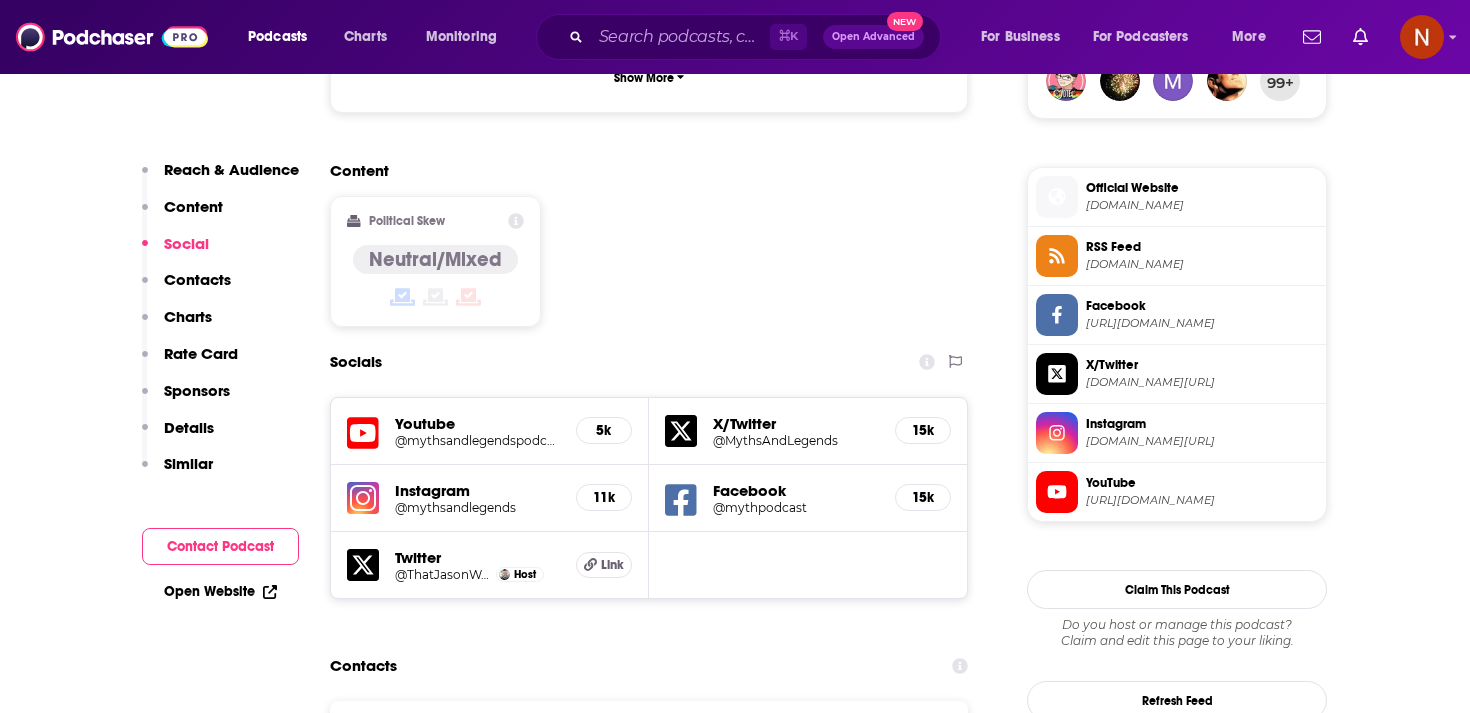 scroll, scrollTop: 1535, scrollLeft: 0, axis: vertical 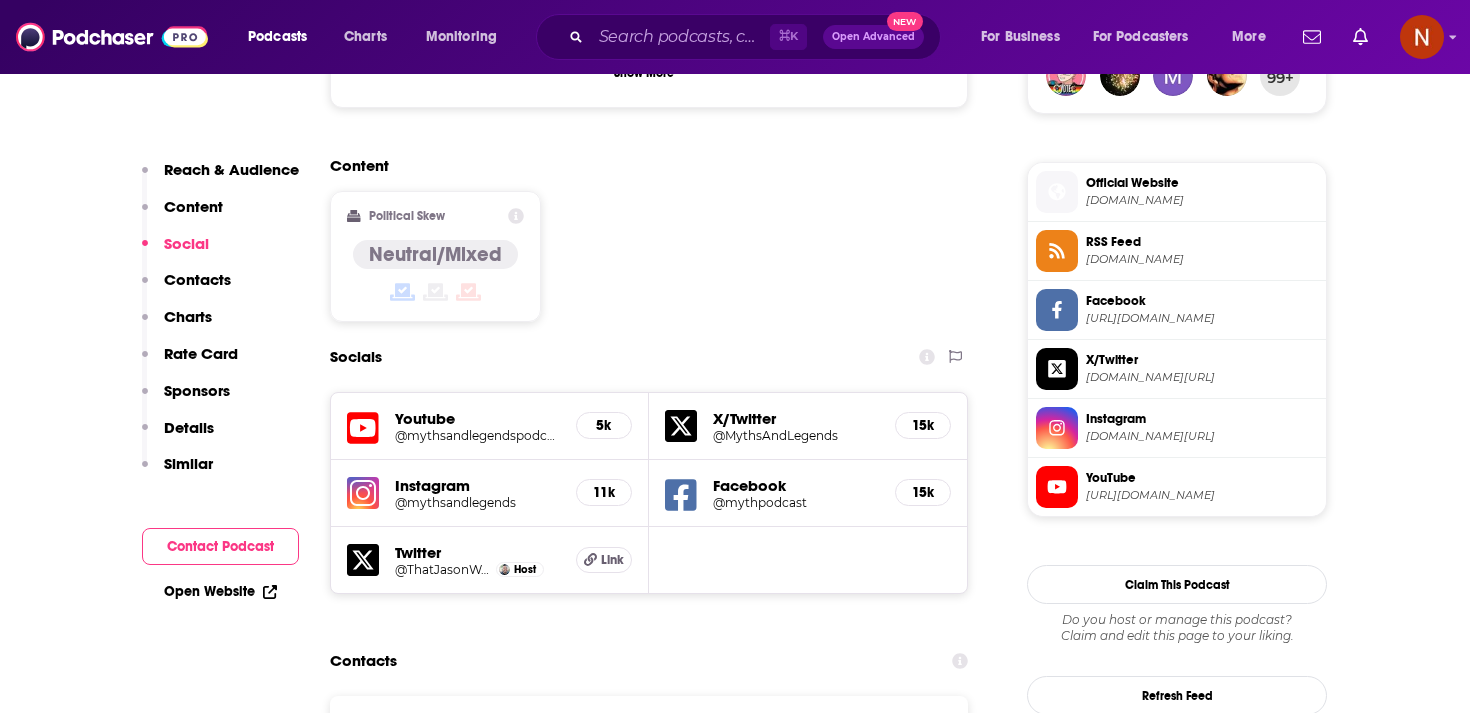 type on "https://www.podchaser.com/podcasts/the-stories-of-mahabharata-221586" 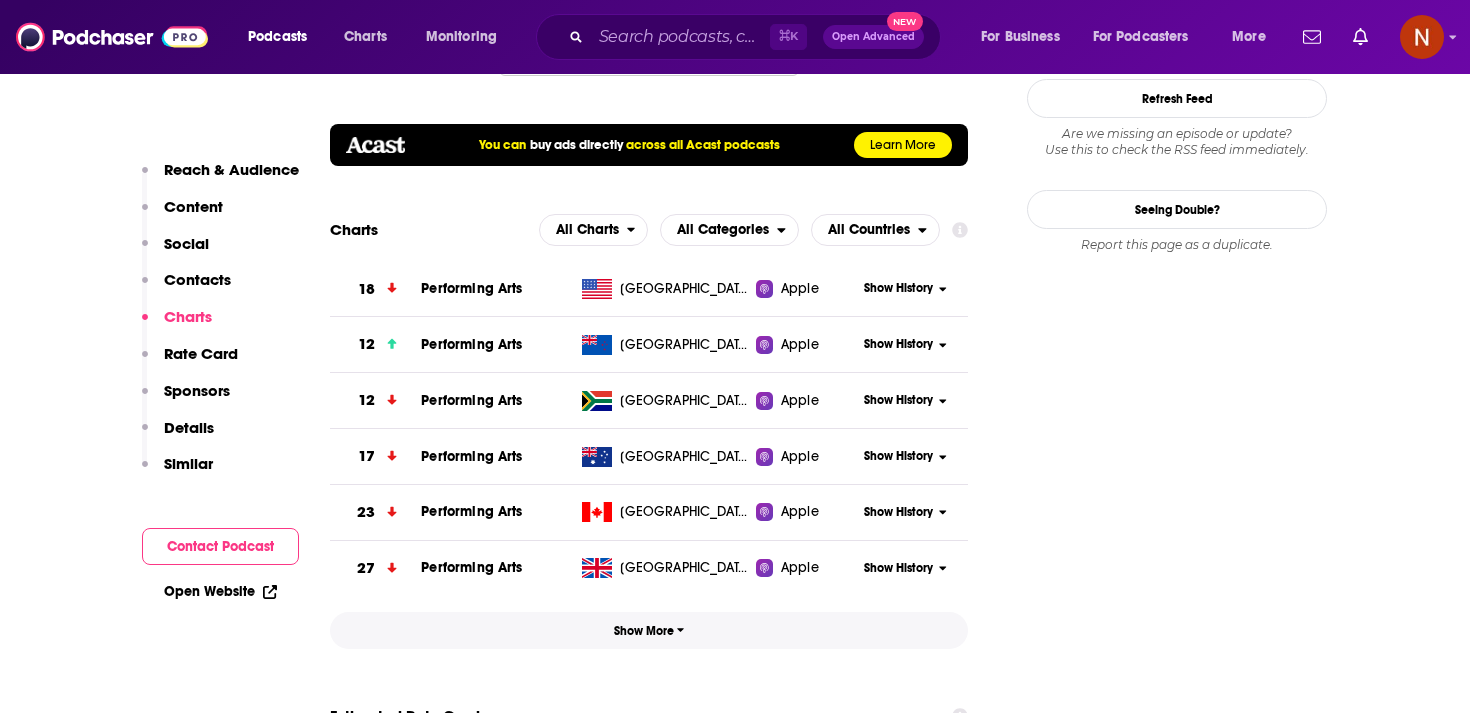 scroll, scrollTop: 2269, scrollLeft: 0, axis: vertical 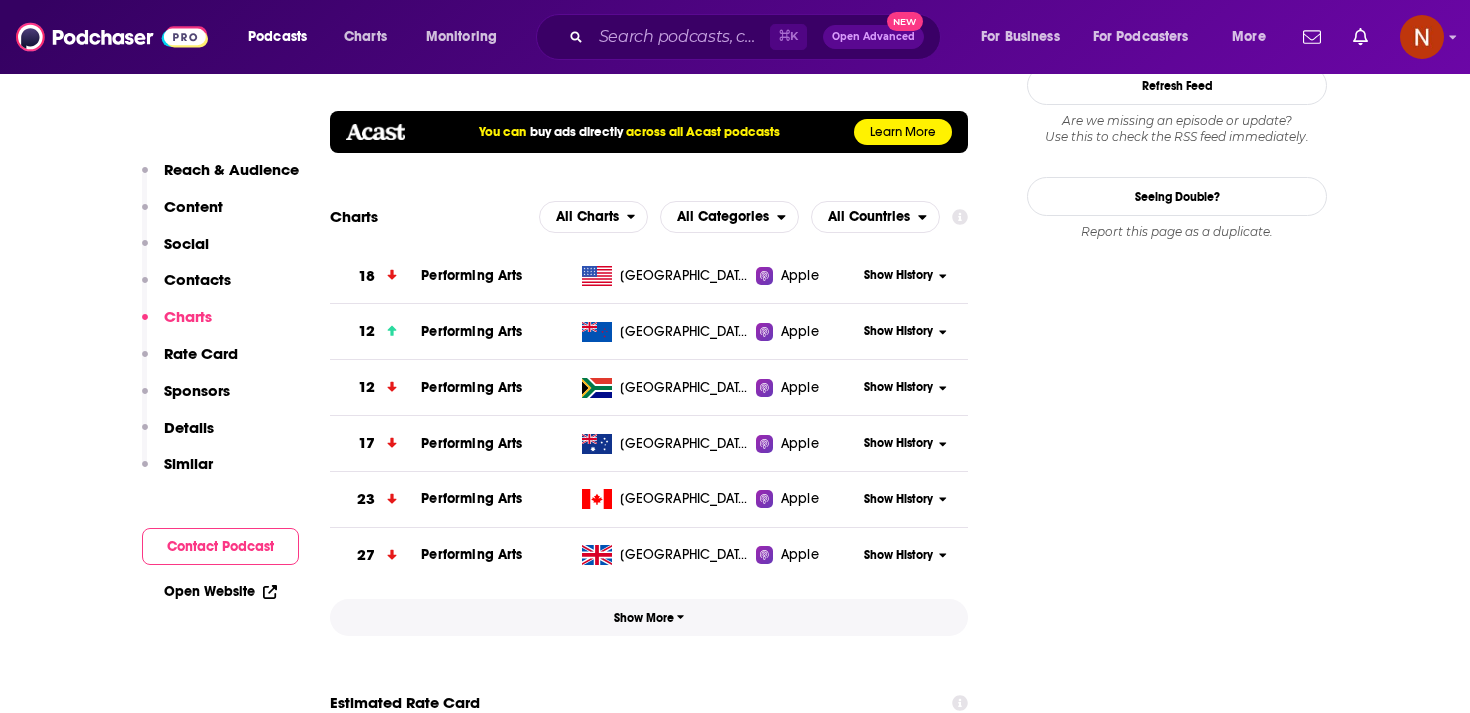 click on "Show More" at bounding box center (649, 618) 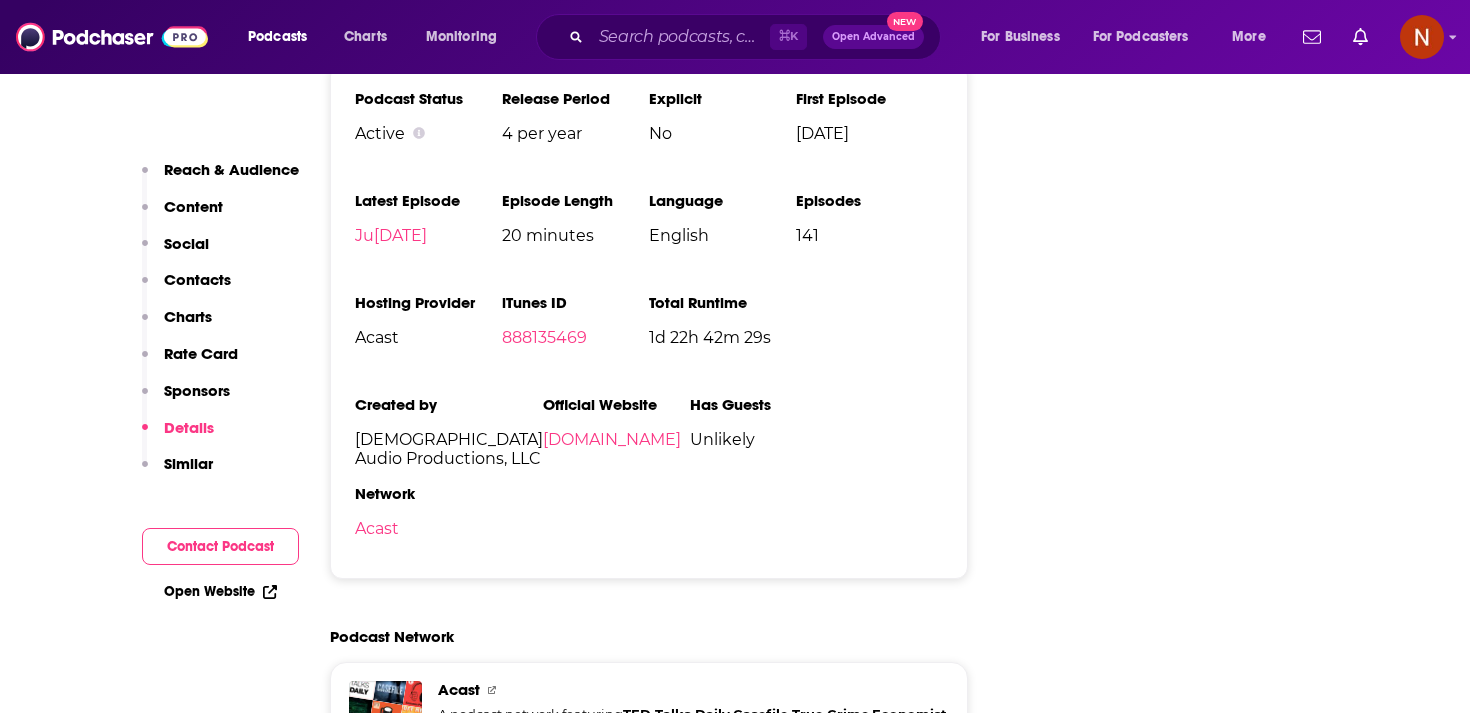 click on "Acast A podcast network featuring  TED Talks Daily ,  Casefile True Crime ,  Economist Podcasts ,  The Magnus Archives ,  FT News Briefing ,  Off Menu with Ed Gamble and James Acaster ,  IMO with Michelle Obama and Craig Robinson ,  Ukraine: The Latest ,  WTF with Marc Maron Podcast ,  Sh**ged Married Annoyed  and 134990 other podcasts." at bounding box center (685, 751) 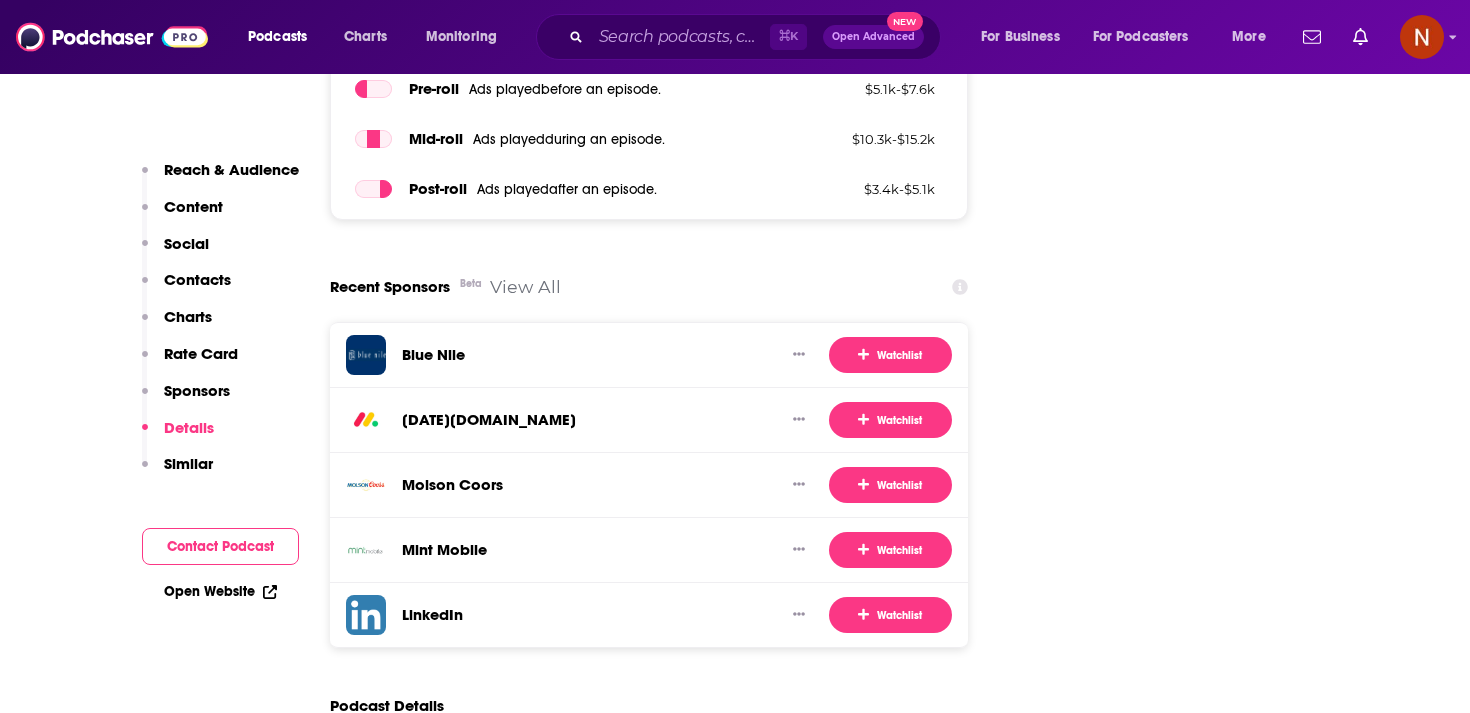 scroll, scrollTop: 11963, scrollLeft: 0, axis: vertical 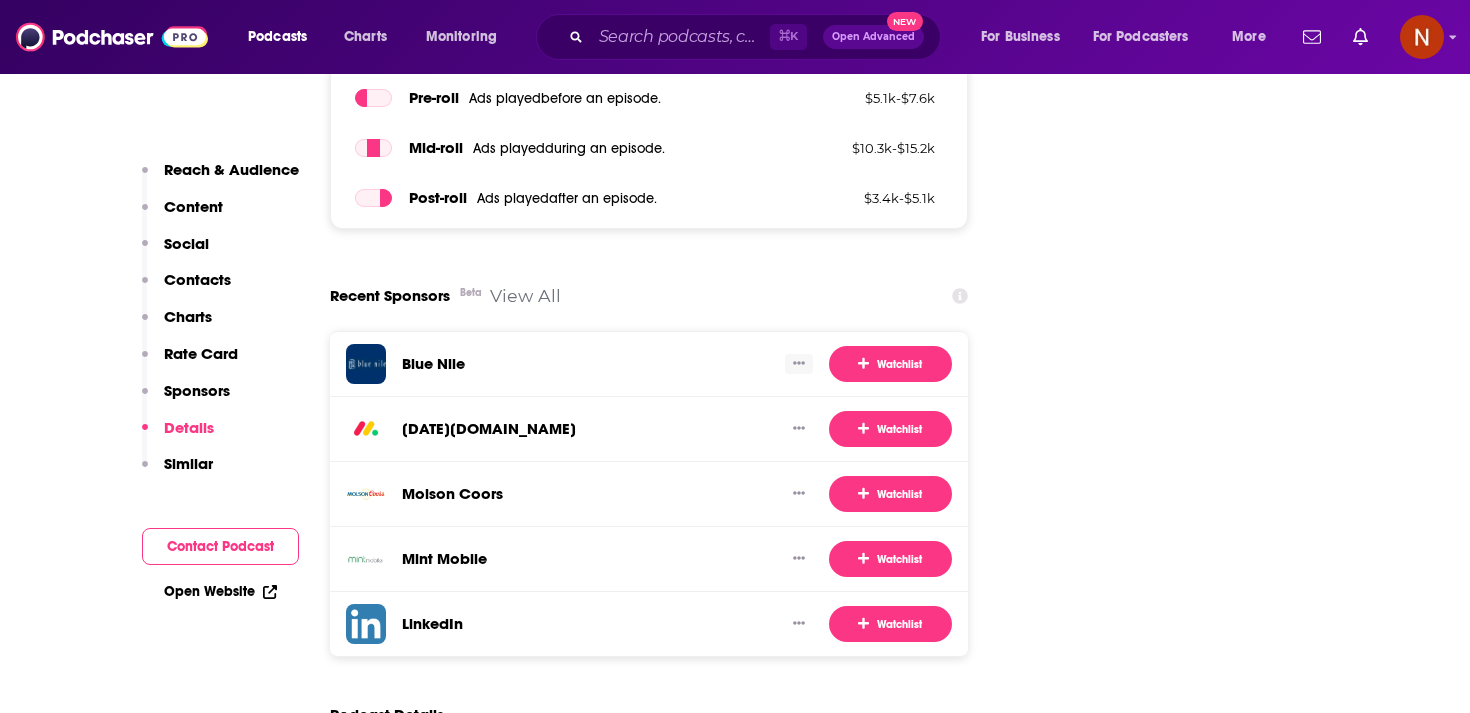 click at bounding box center [799, 364] 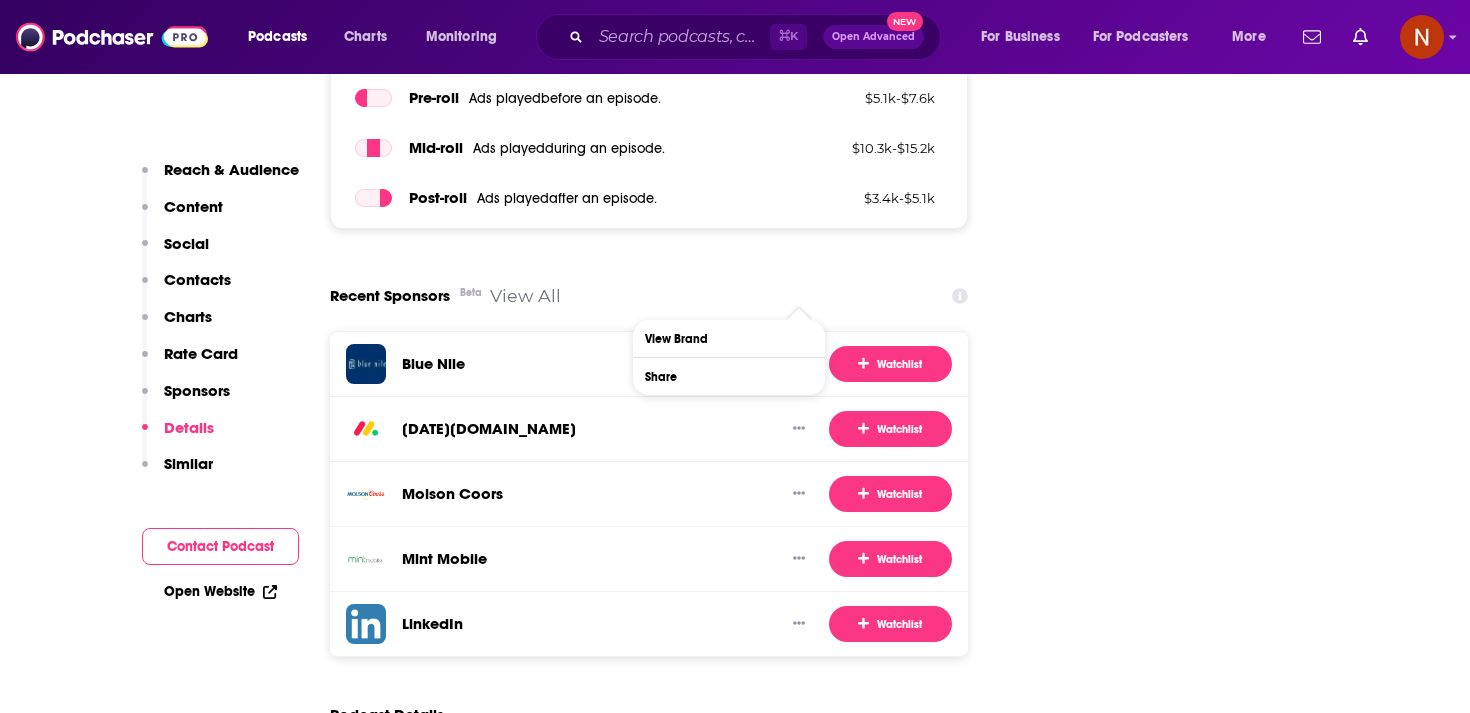click at bounding box center (799, 364) 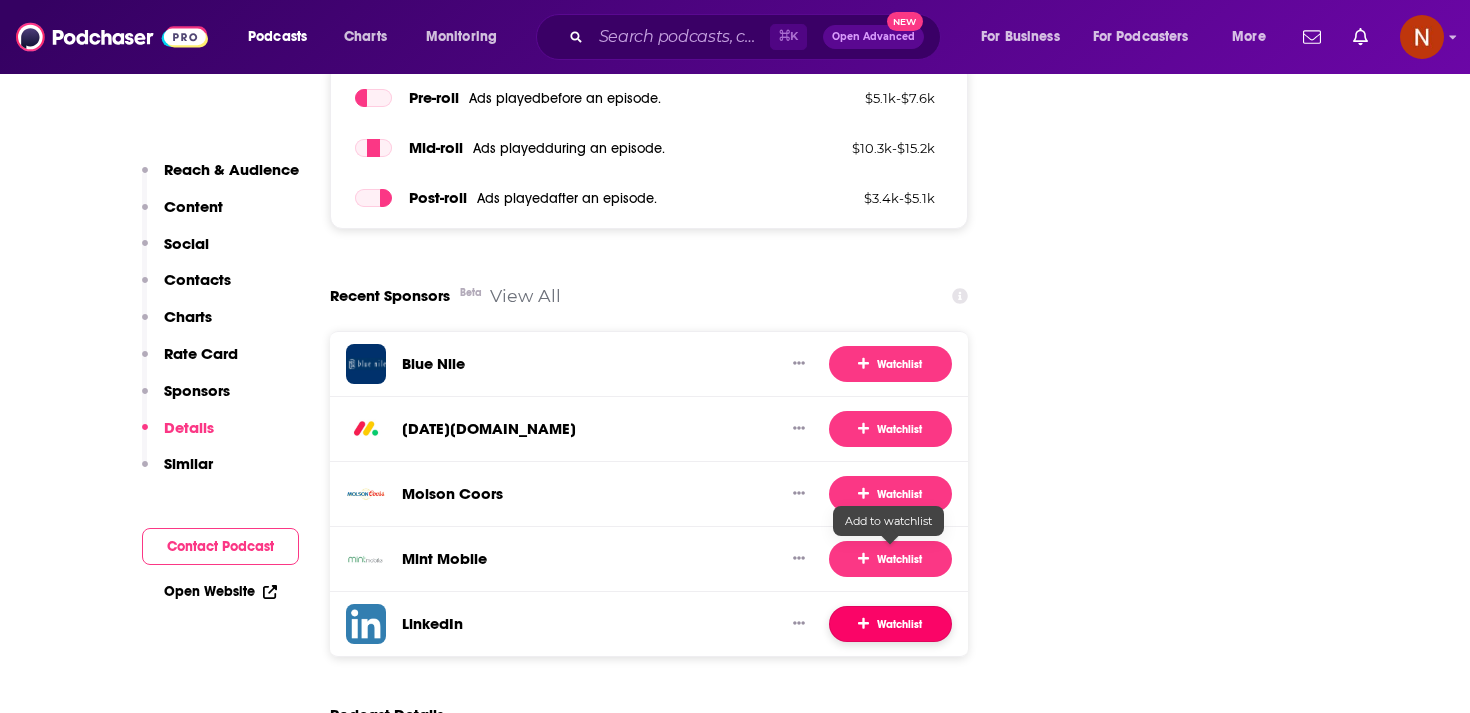 click on "Watchlist" at bounding box center (890, 624) 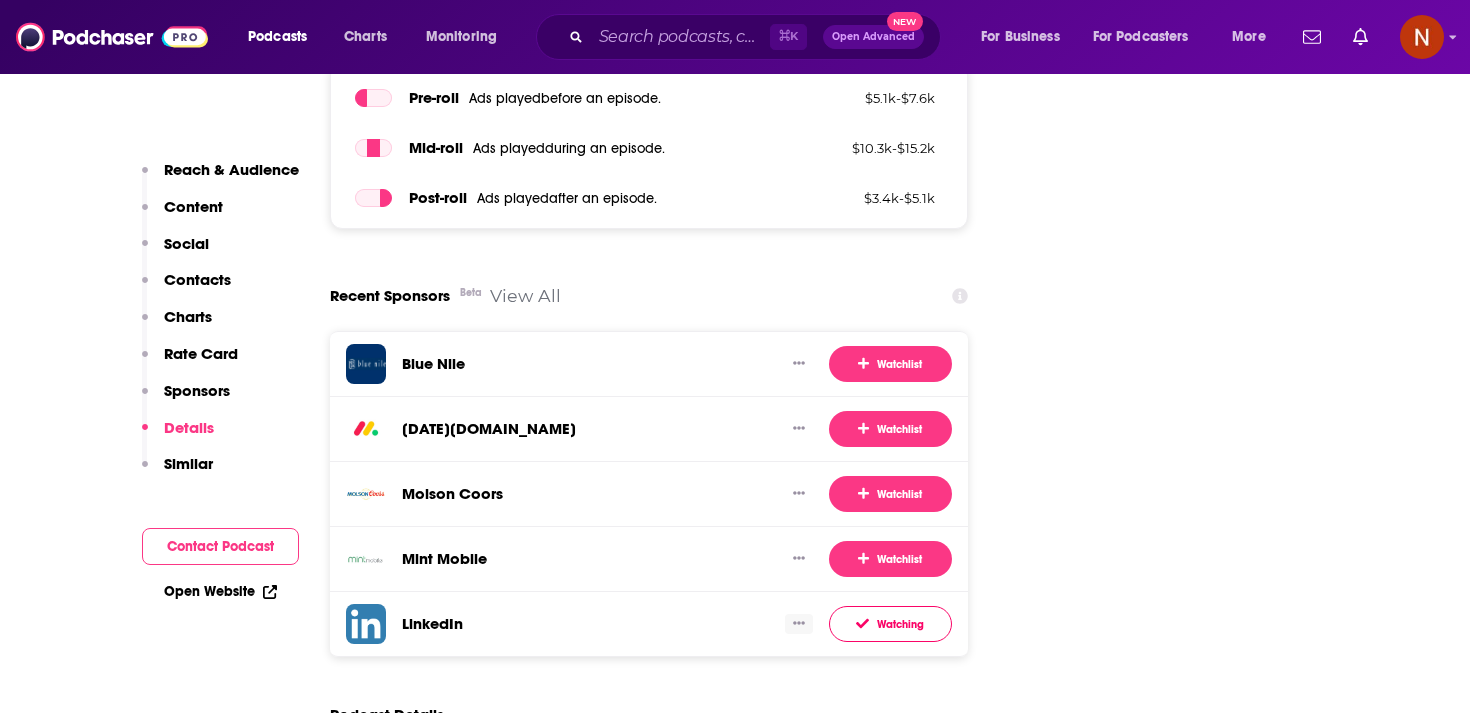 click at bounding box center [799, 624] 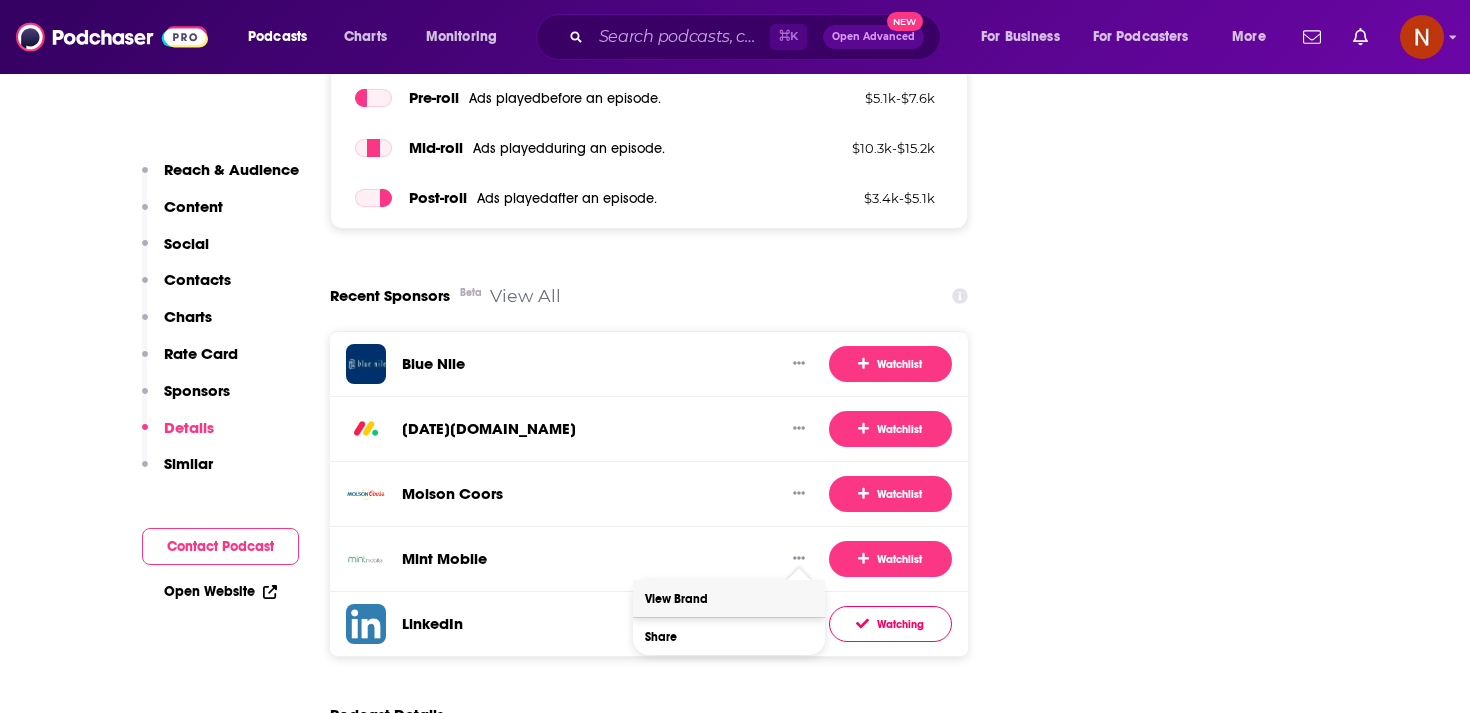 click on "View Brand" at bounding box center (729, 598) 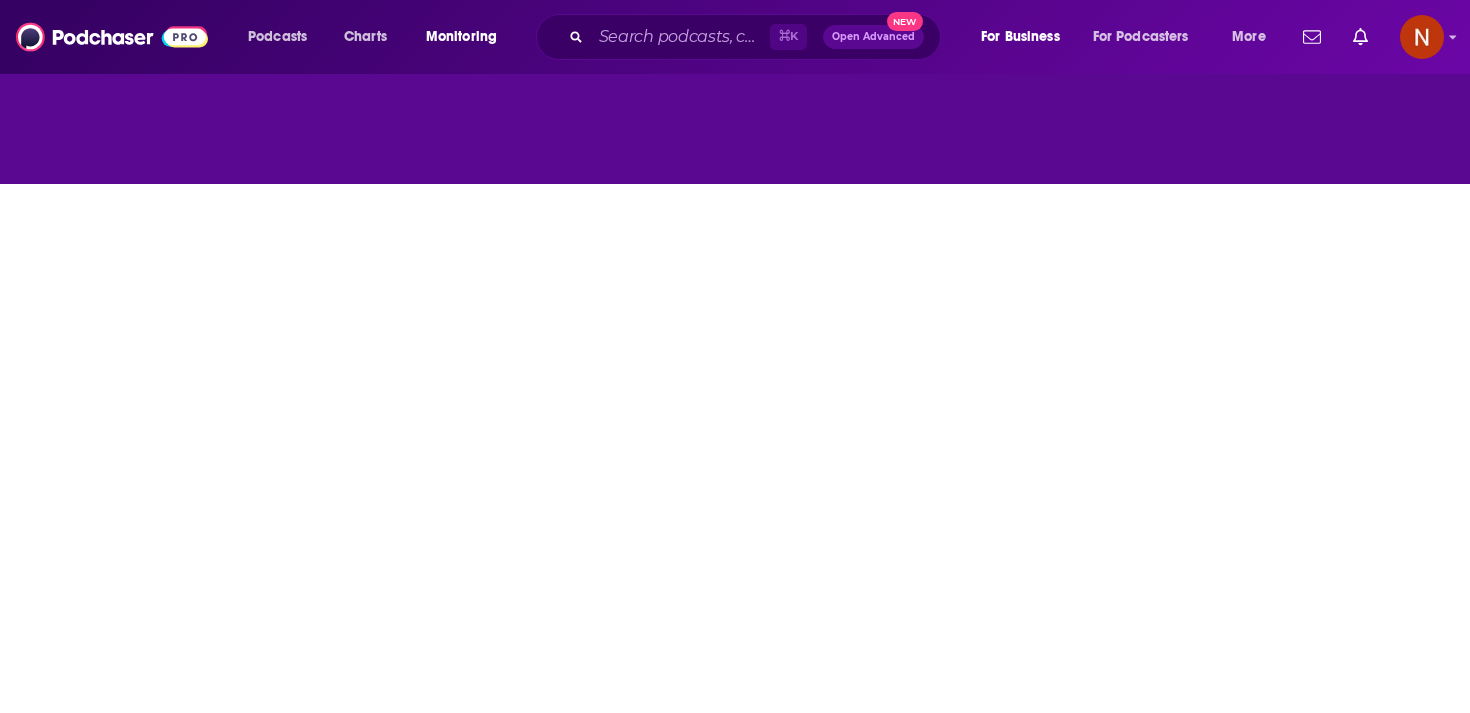 scroll, scrollTop: 0, scrollLeft: 0, axis: both 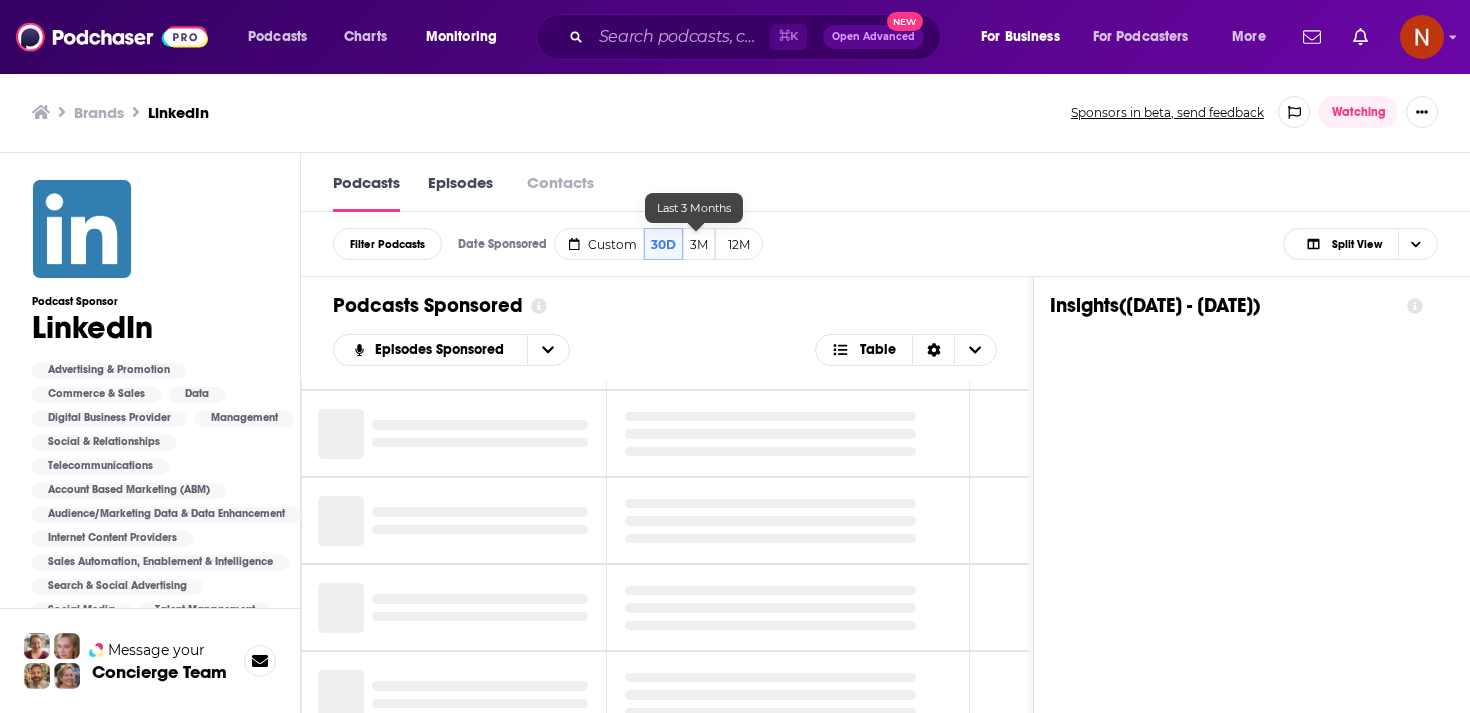click on "3M" at bounding box center [699, 244] 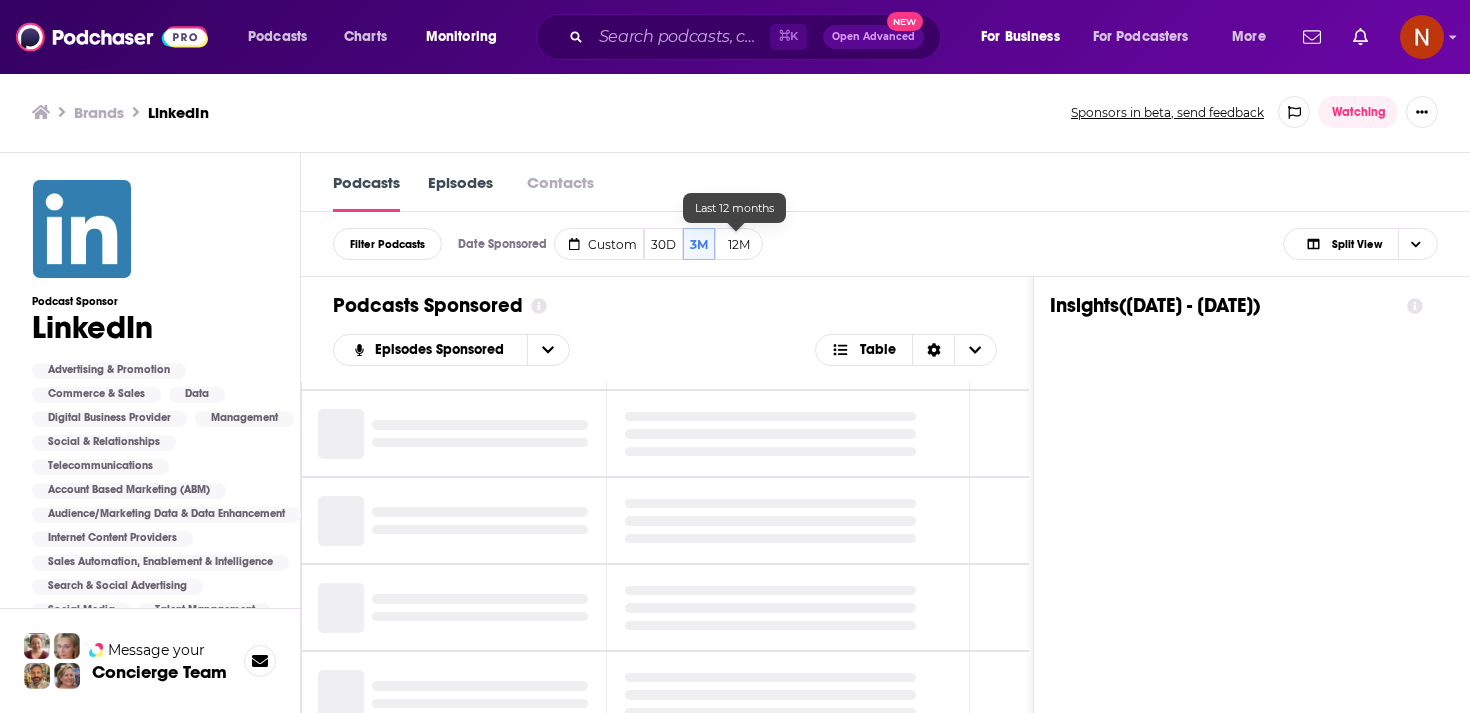 click on "12M" at bounding box center [739, 244] 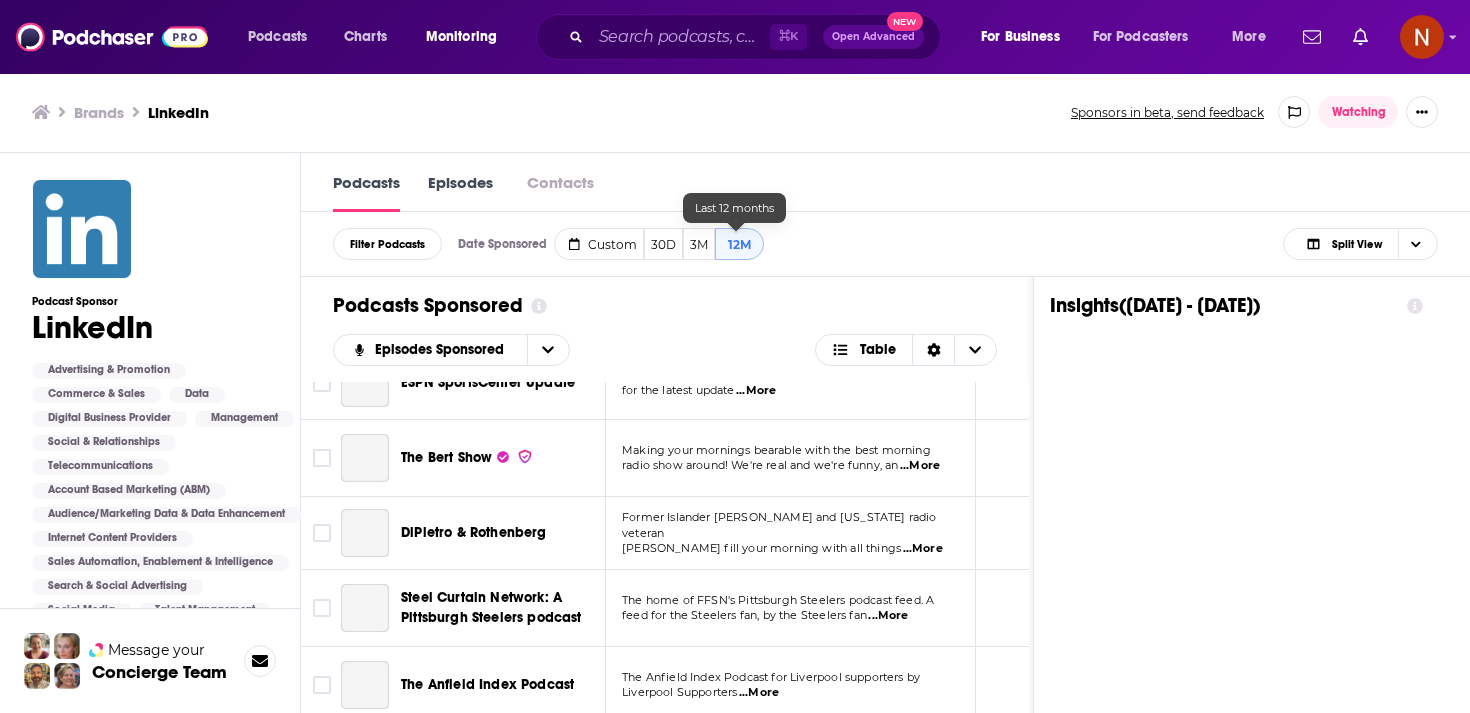 scroll, scrollTop: 153, scrollLeft: 0, axis: vertical 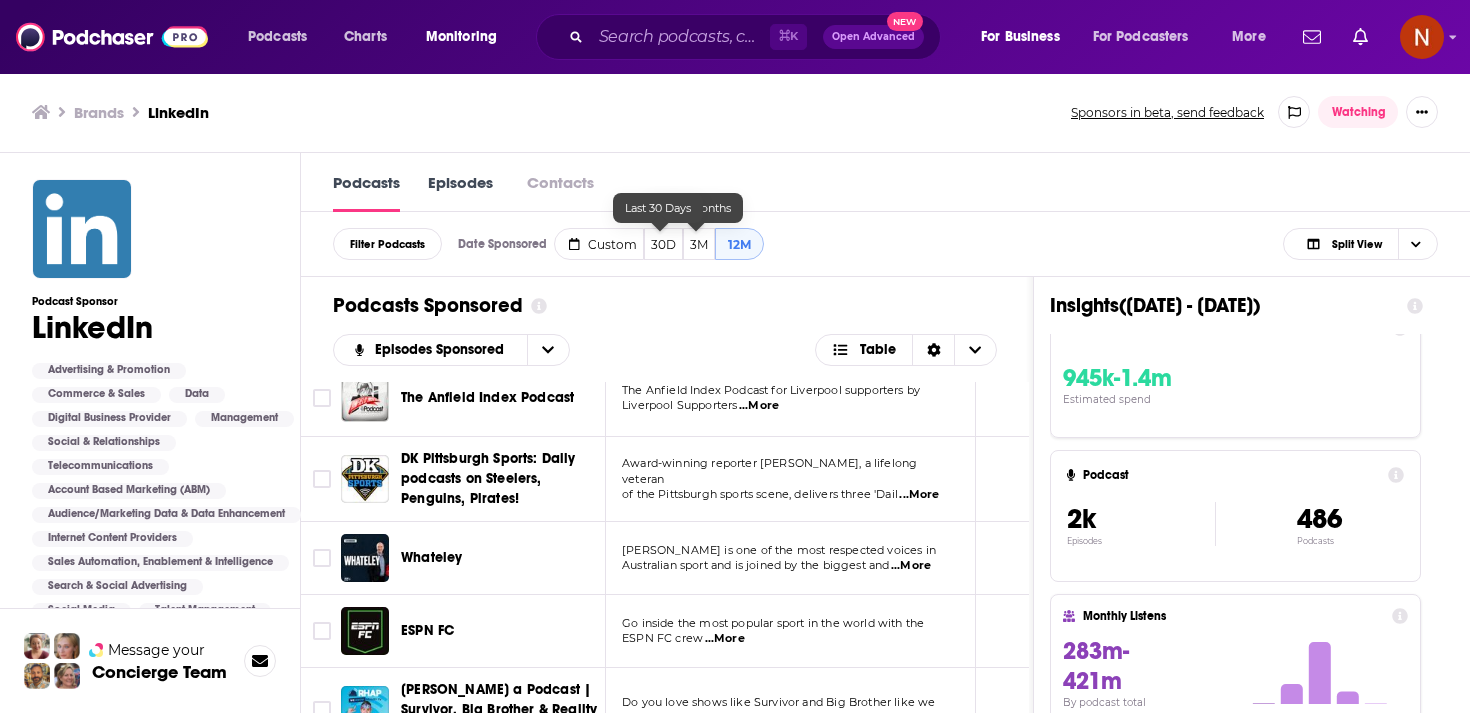 click on "30D" at bounding box center (663, 244) 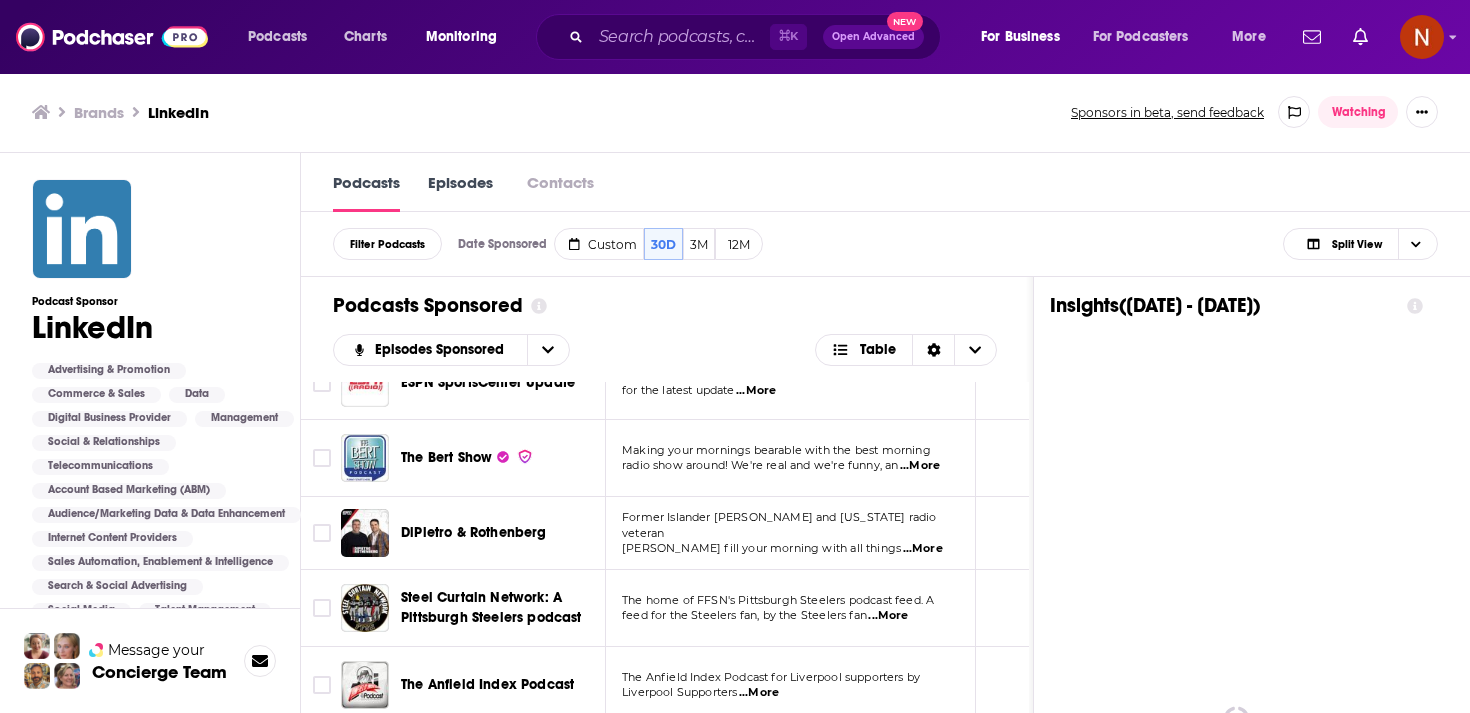 scroll, scrollTop: 153, scrollLeft: 0, axis: vertical 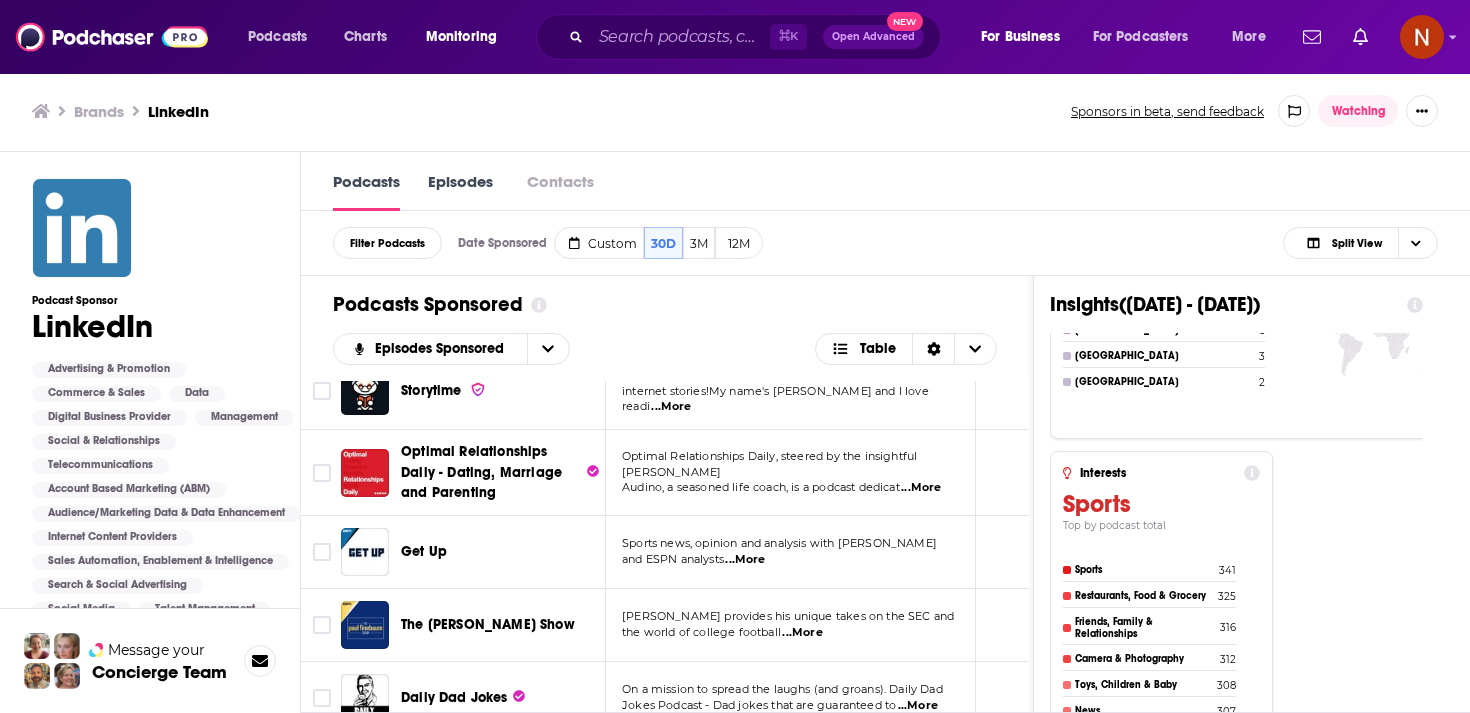 click 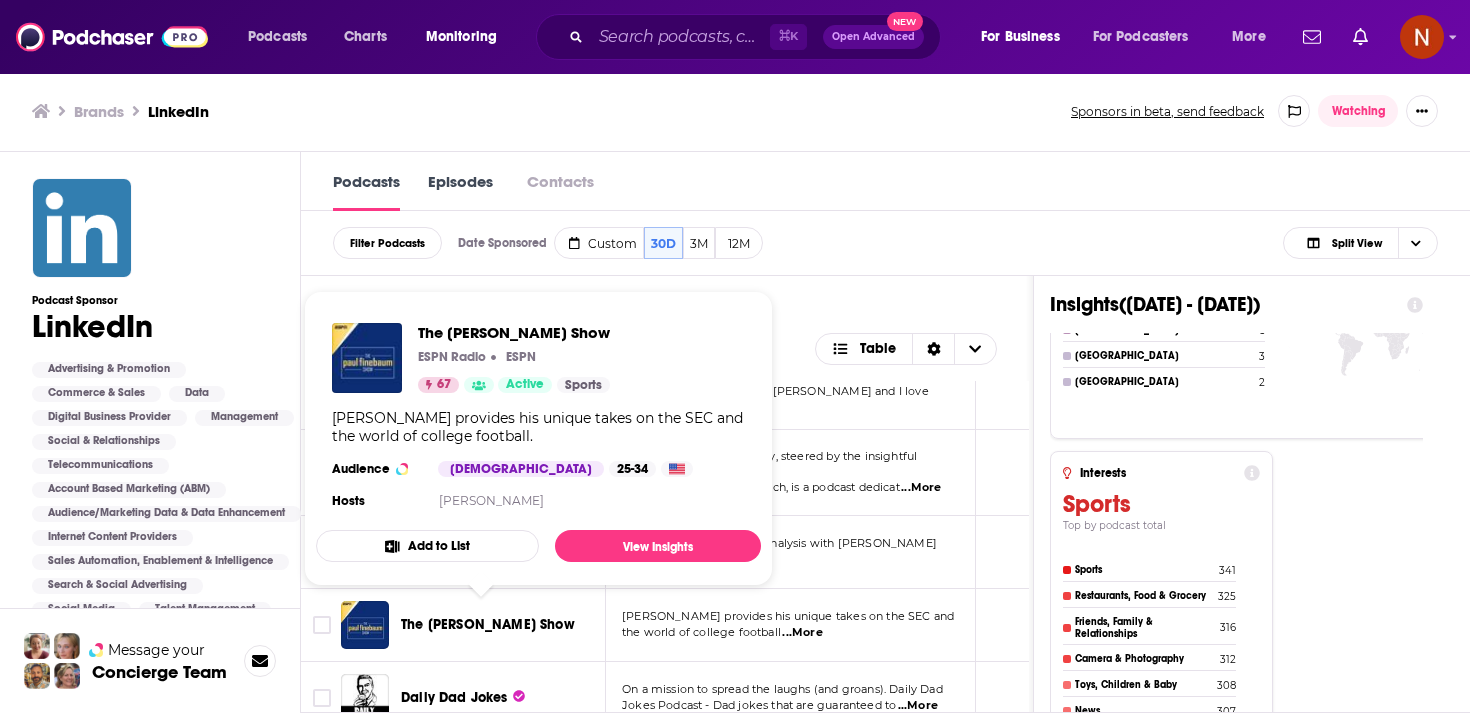 click on "The Paul Finebaum Show" at bounding box center [488, 624] 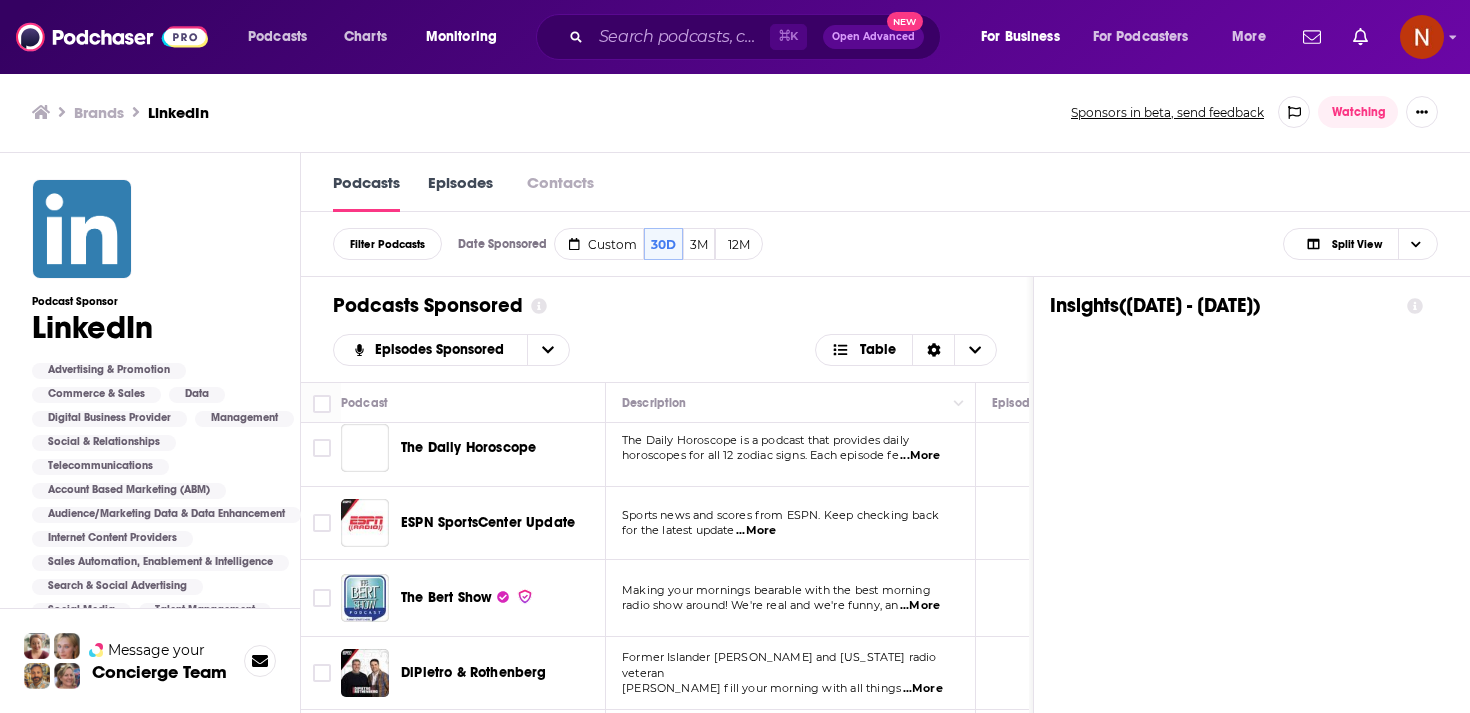 scroll, scrollTop: 0, scrollLeft: 0, axis: both 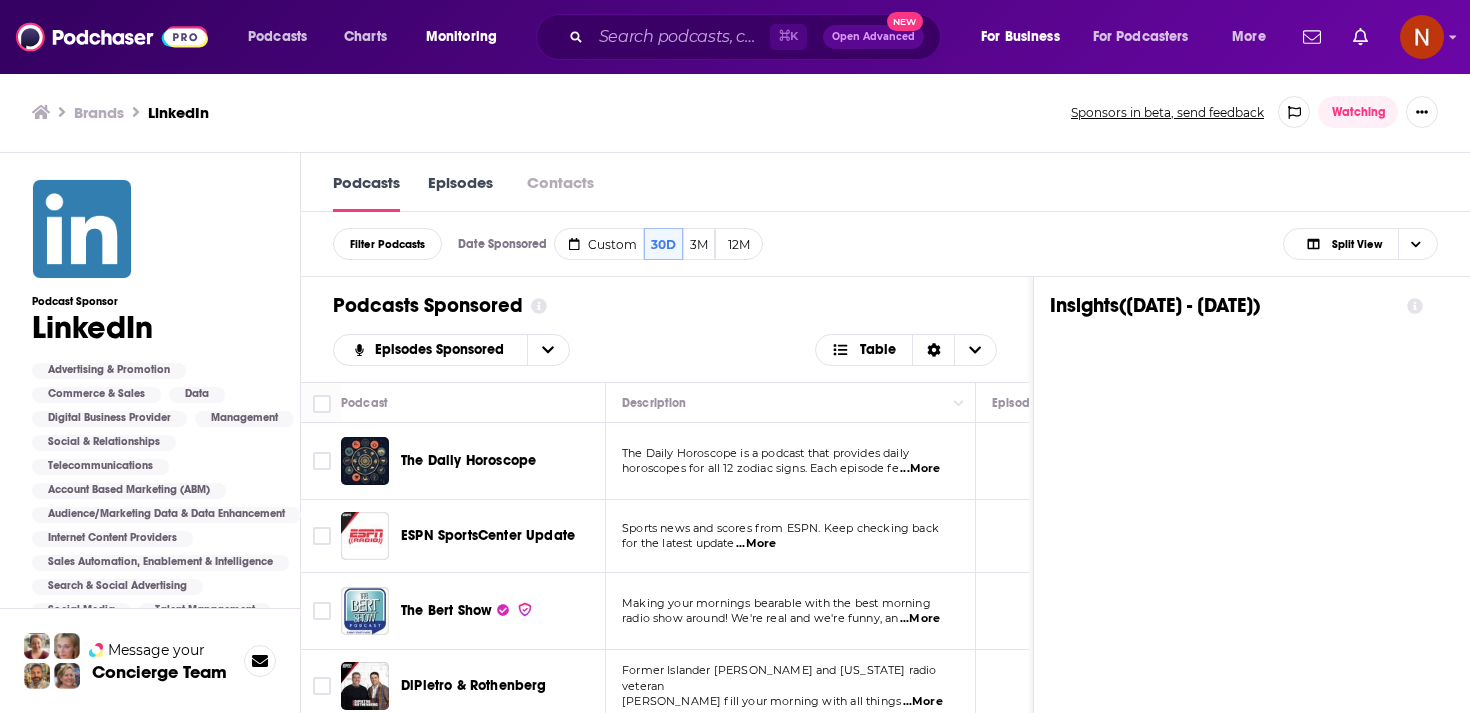 click on "The Daily Horoscope" at bounding box center [468, 460] 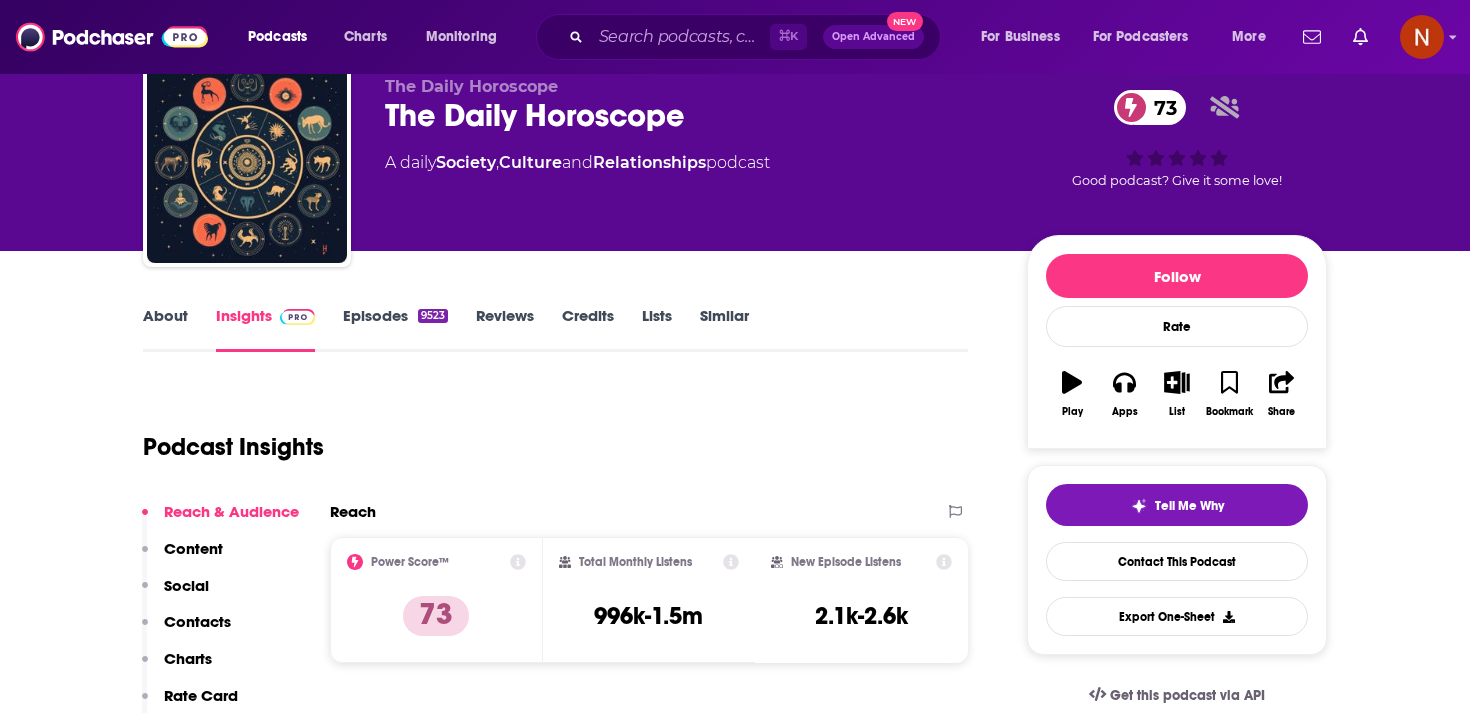scroll, scrollTop: 78, scrollLeft: 0, axis: vertical 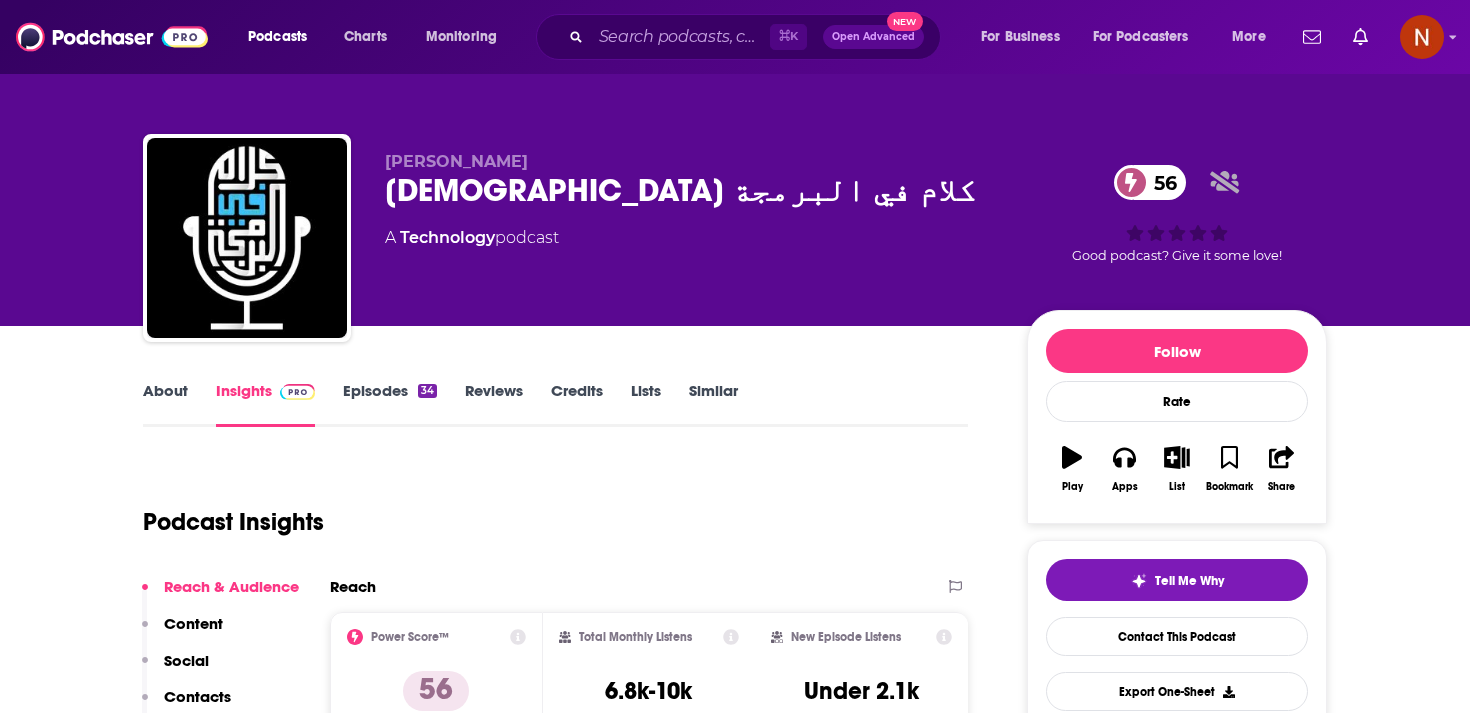 click on "بودكاست كلام في البرمجة 56" at bounding box center [690, 190] 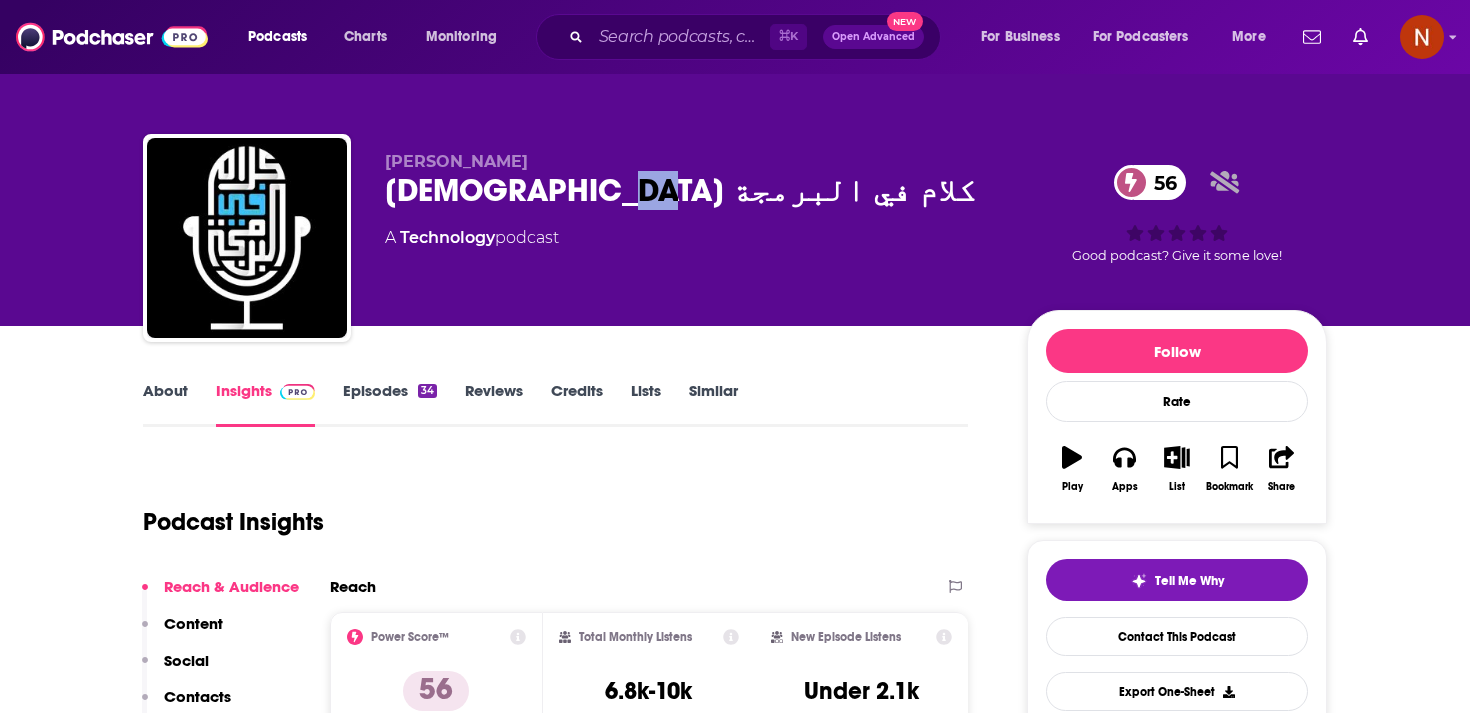 click on "بودكاست كلام في البرمجة 56" at bounding box center [690, 190] 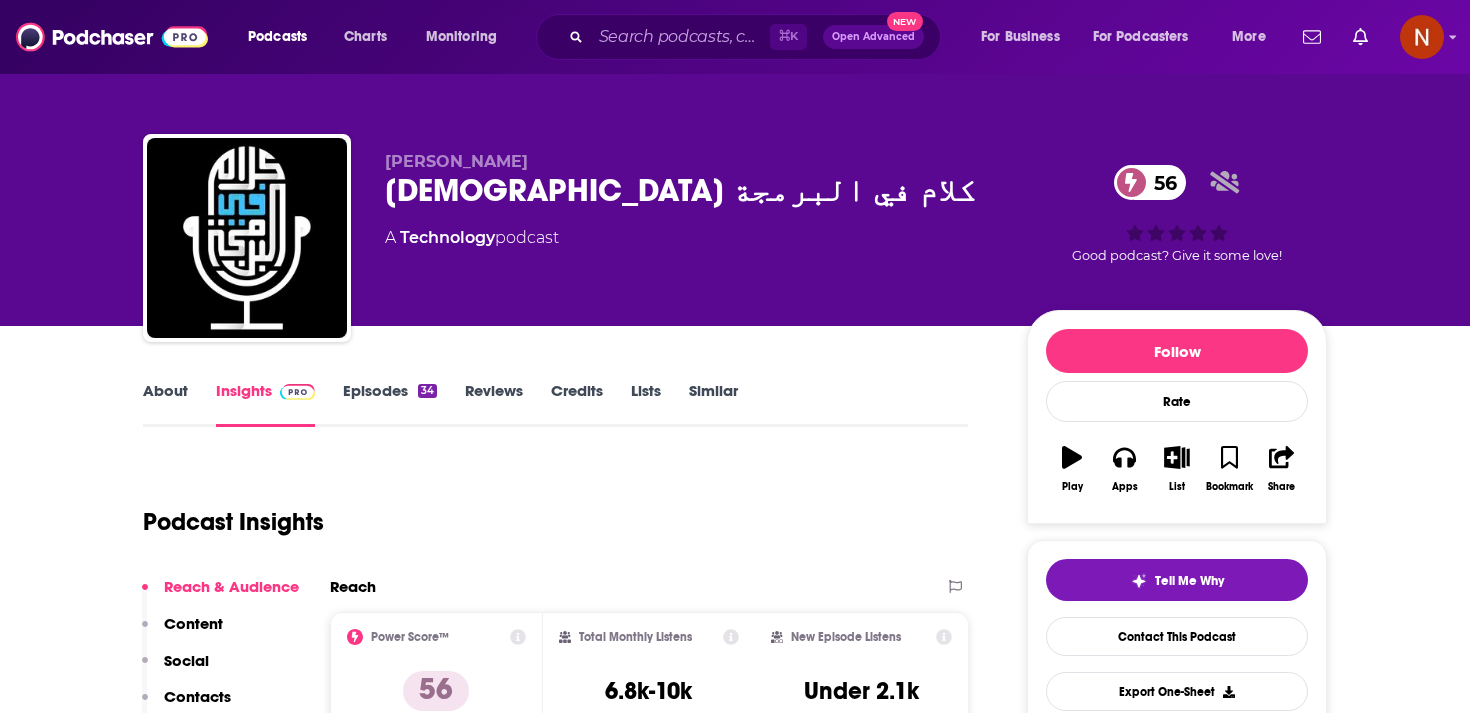 click on "Yahya El-Arabi" at bounding box center (456, 161) 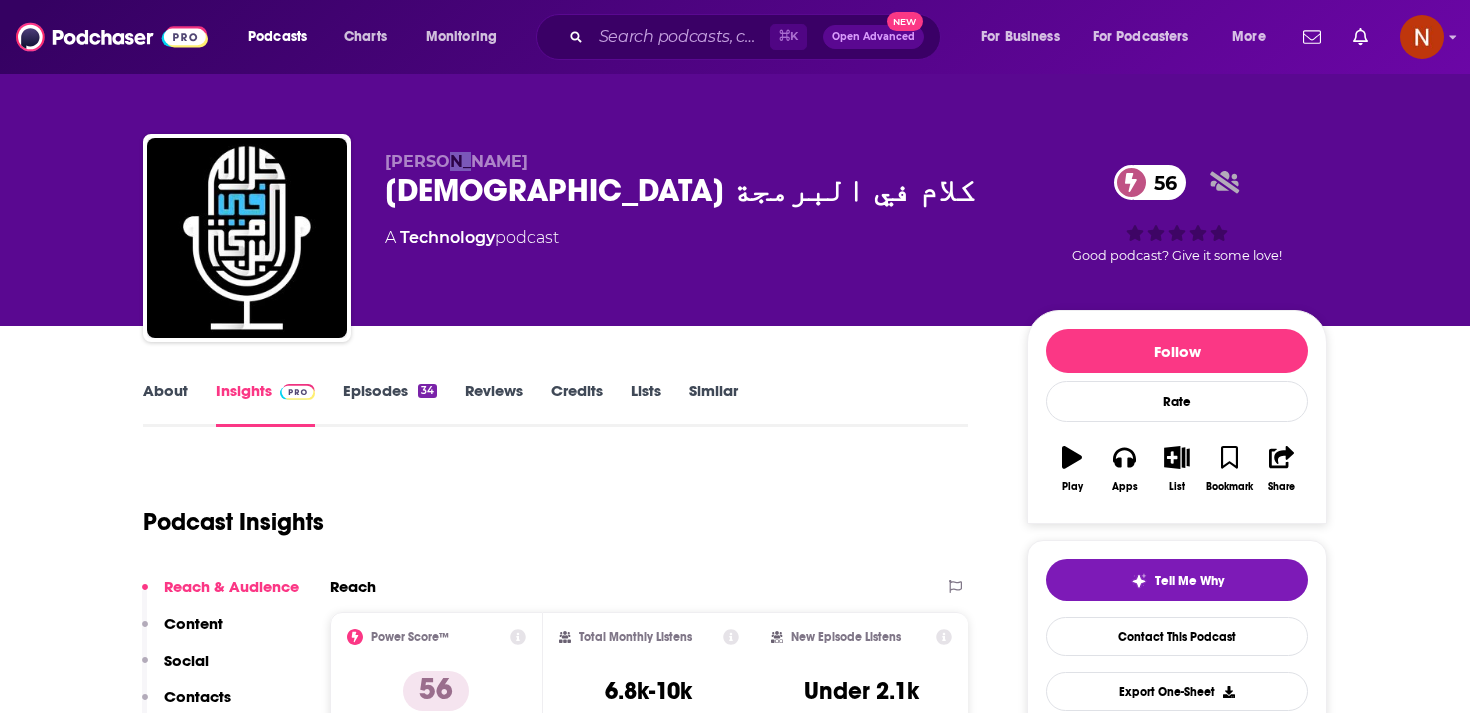 click on "Yahya El-Arabi" at bounding box center (456, 161) 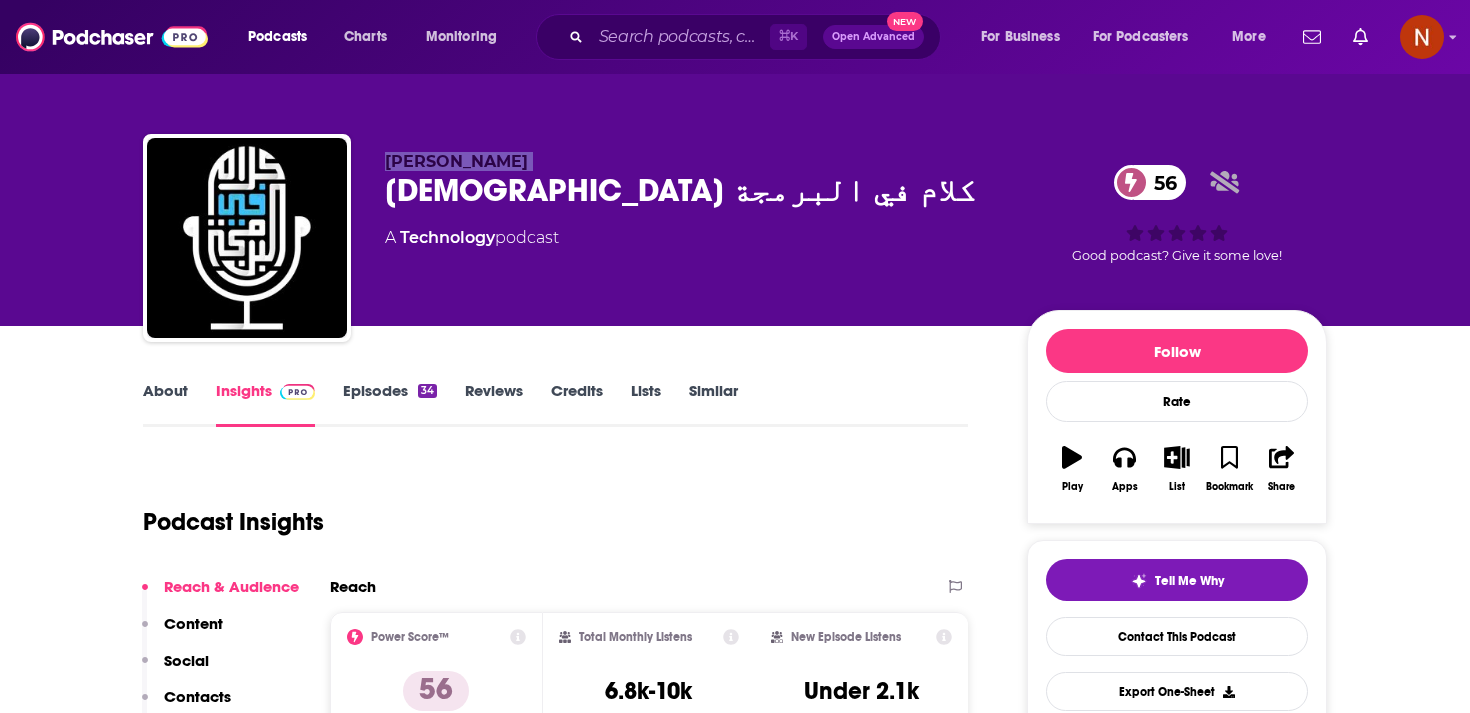 click on "Yahya El-Arabi" at bounding box center (456, 161) 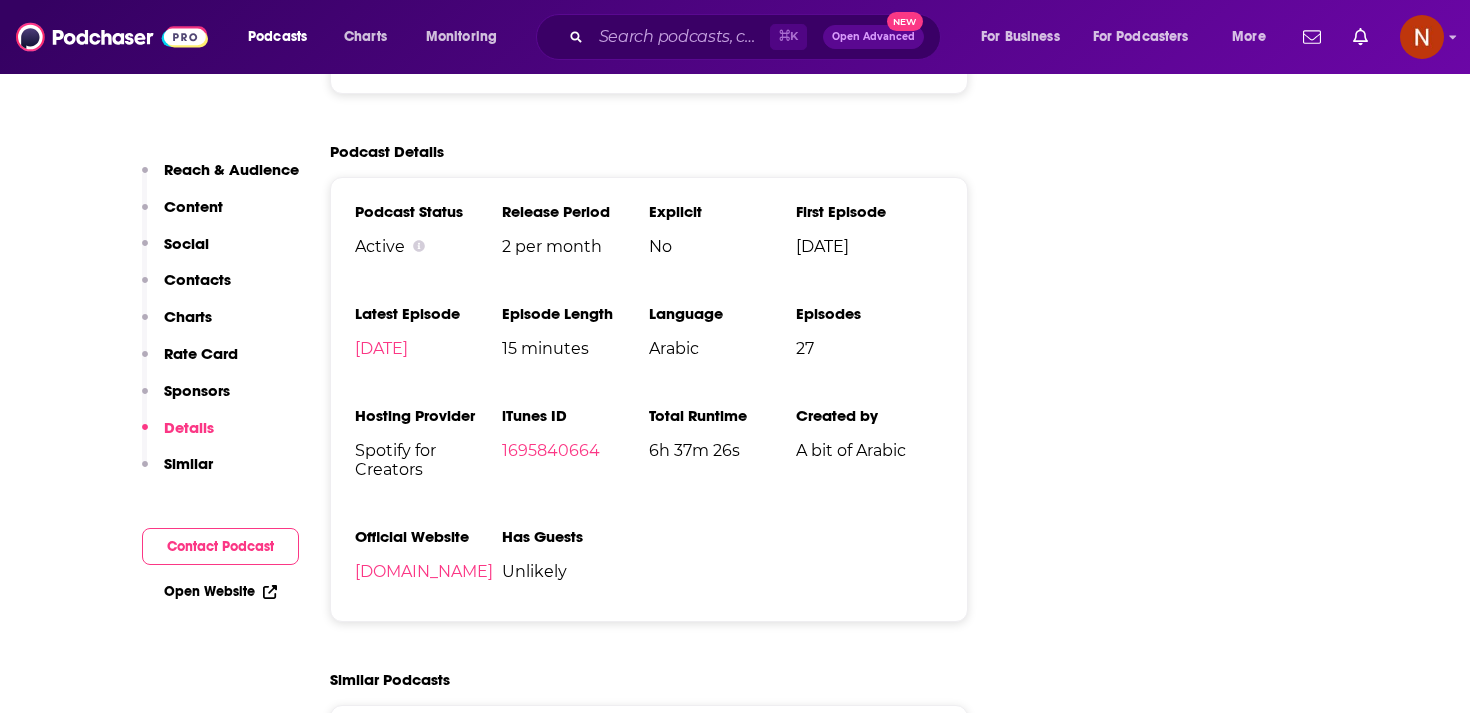 scroll, scrollTop: 2422, scrollLeft: 0, axis: vertical 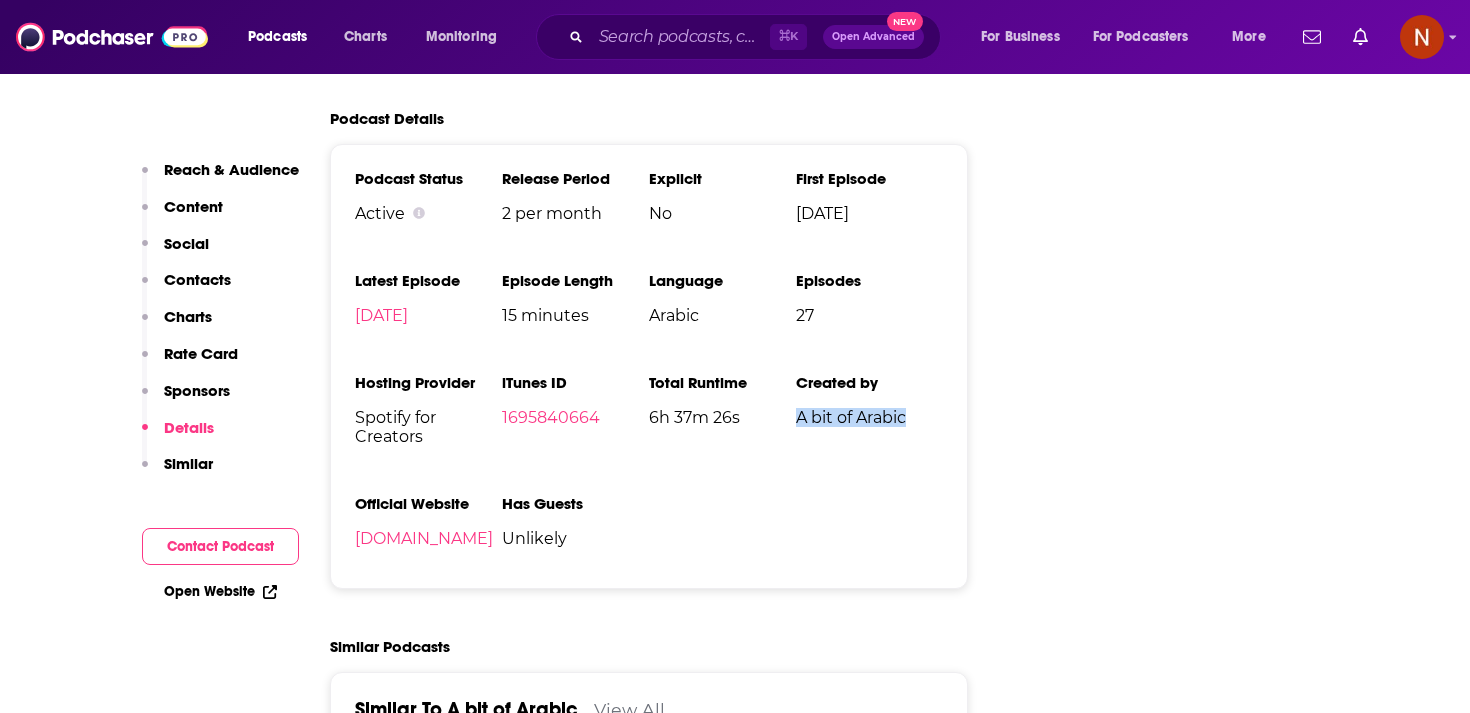 drag, startPoint x: 799, startPoint y: 423, endPoint x: 920, endPoint y: 420, distance: 121.037186 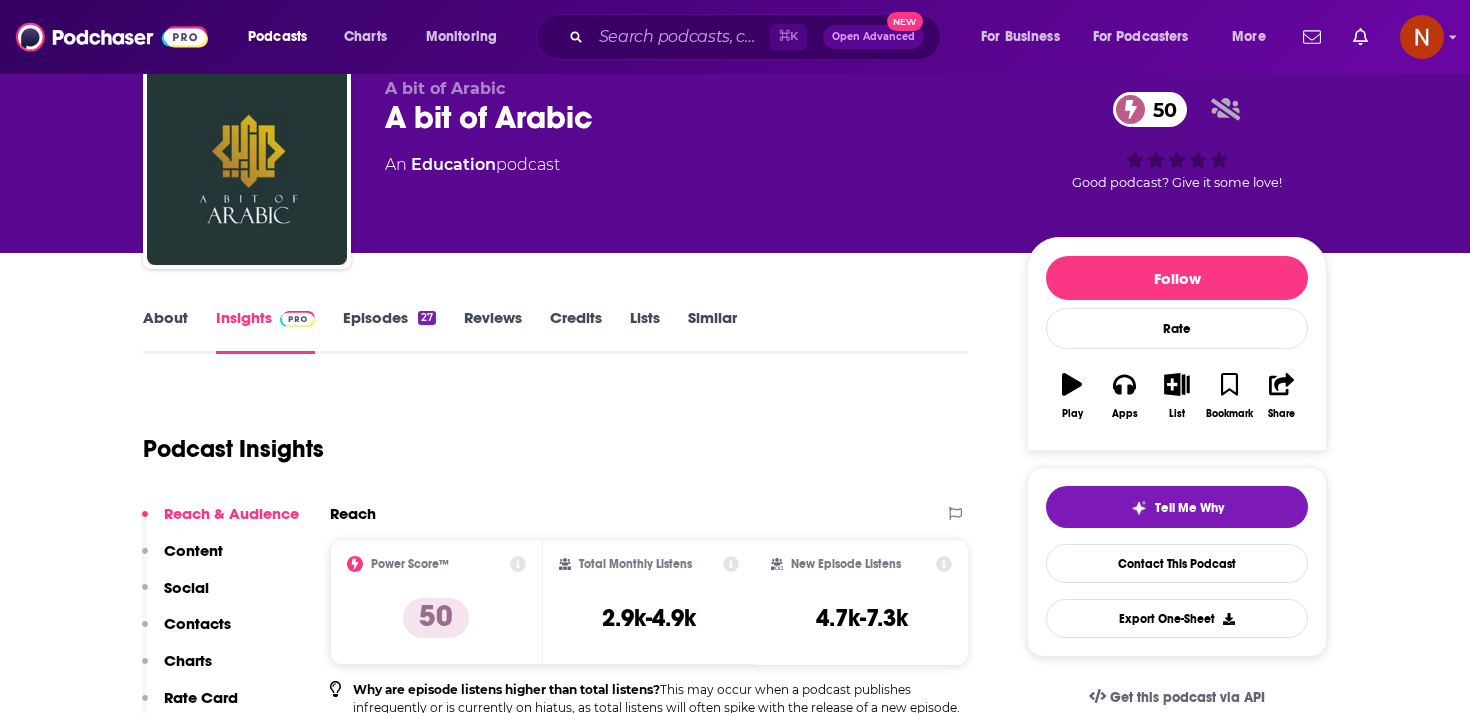scroll, scrollTop: 63, scrollLeft: 0, axis: vertical 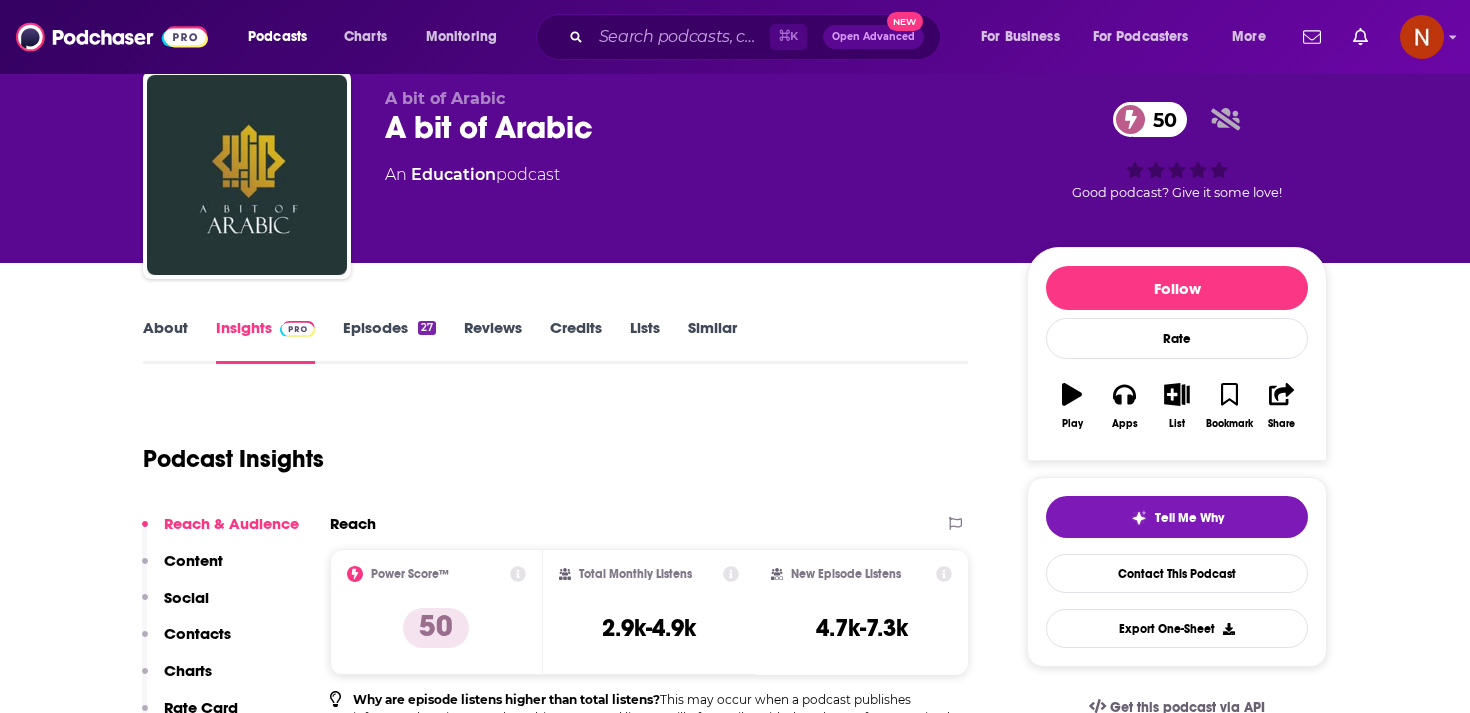 click on "About Insights Episodes 27 Reviews Credits Lists Similar" at bounding box center [555, 339] 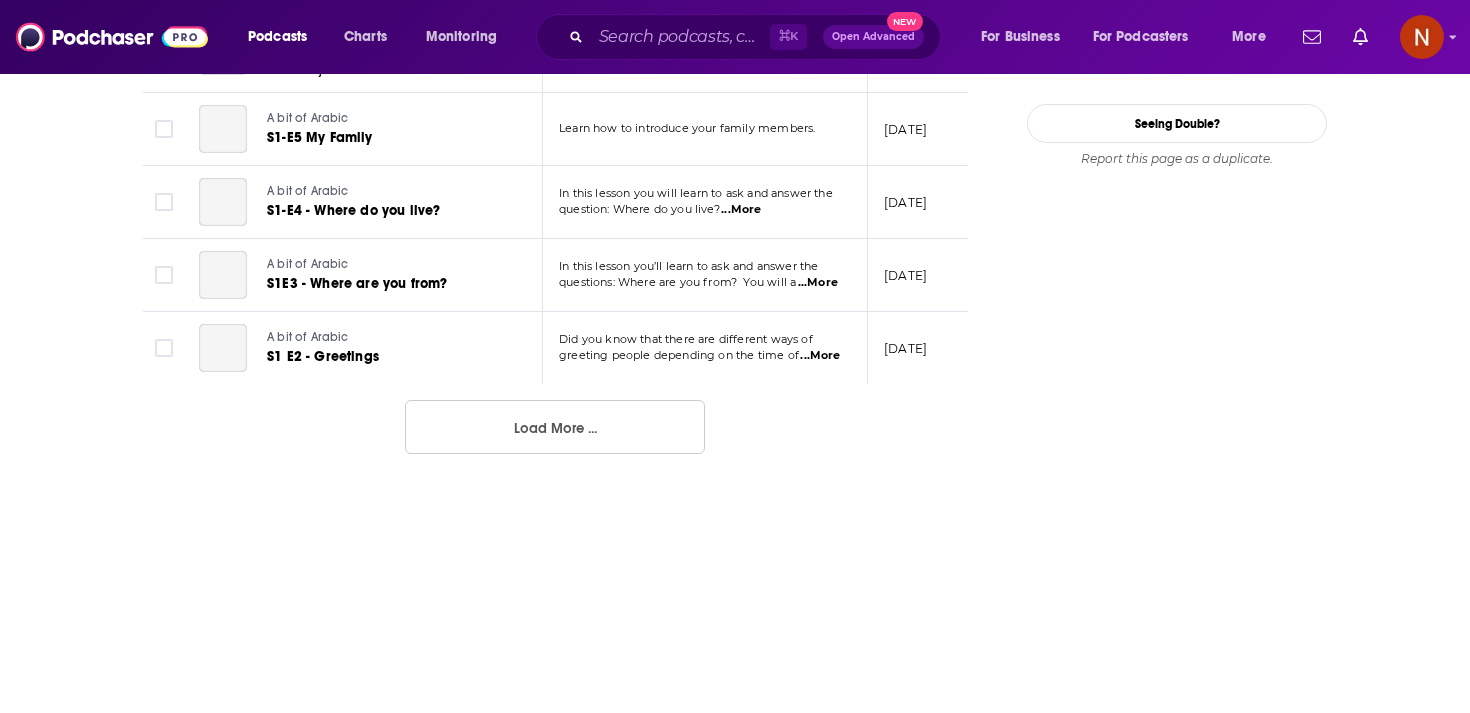scroll, scrollTop: 2184, scrollLeft: 0, axis: vertical 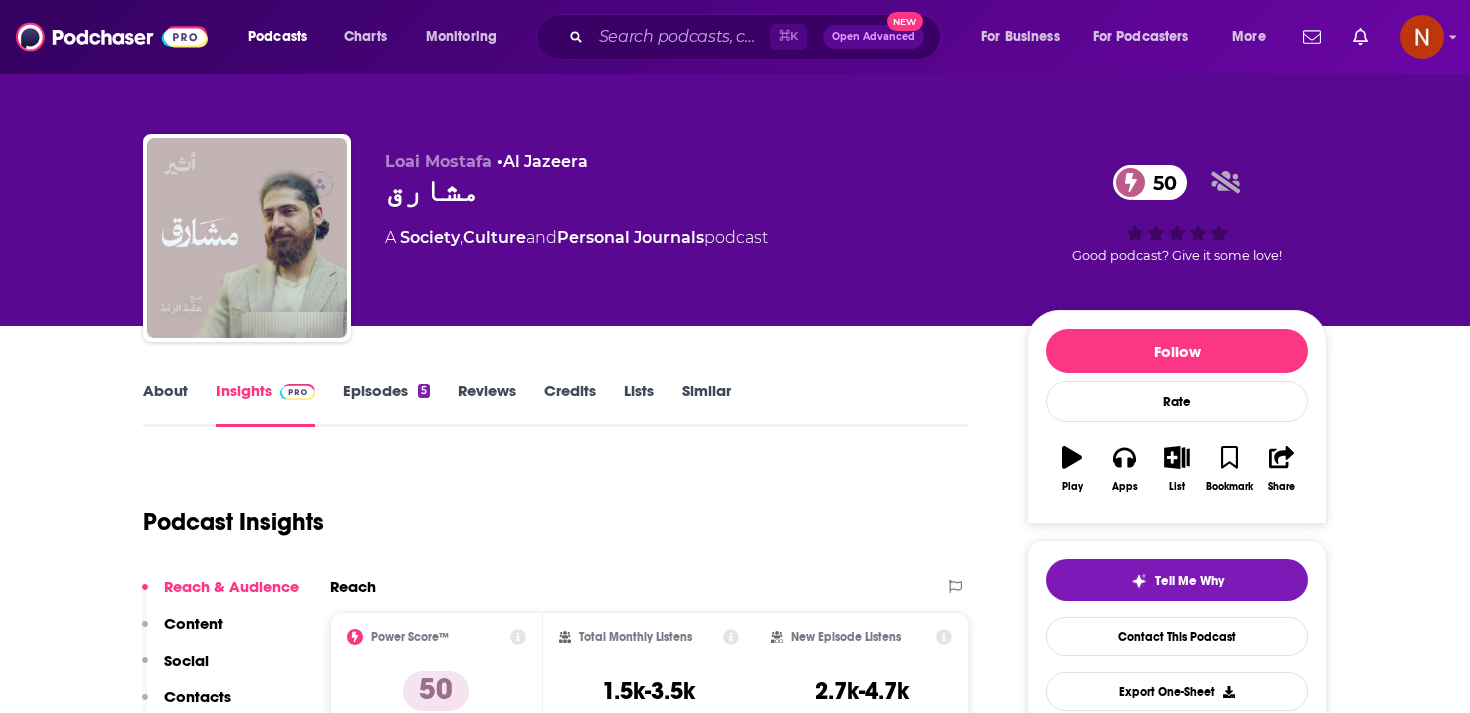 click on "About Insights Episodes 5 Reviews Credits Lists Similar" at bounding box center [555, 402] 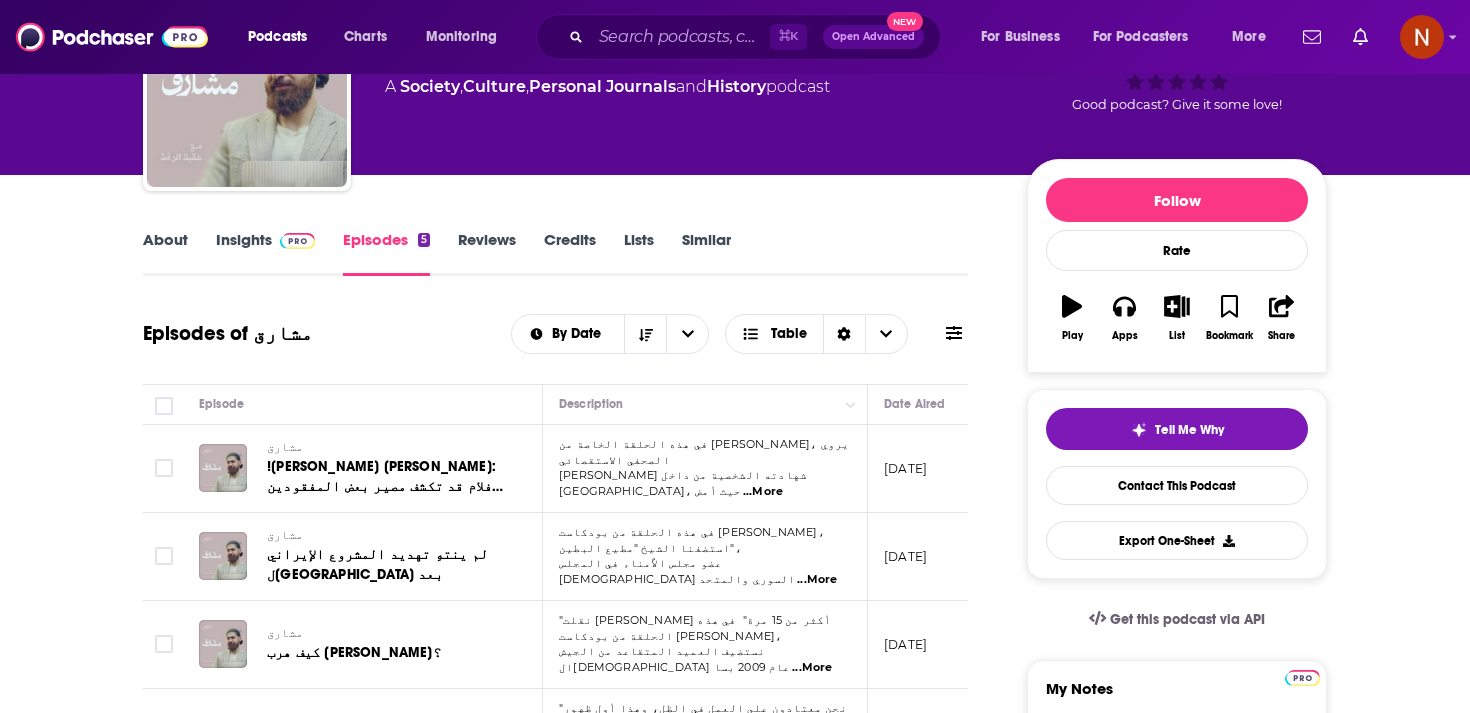 scroll, scrollTop: 158, scrollLeft: 0, axis: vertical 